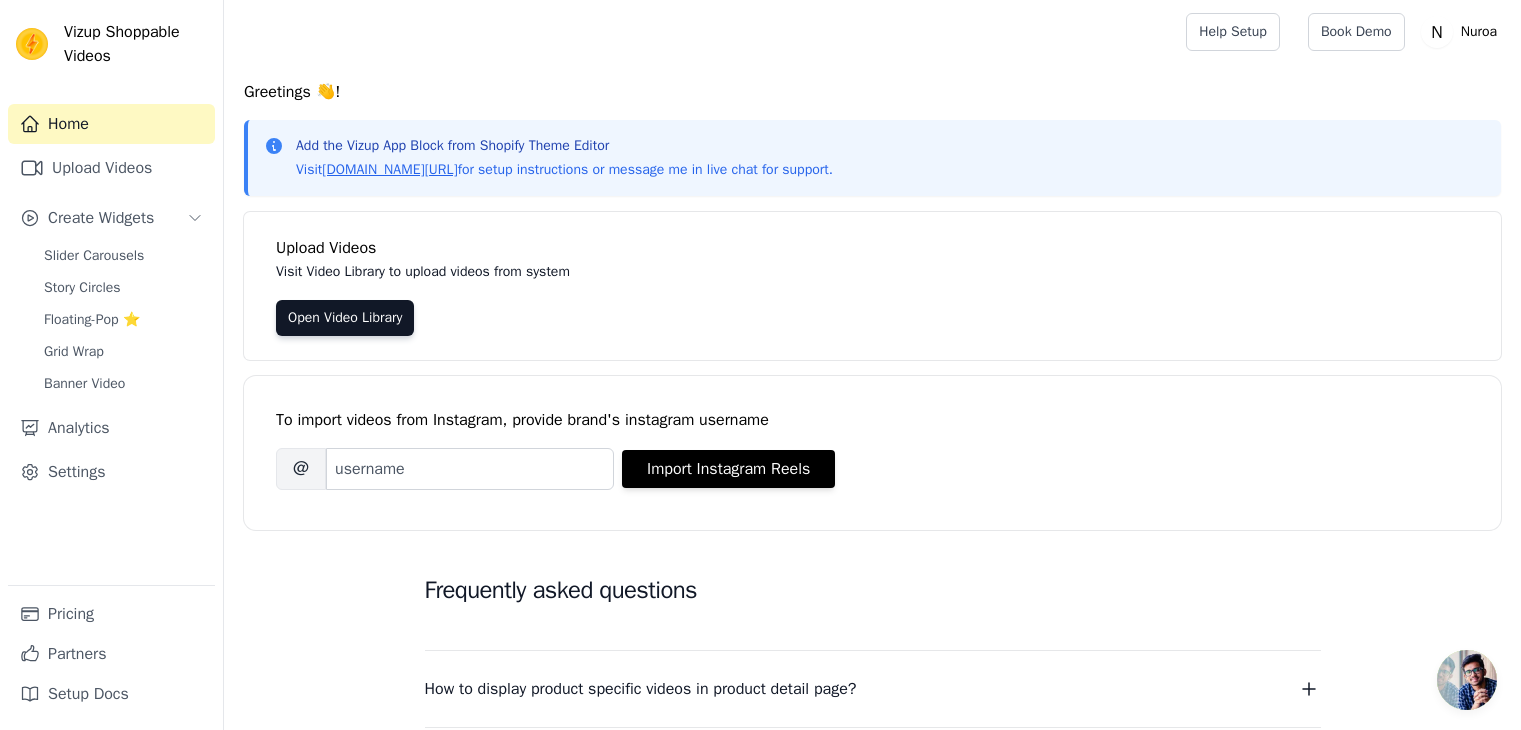 scroll, scrollTop: 0, scrollLeft: 0, axis: both 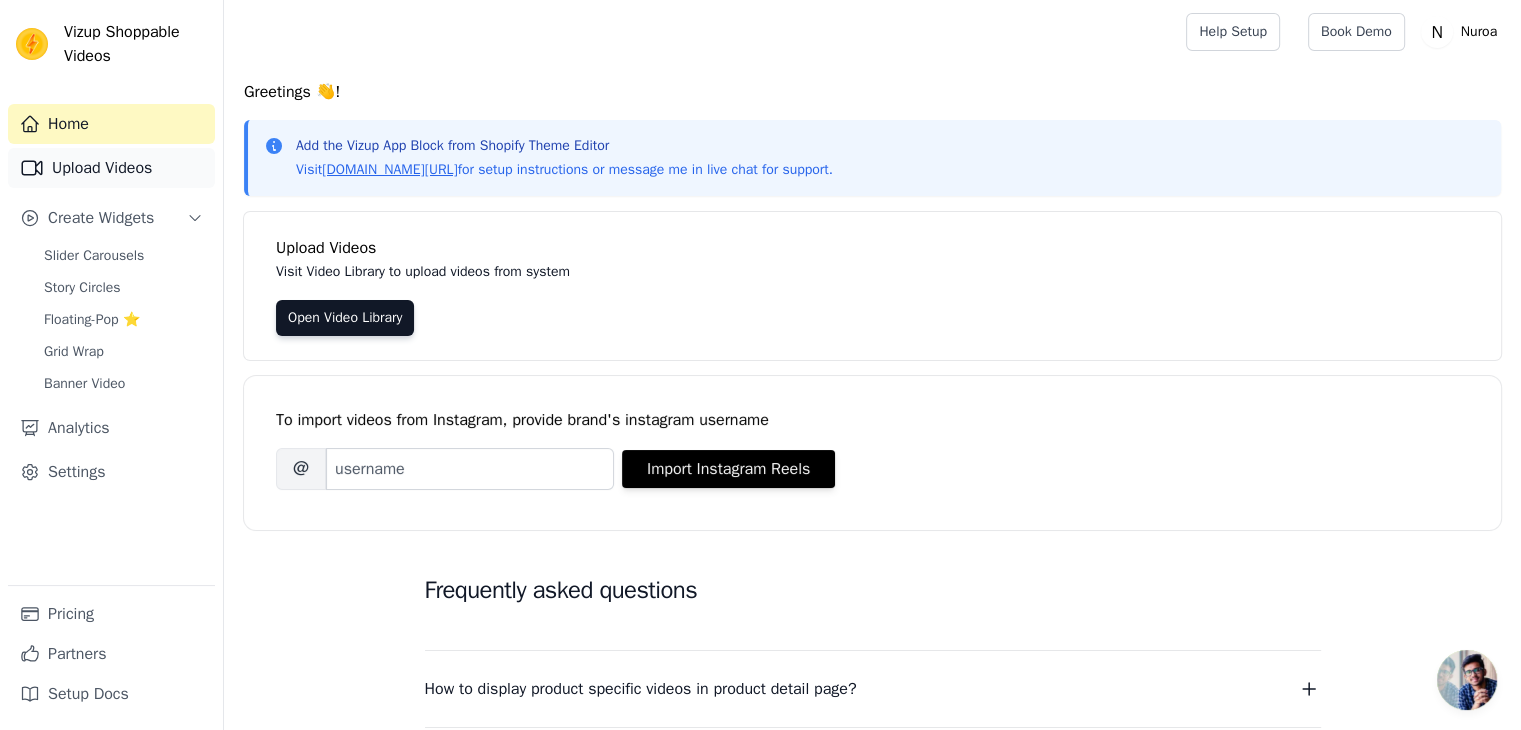 click on "Upload Videos" at bounding box center (111, 168) 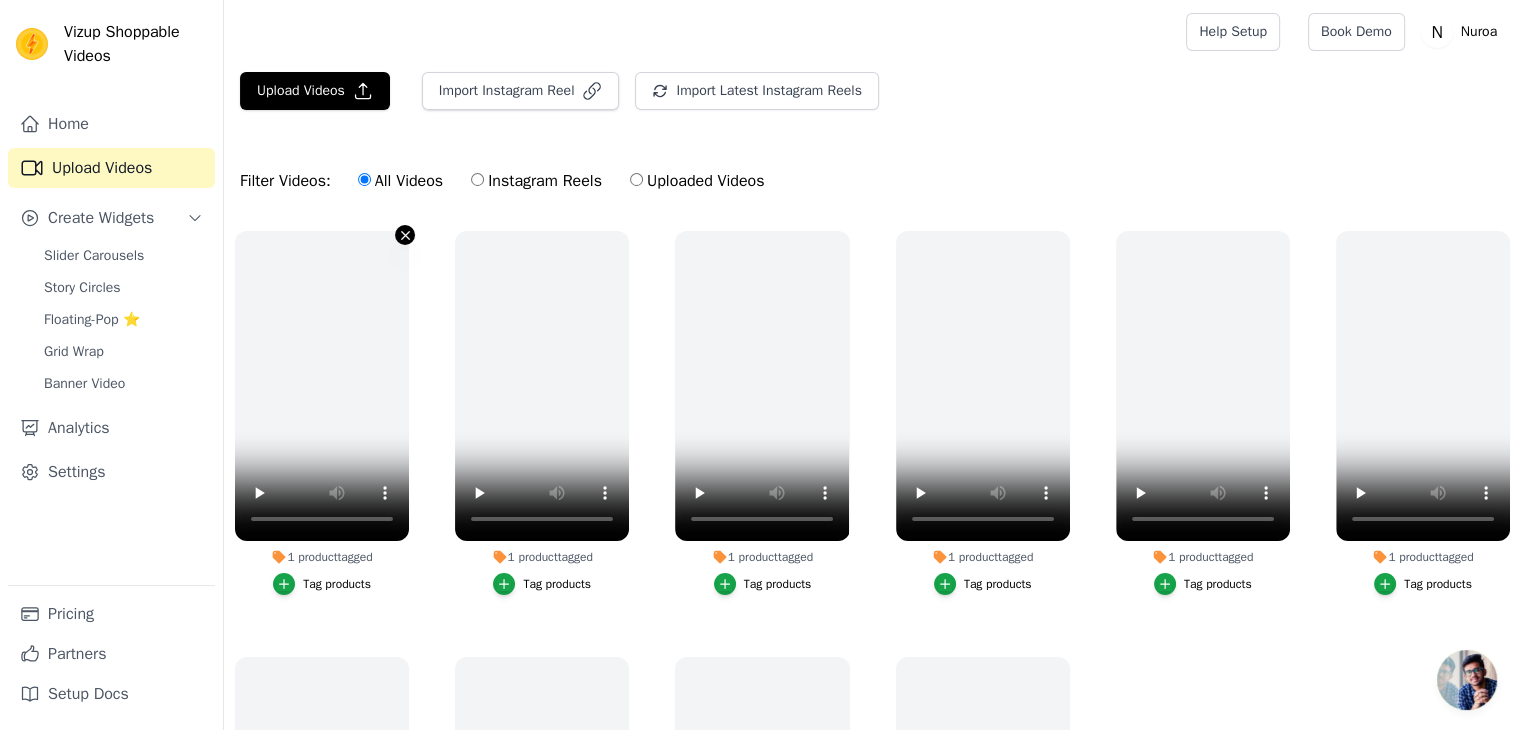 click 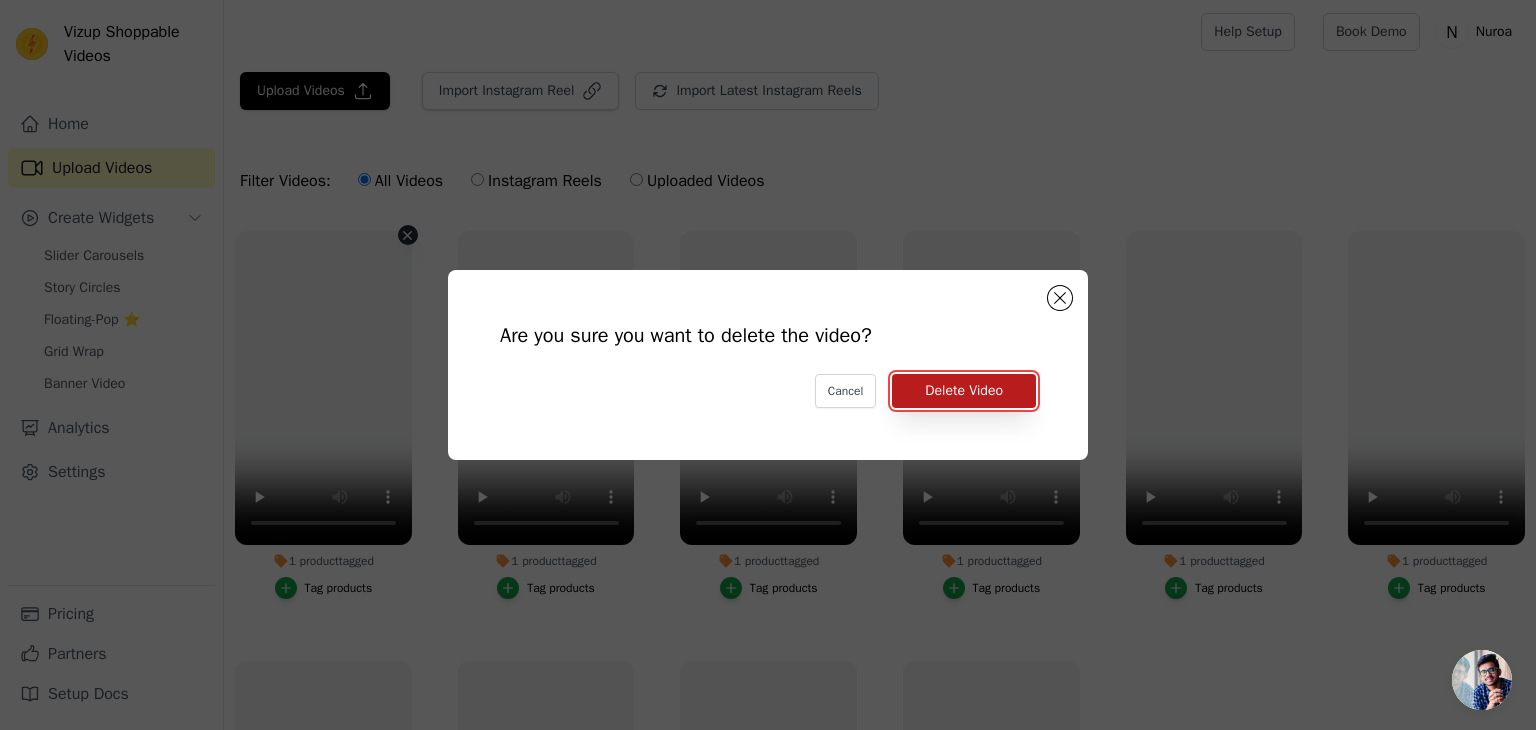 click on "Delete Video" at bounding box center [964, 391] 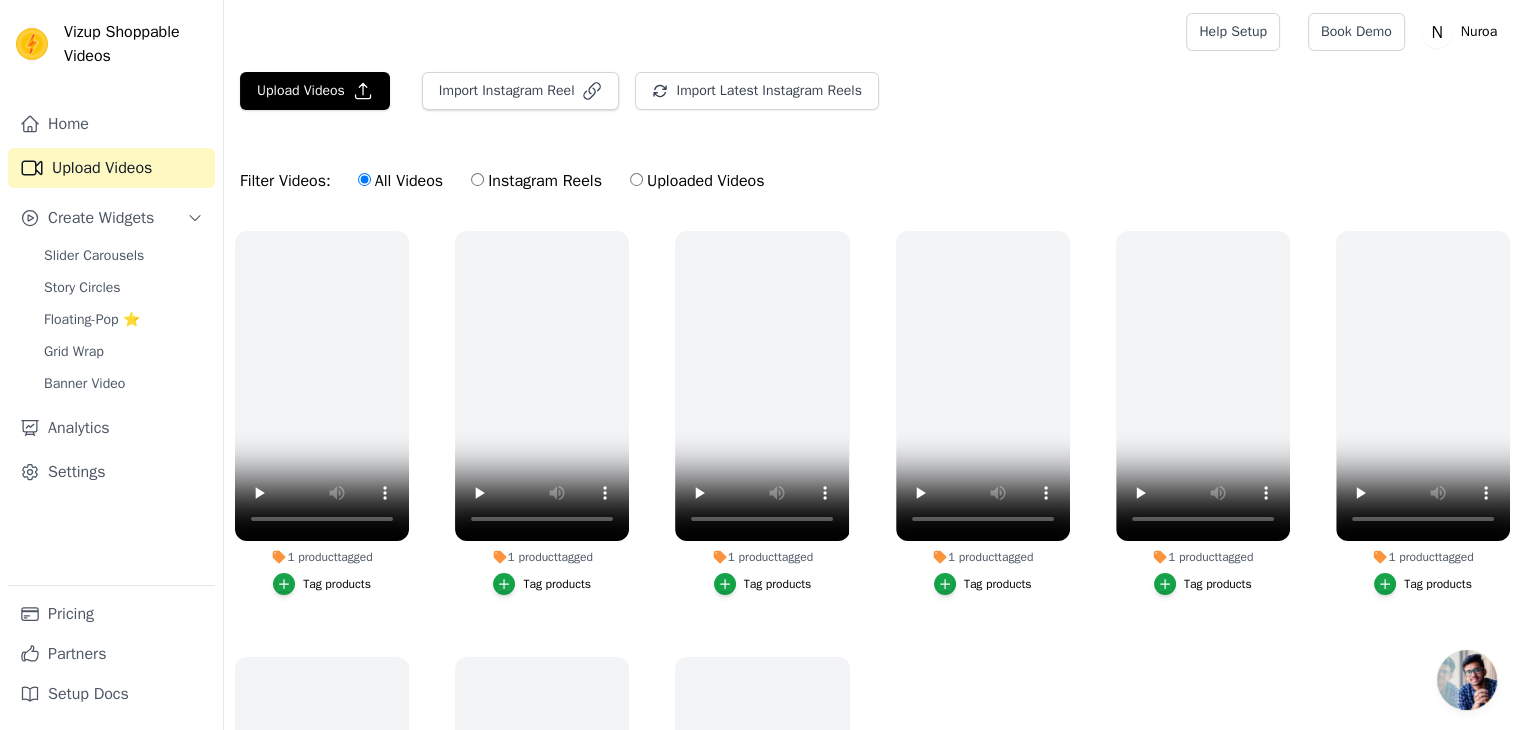 click on "Upload Videos
Import Instagram Reel
Import Latest Instagram Reels     Import Latest IG Reels     Filter Videos:
All Videos
Instagram Reels
Uploaded Videos               1   product  tagged       Tag products           1   product  tagged       Tag products           1   product  tagged       Tag products           1   product  tagged       Tag products           1   product  tagged       Tag products           1   product  tagged       Tag products           1   product  tagged       Tag products           1   product  tagged       Tag products           1   product  tagged       Tag products" at bounding box center [872, 479] 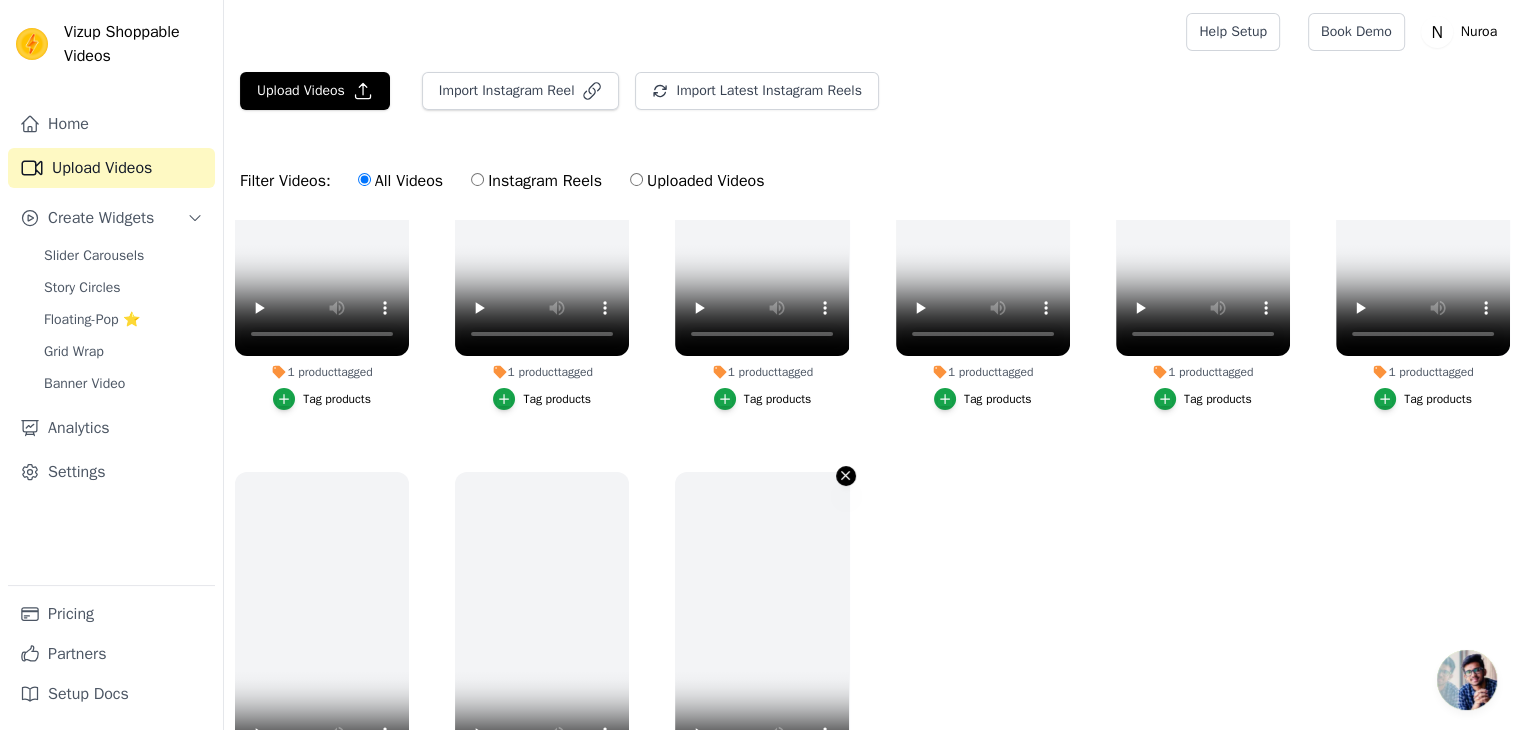 click 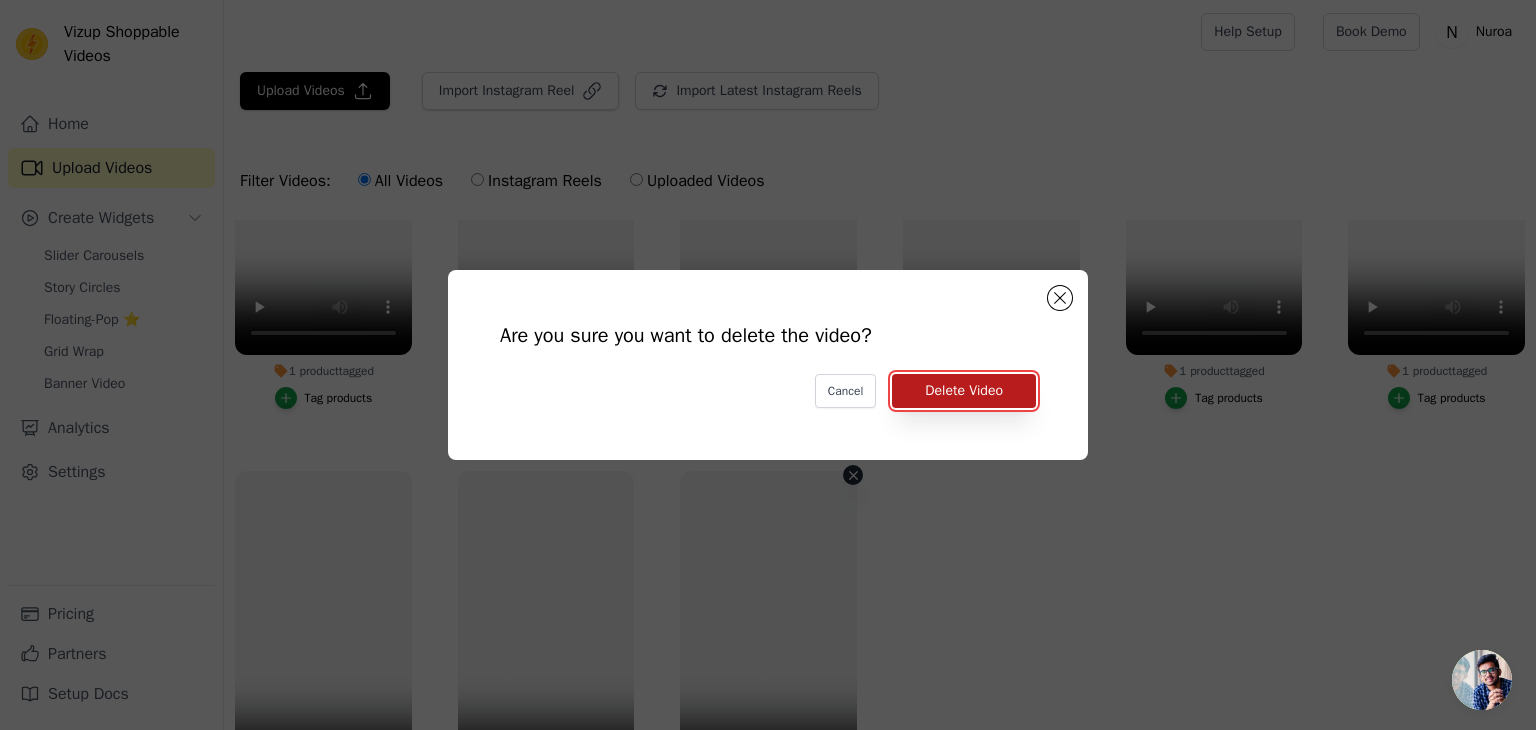 click on "Delete Video" at bounding box center [964, 391] 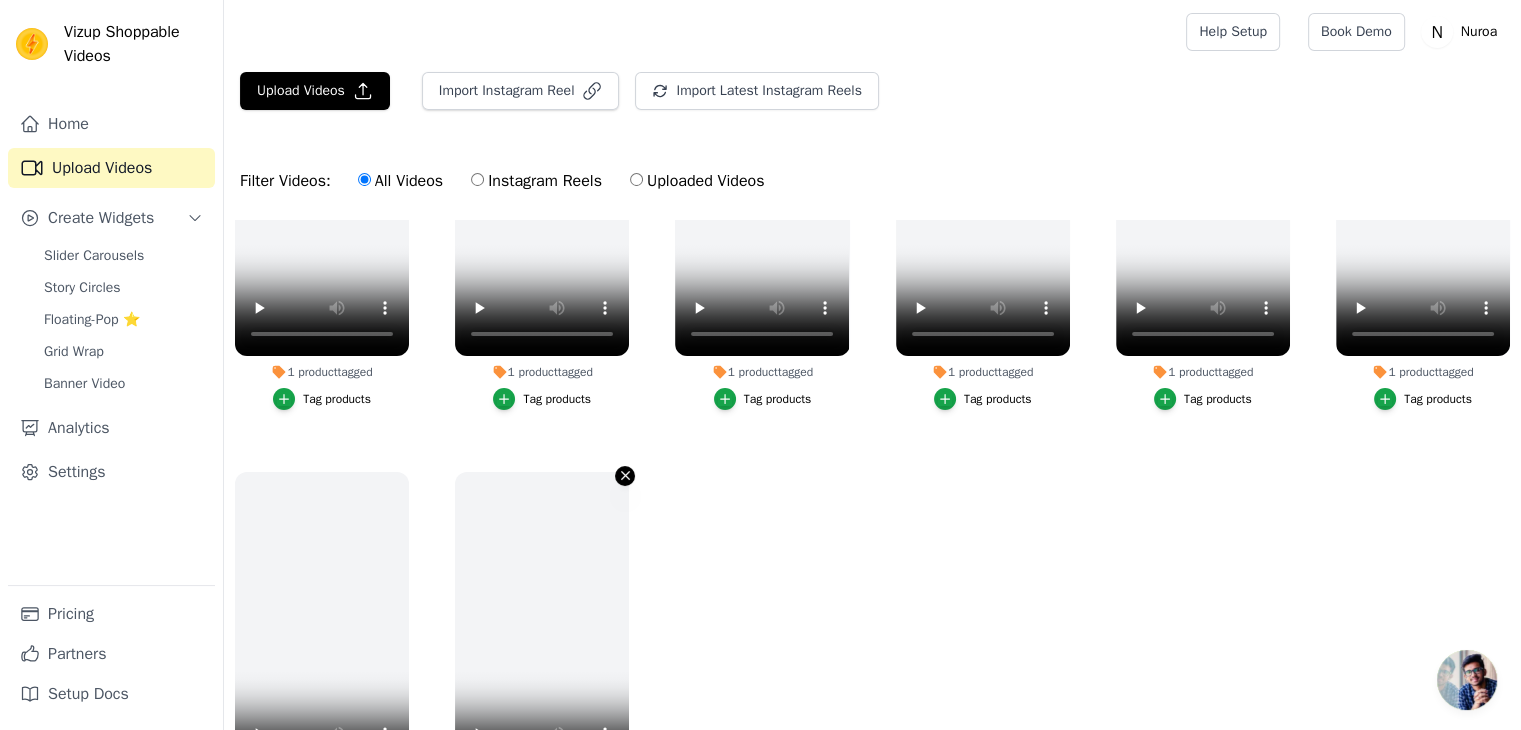 click 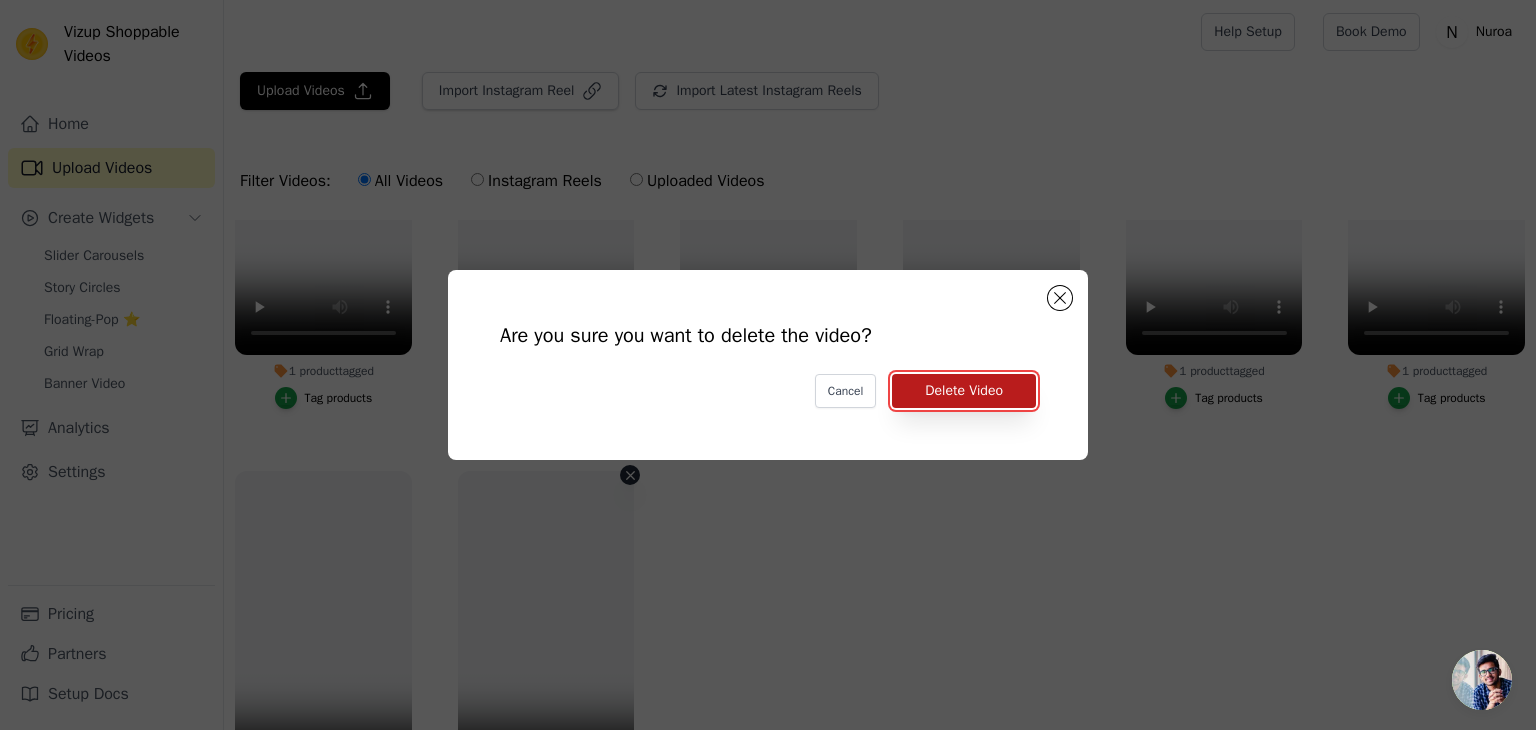 click on "Delete Video" at bounding box center [964, 391] 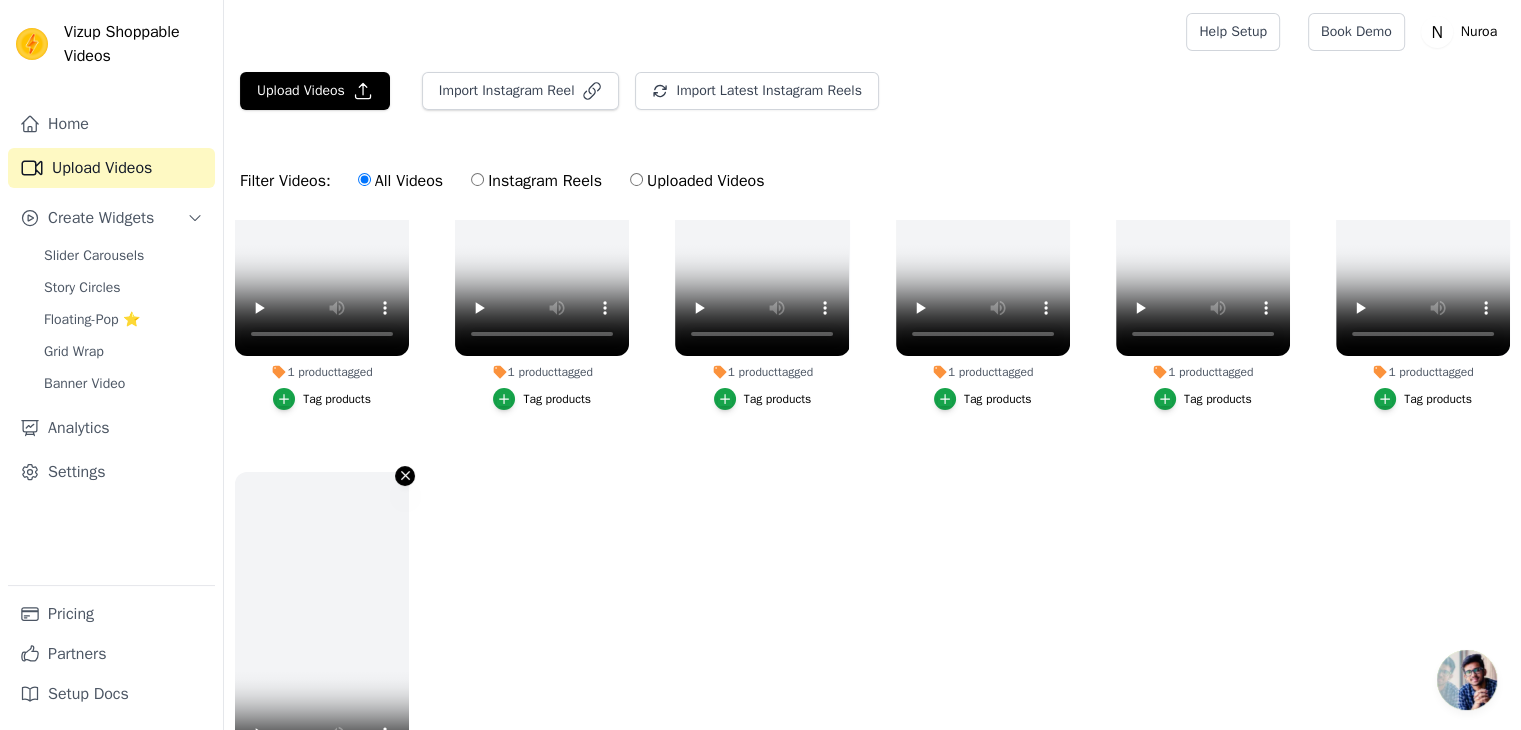 click 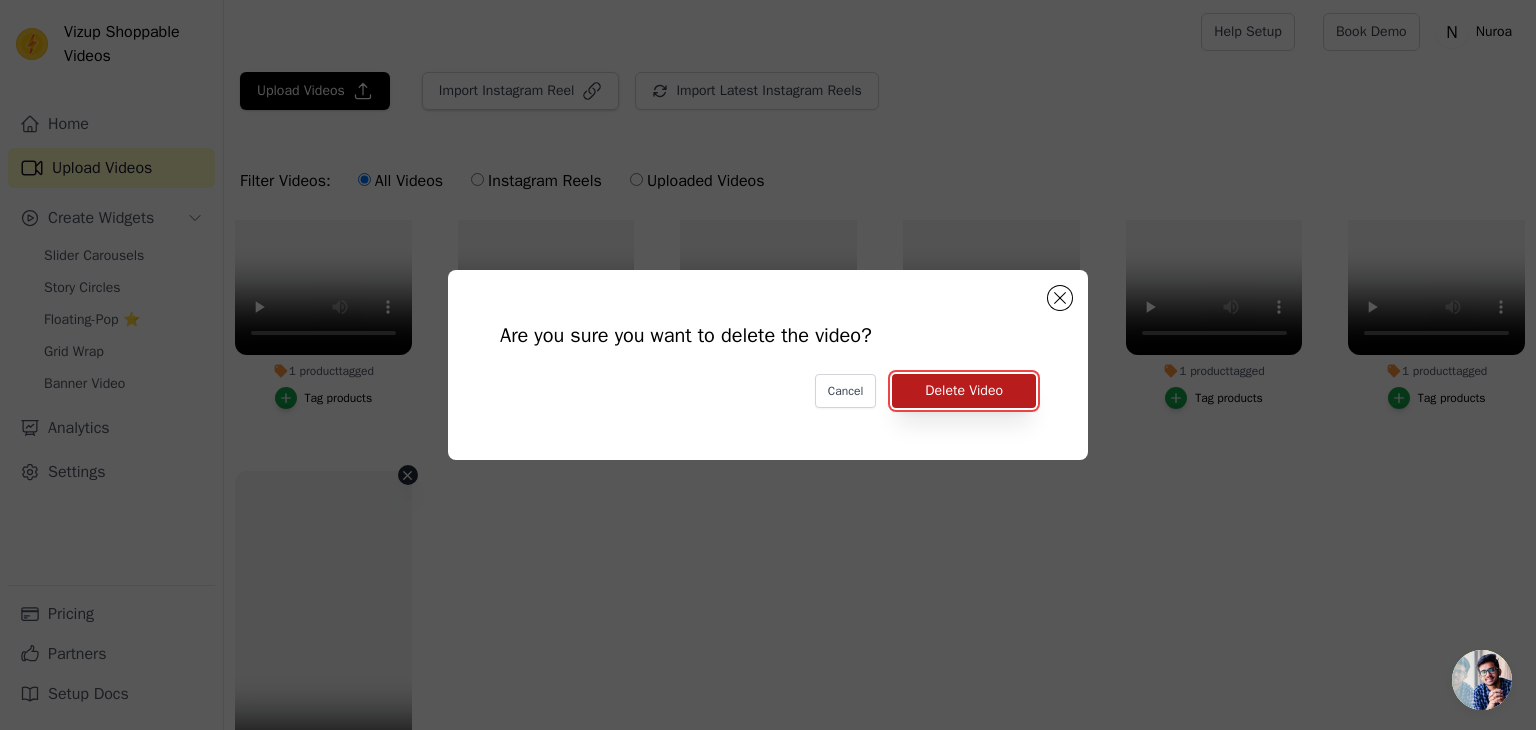 click on "Delete Video" at bounding box center (964, 391) 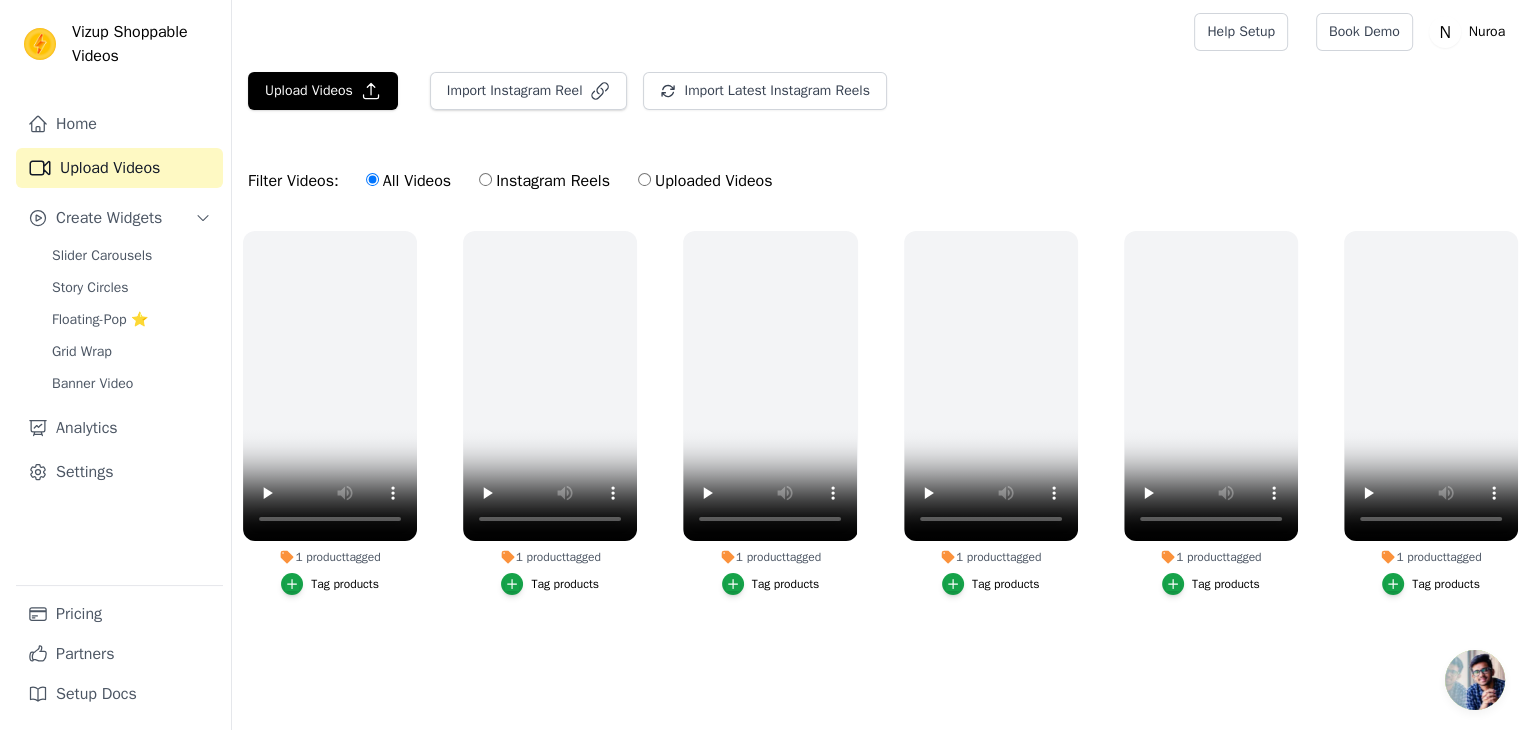 scroll, scrollTop: 0, scrollLeft: 0, axis: both 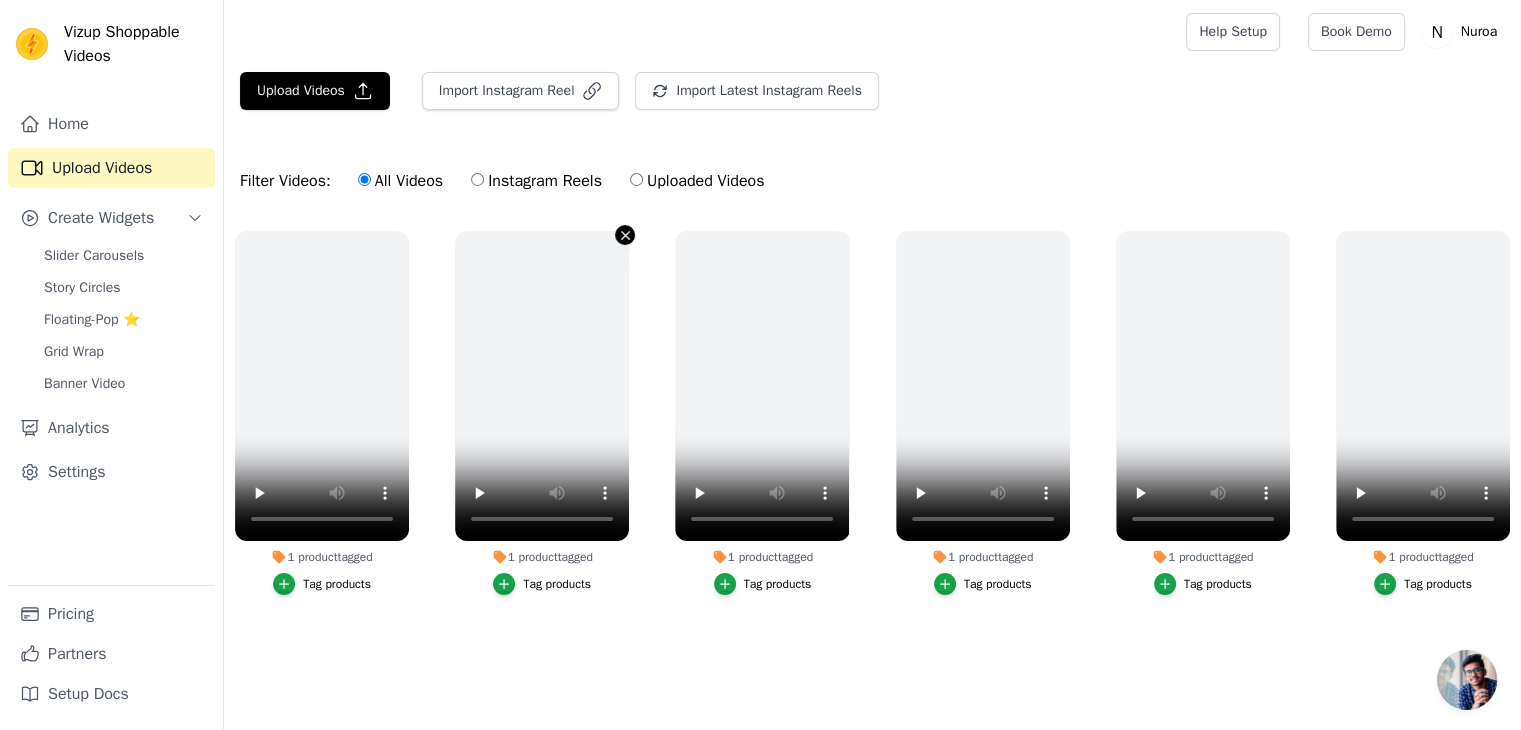 click 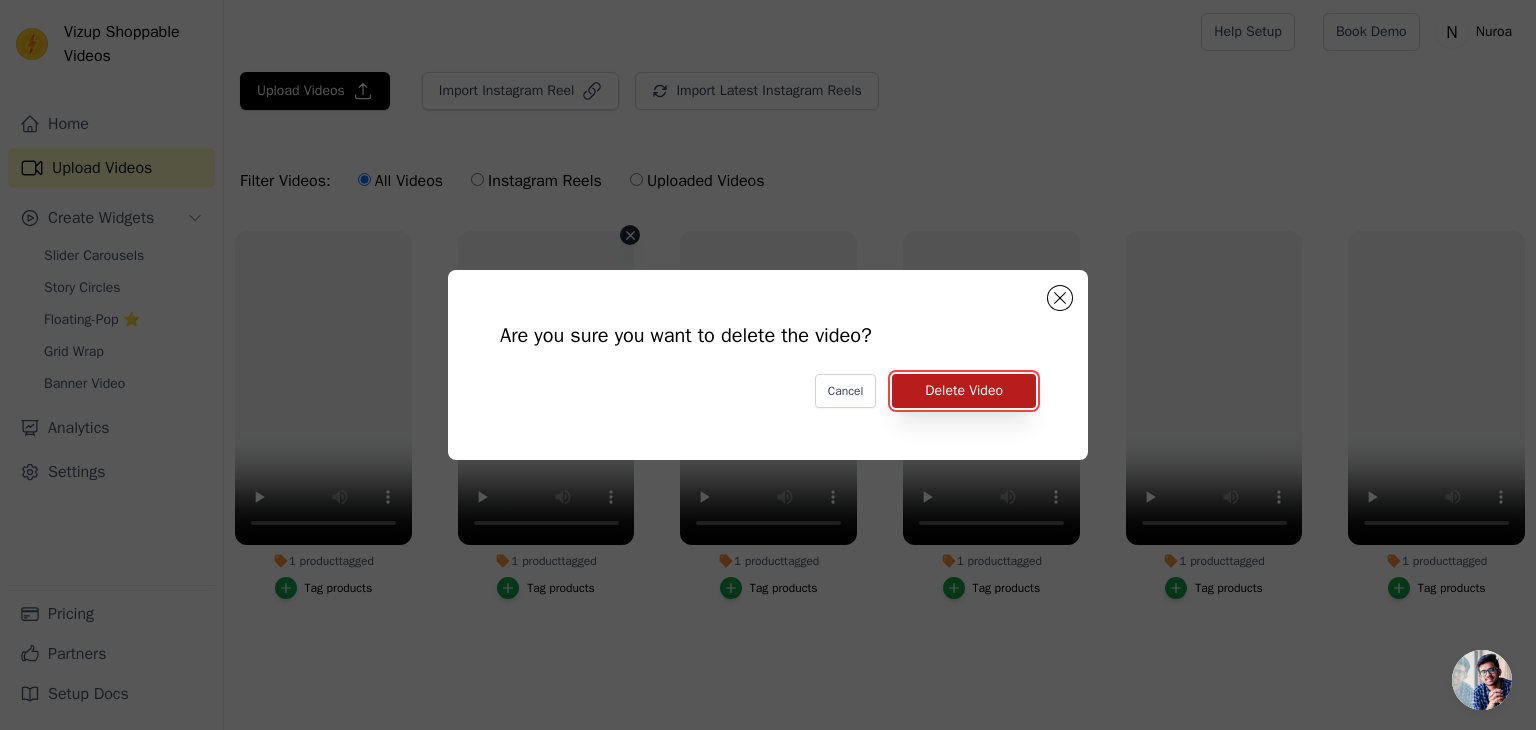 click on "Delete Video" at bounding box center [964, 391] 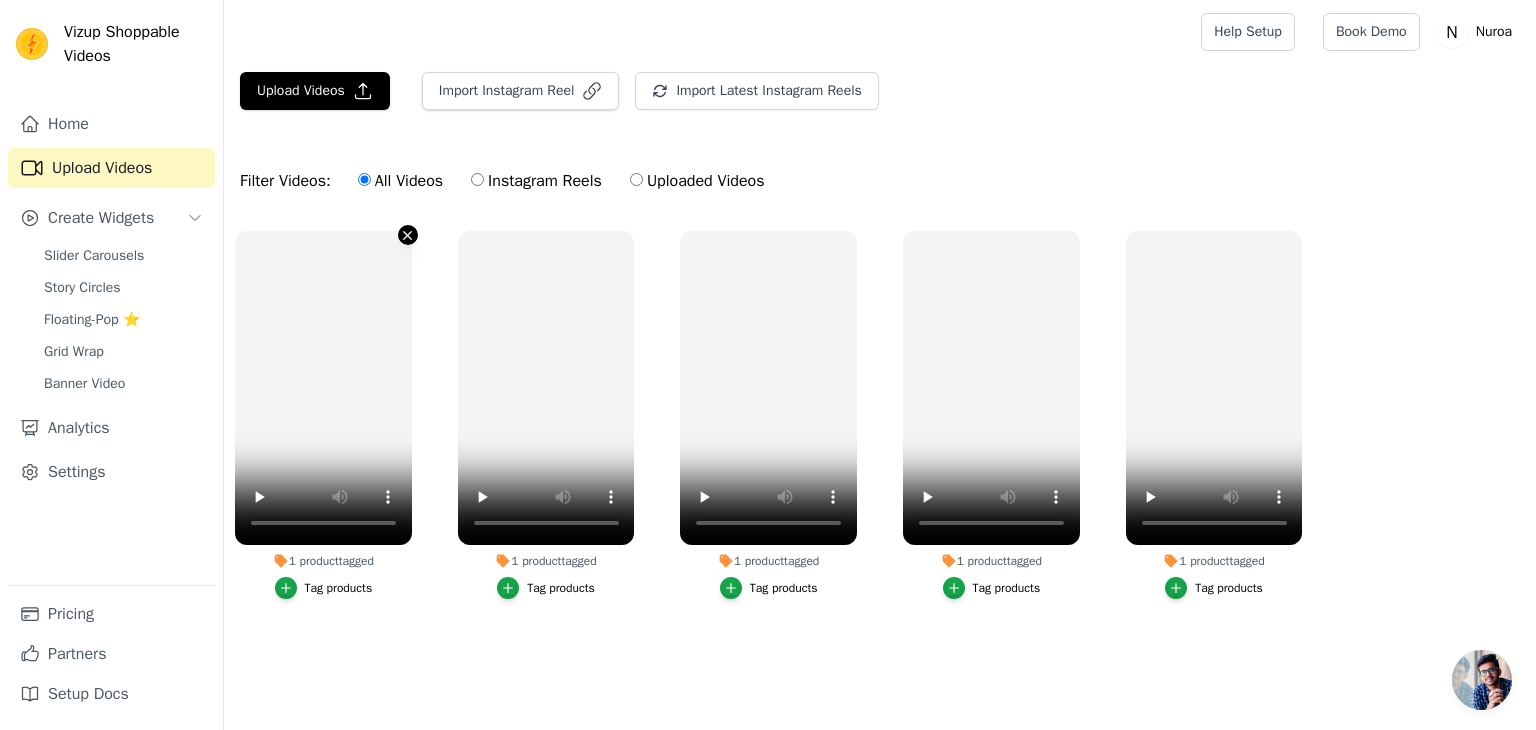 click 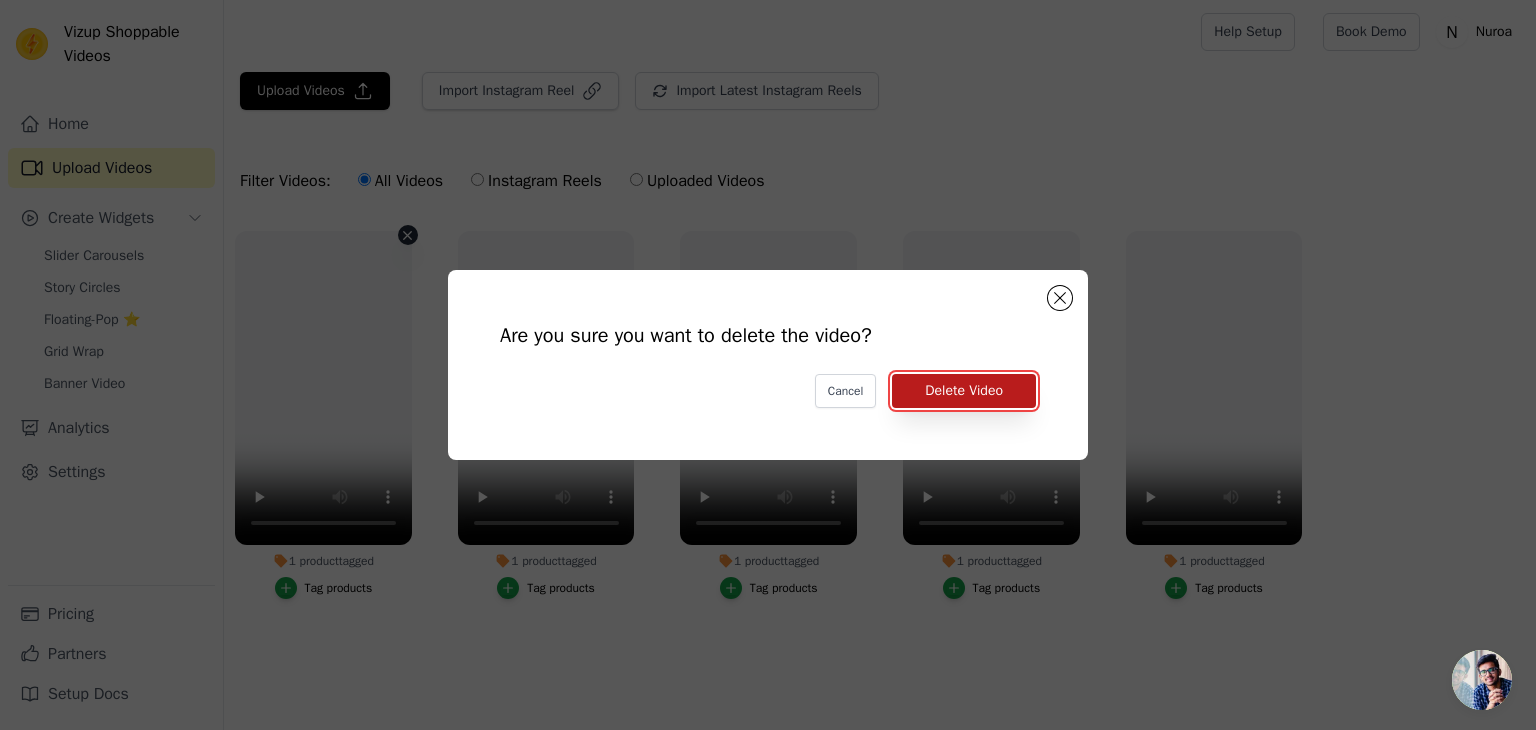 click on "Delete Video" at bounding box center (964, 391) 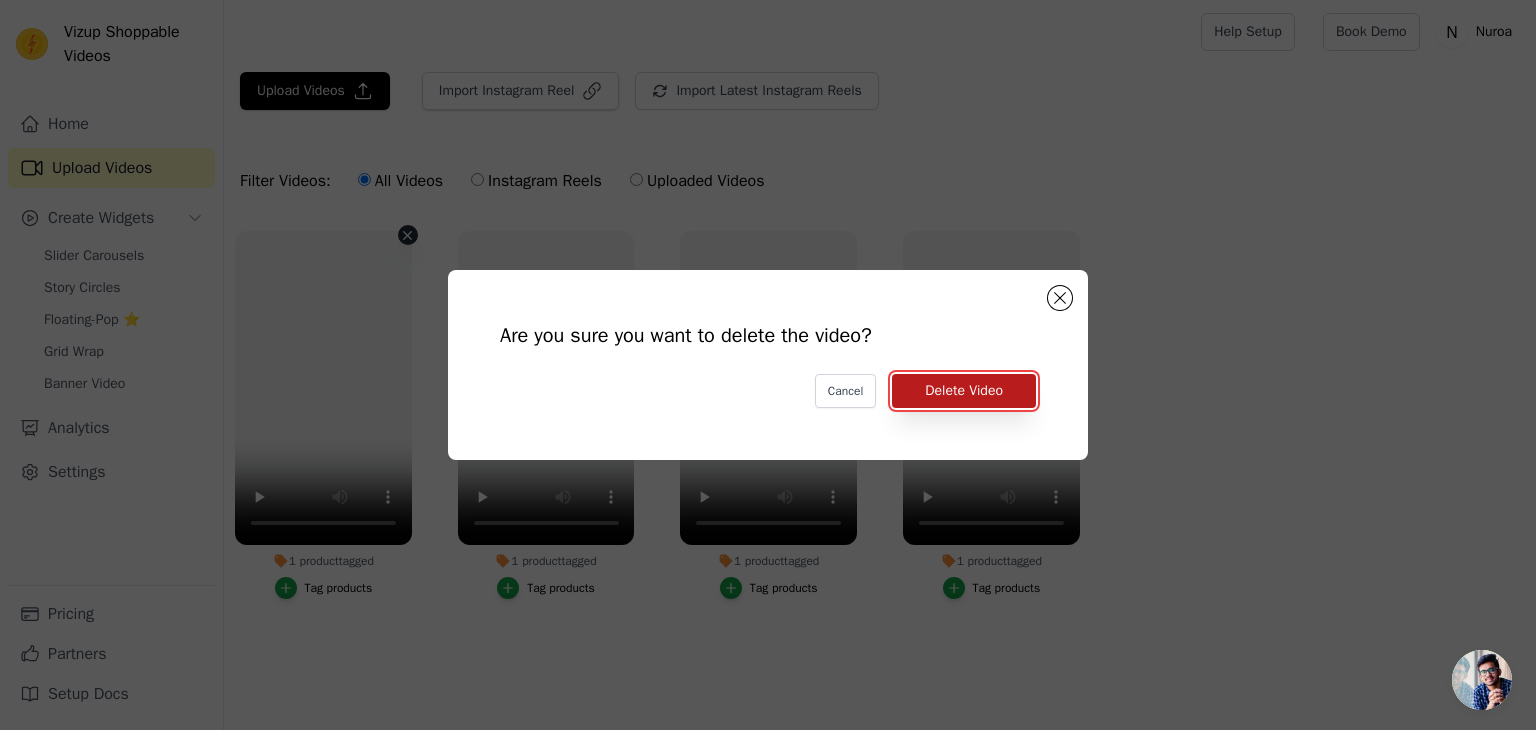 click on "Delete Video" at bounding box center (964, 391) 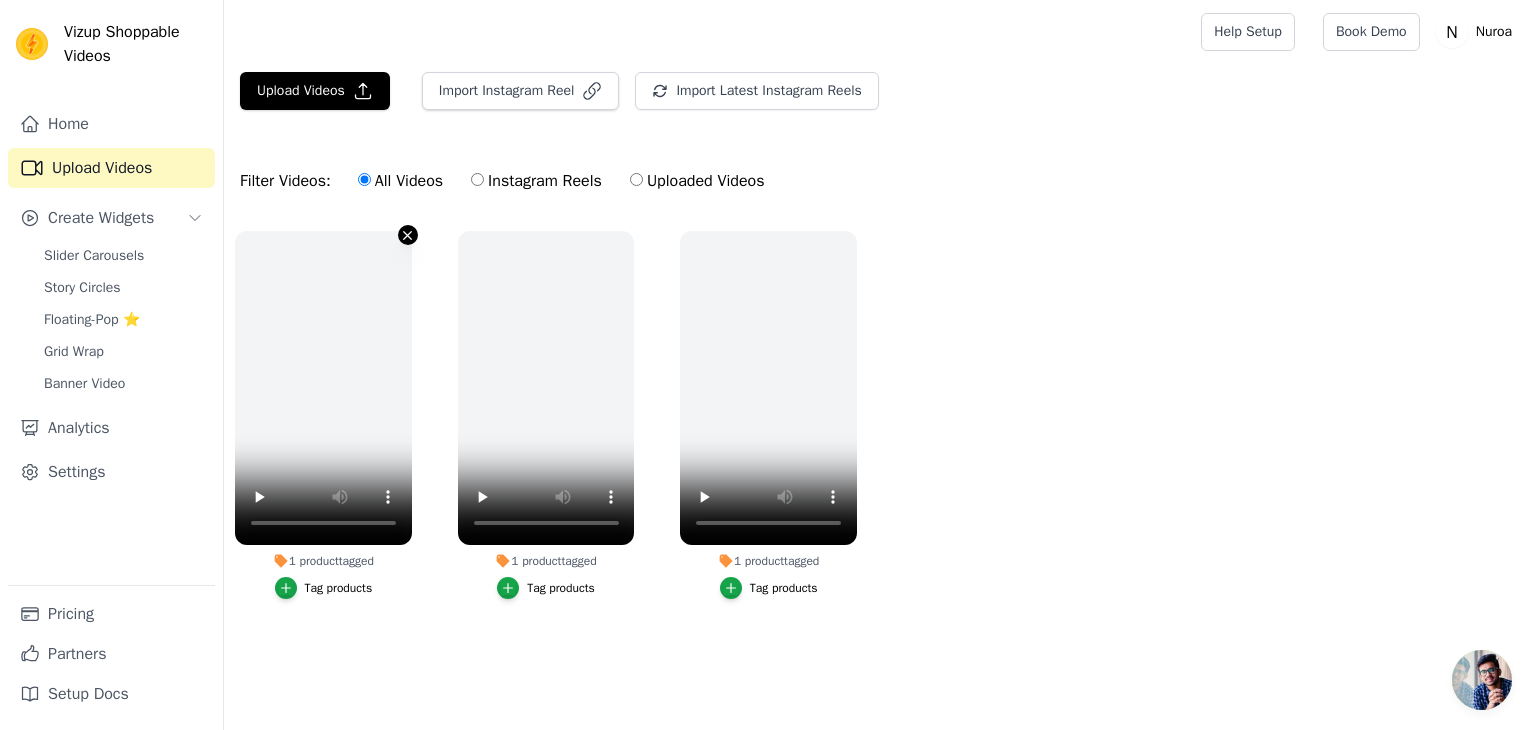 click 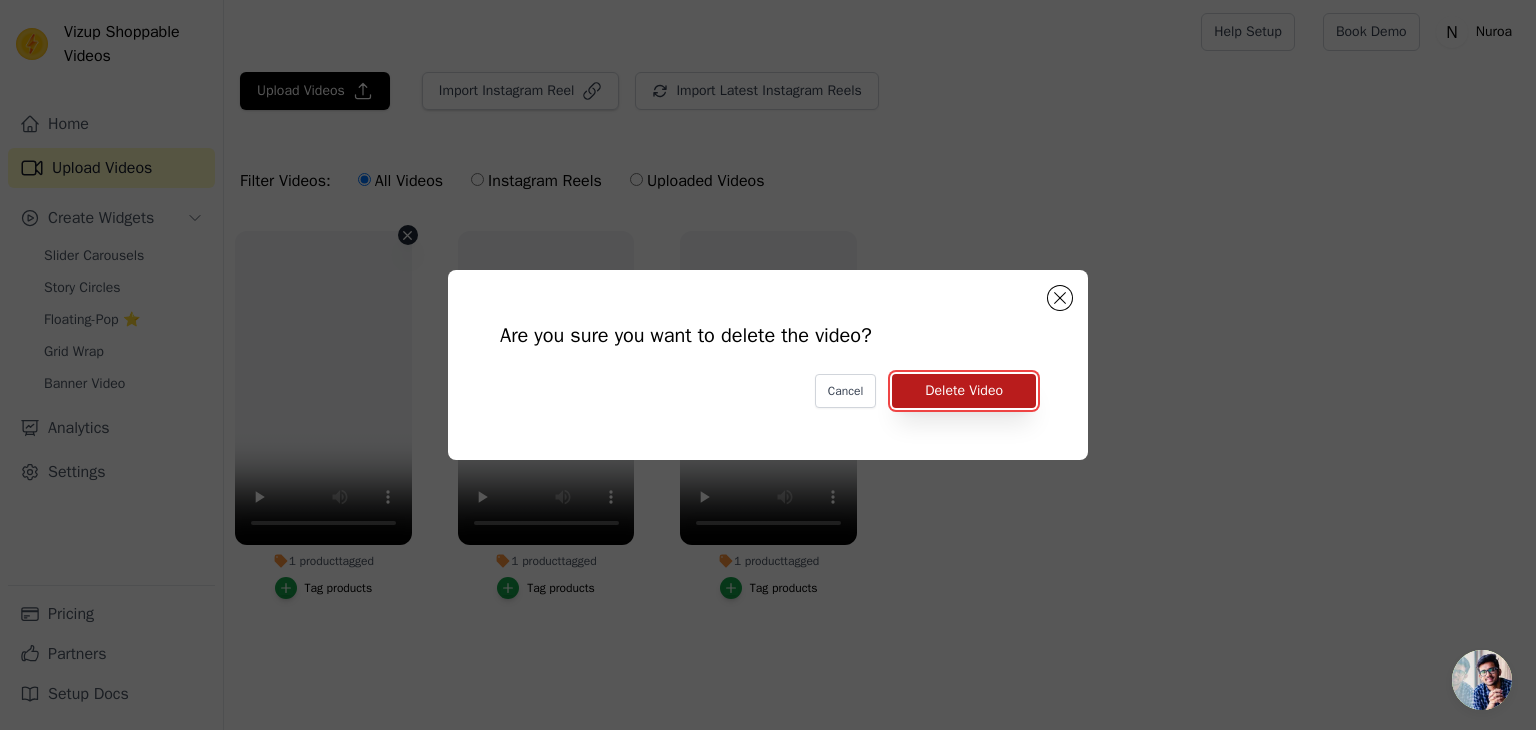 click on "Delete Video" at bounding box center (964, 391) 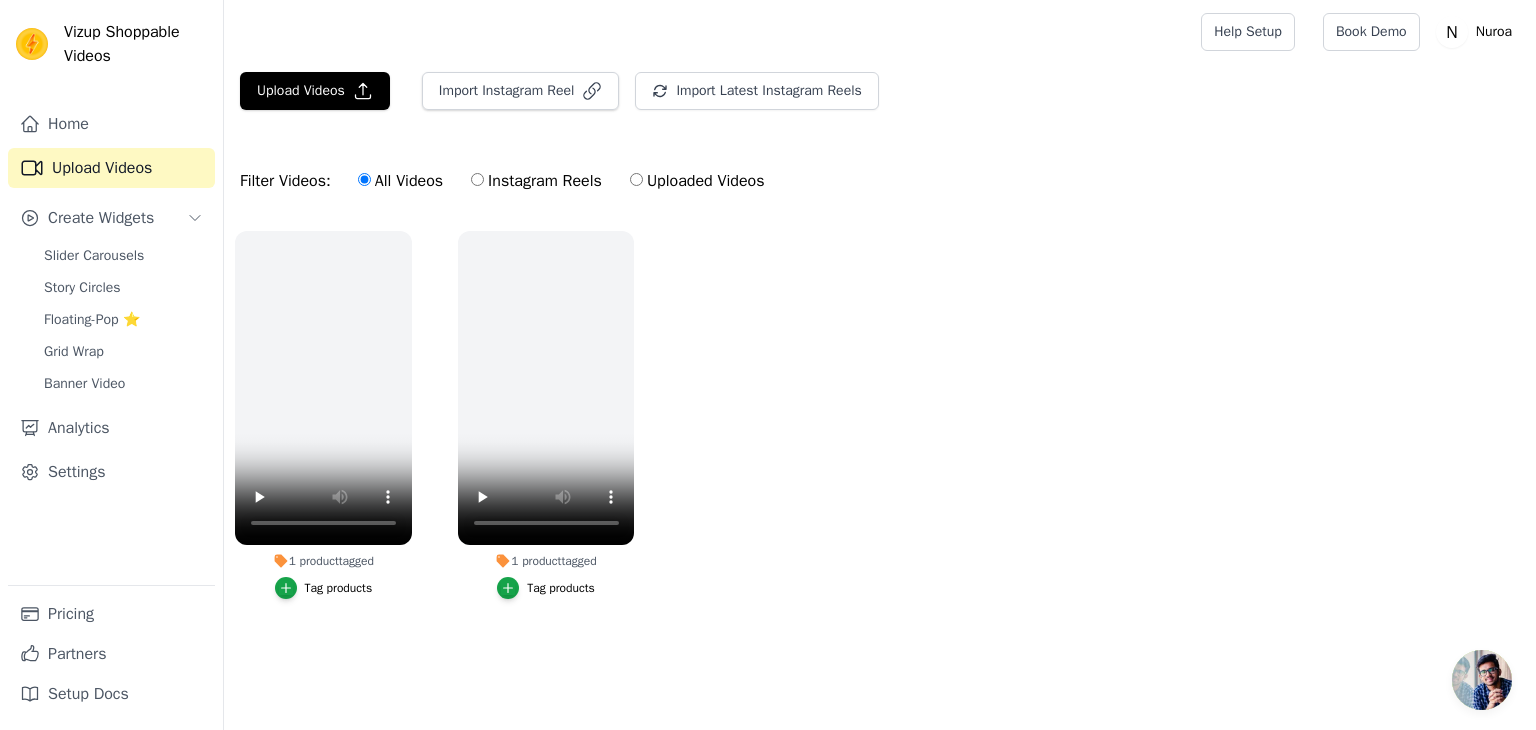 click on "1   product  tagged       Tag products" at bounding box center [323, 419] 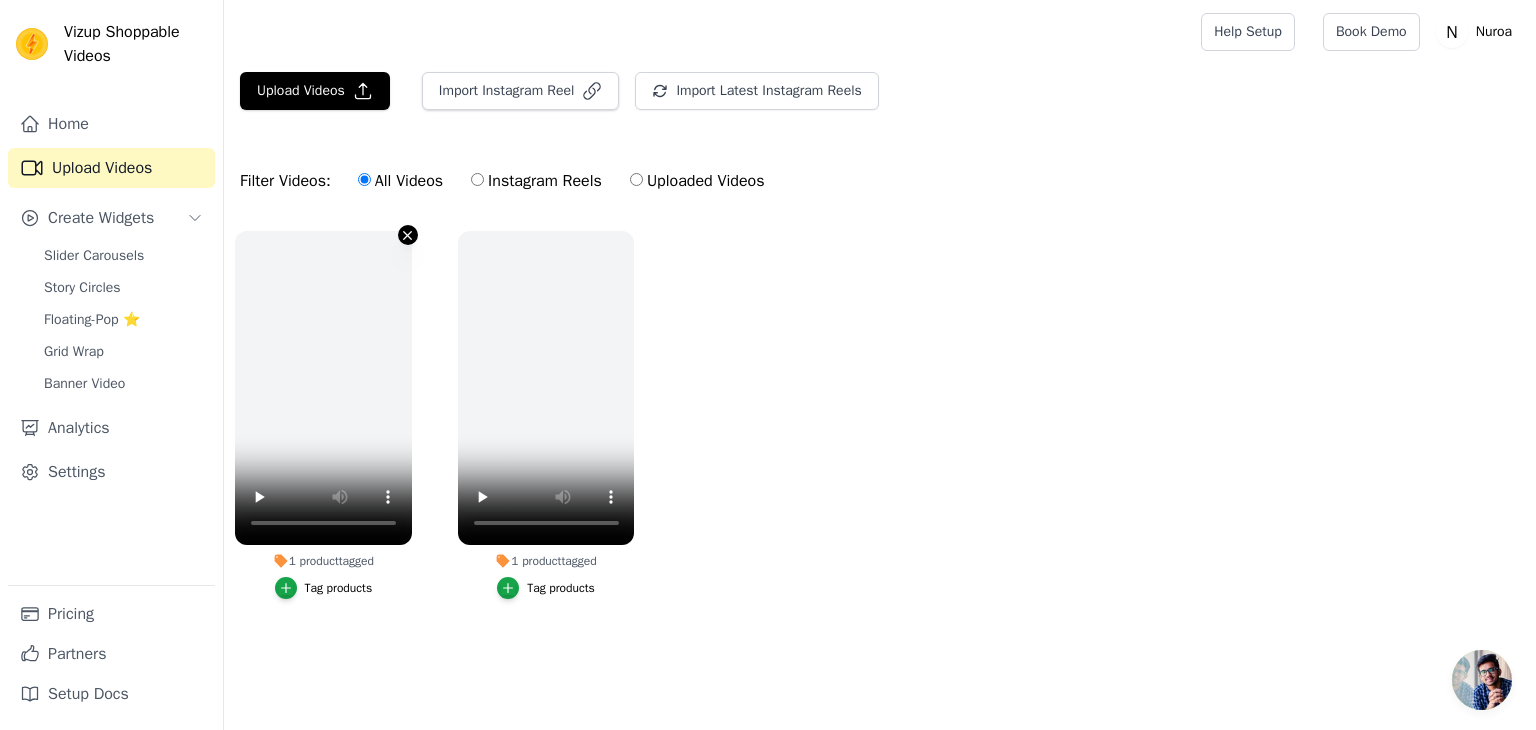 click 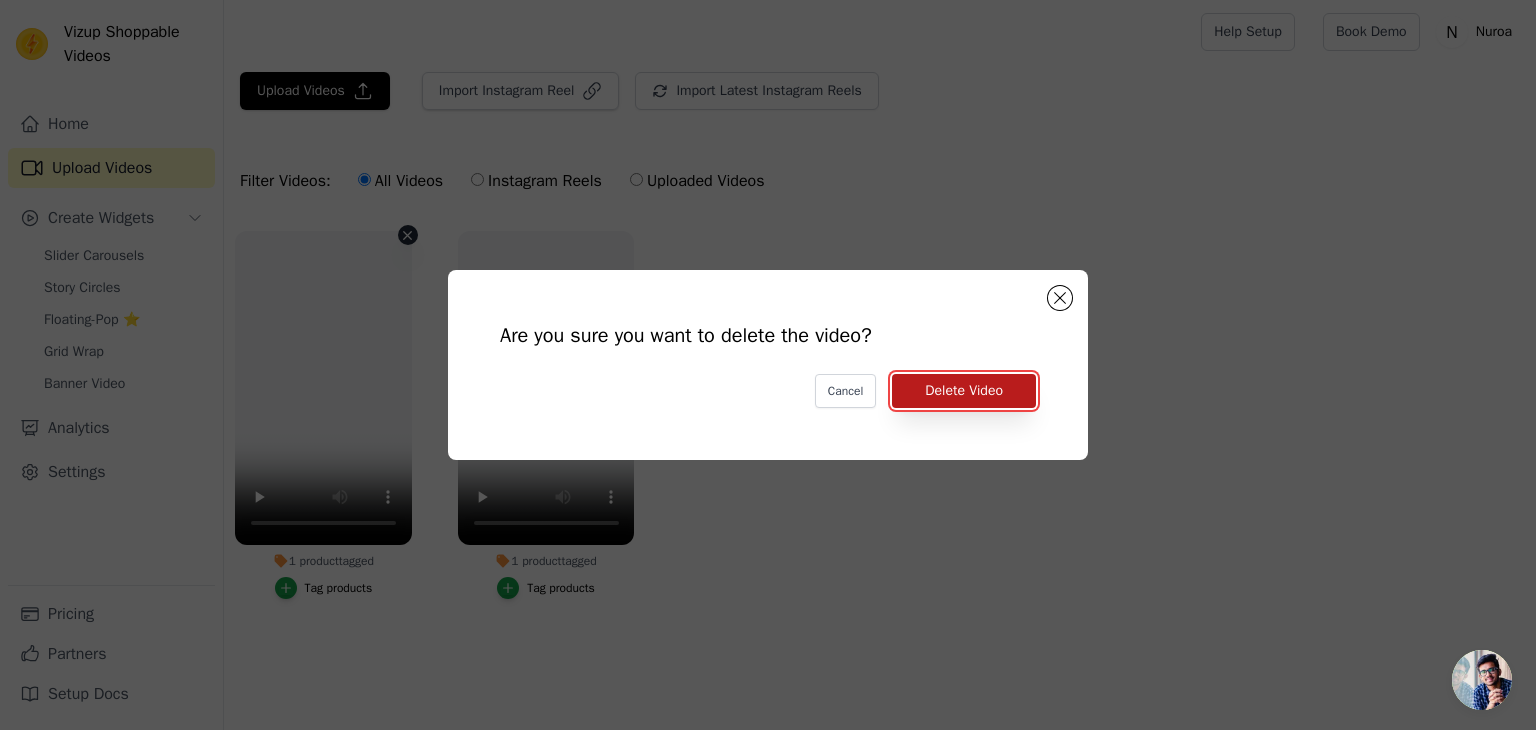 click on "Delete Video" at bounding box center [964, 391] 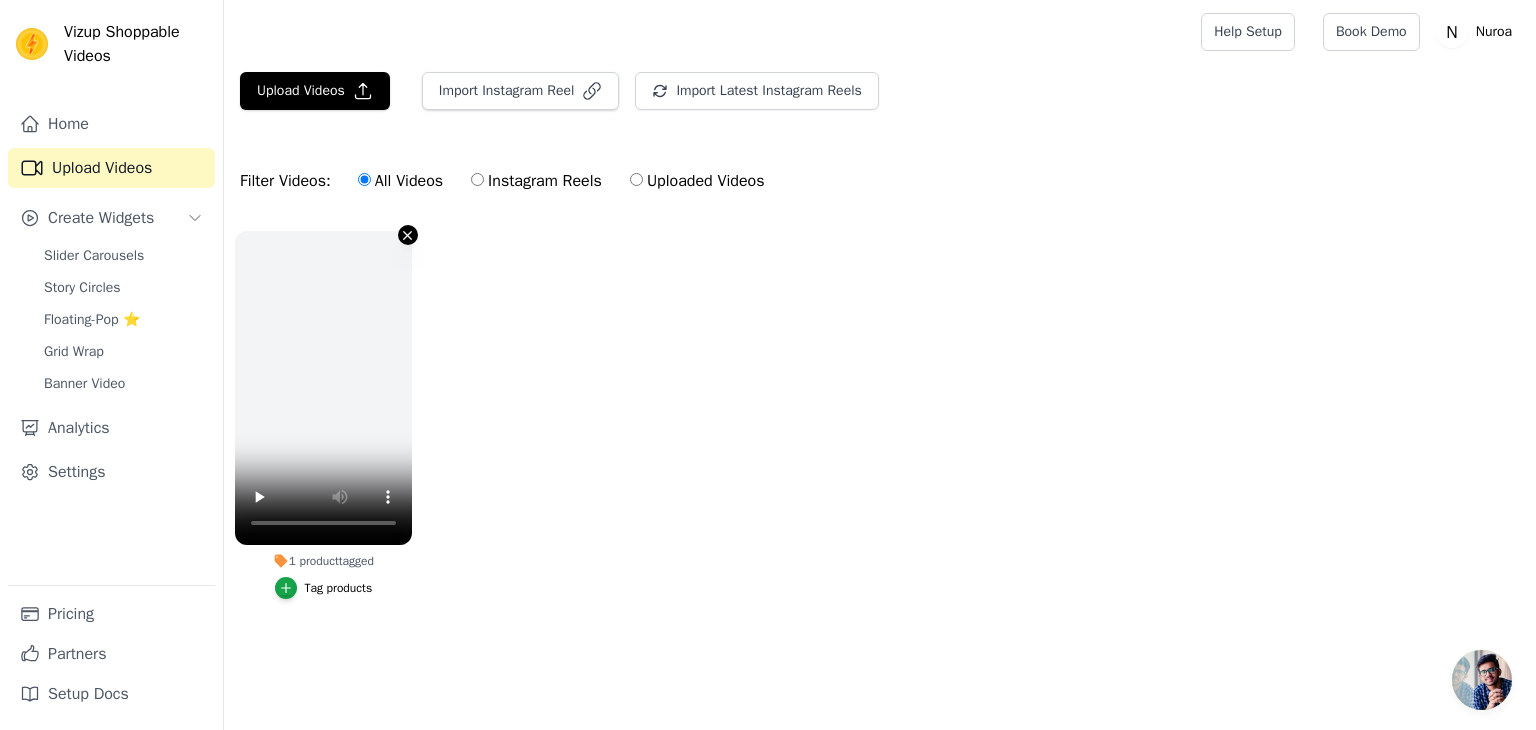 click 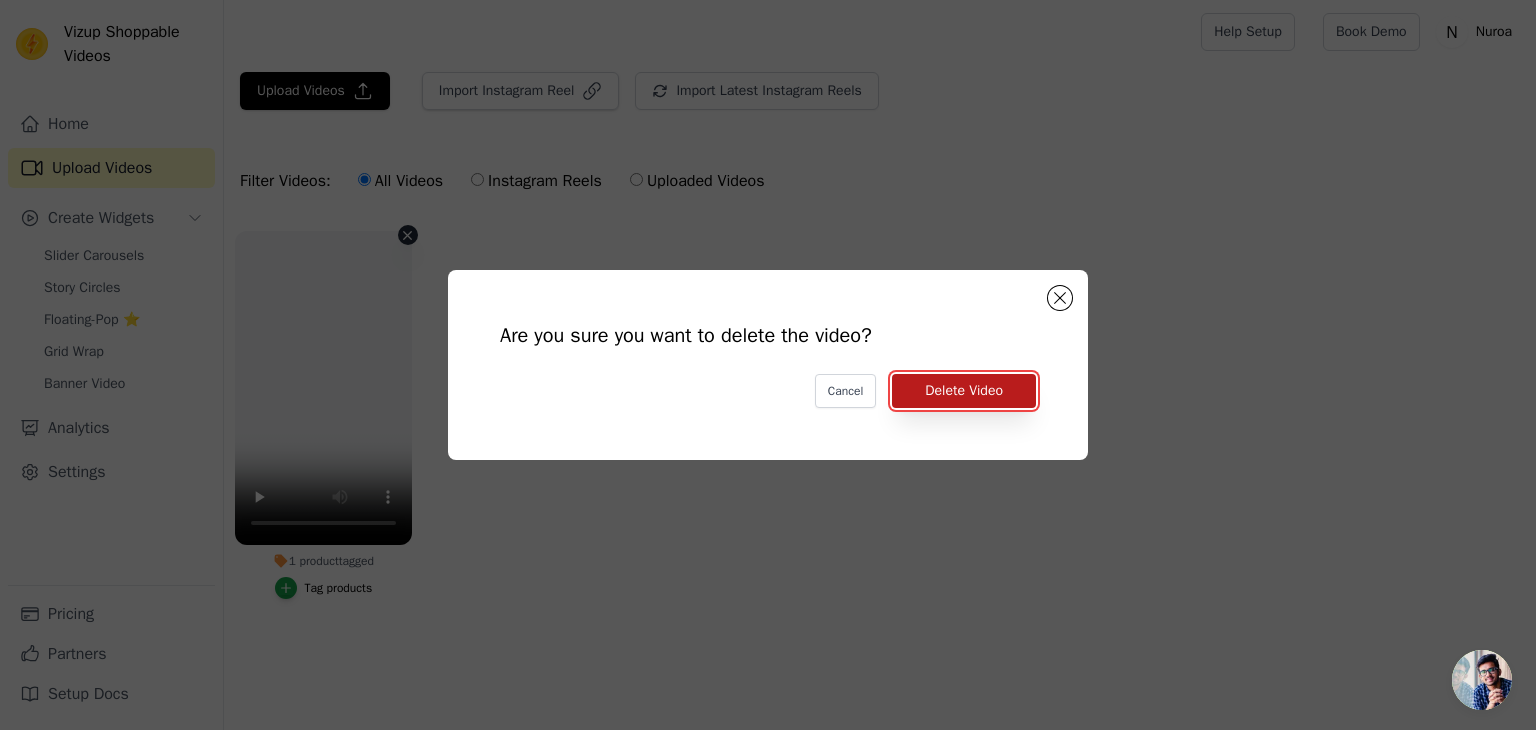 click on "Delete Video" at bounding box center [964, 391] 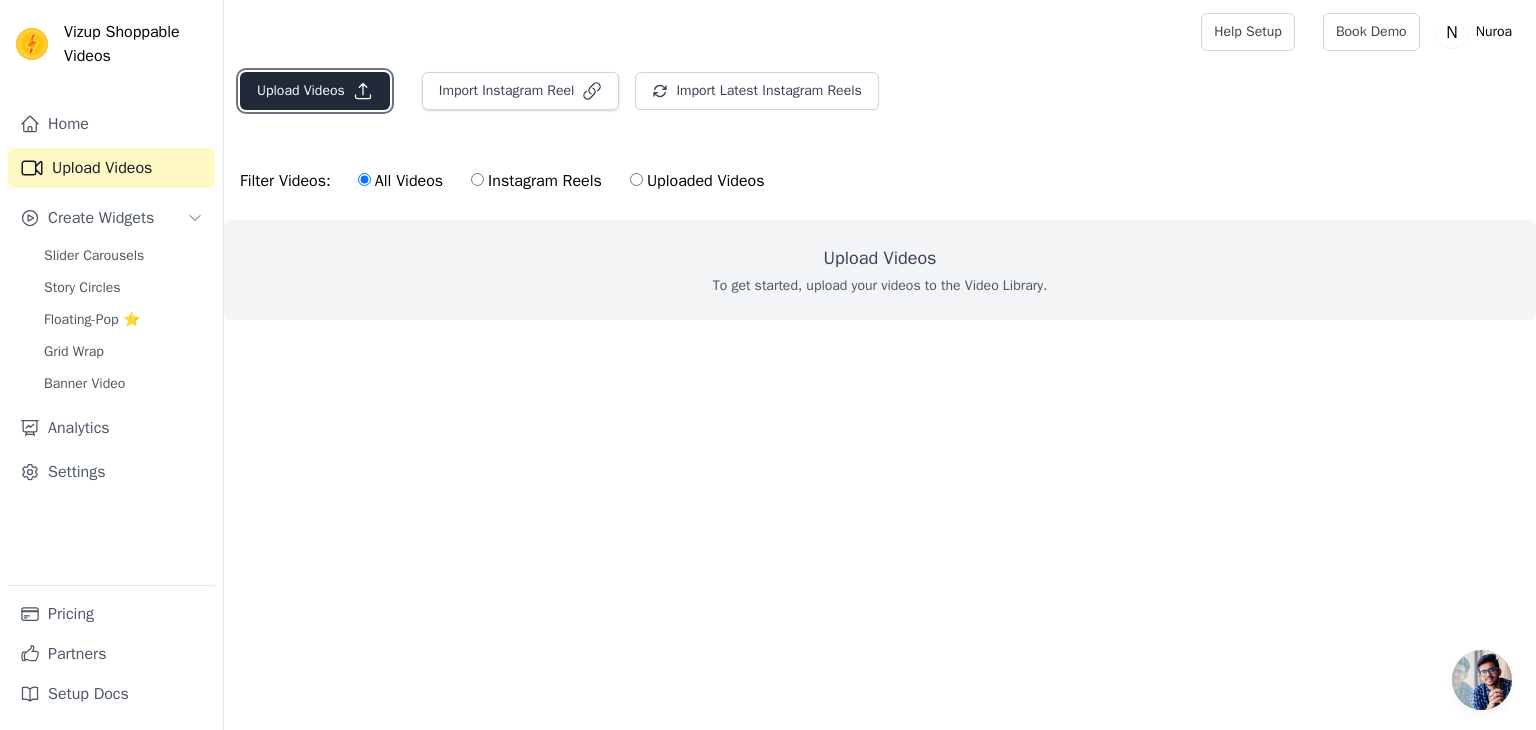 click on "Upload Videos" at bounding box center [315, 91] 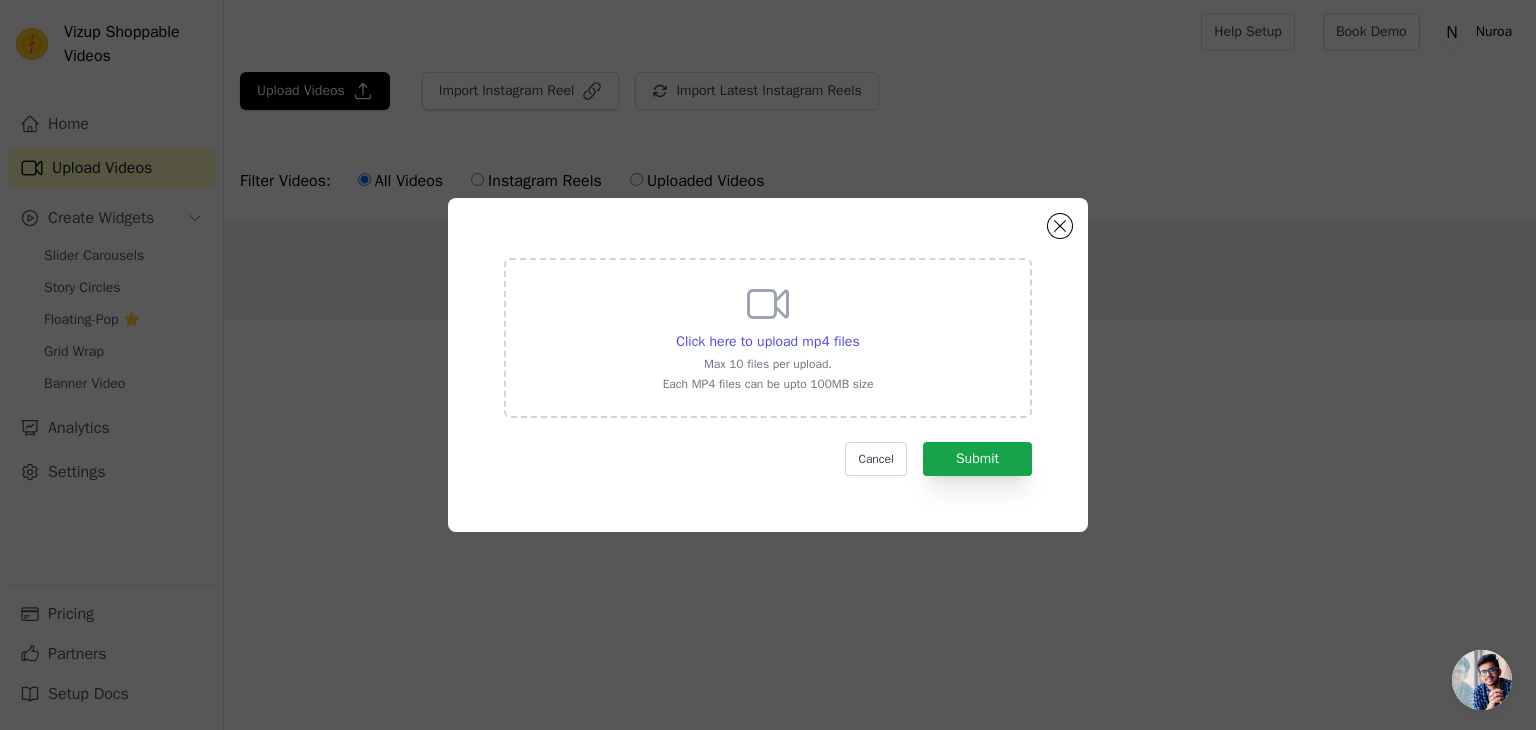 click on "Click here to upload mp4 files     Max 10 files per upload.   Each MP4 files can be upto 100MB size" at bounding box center (768, 336) 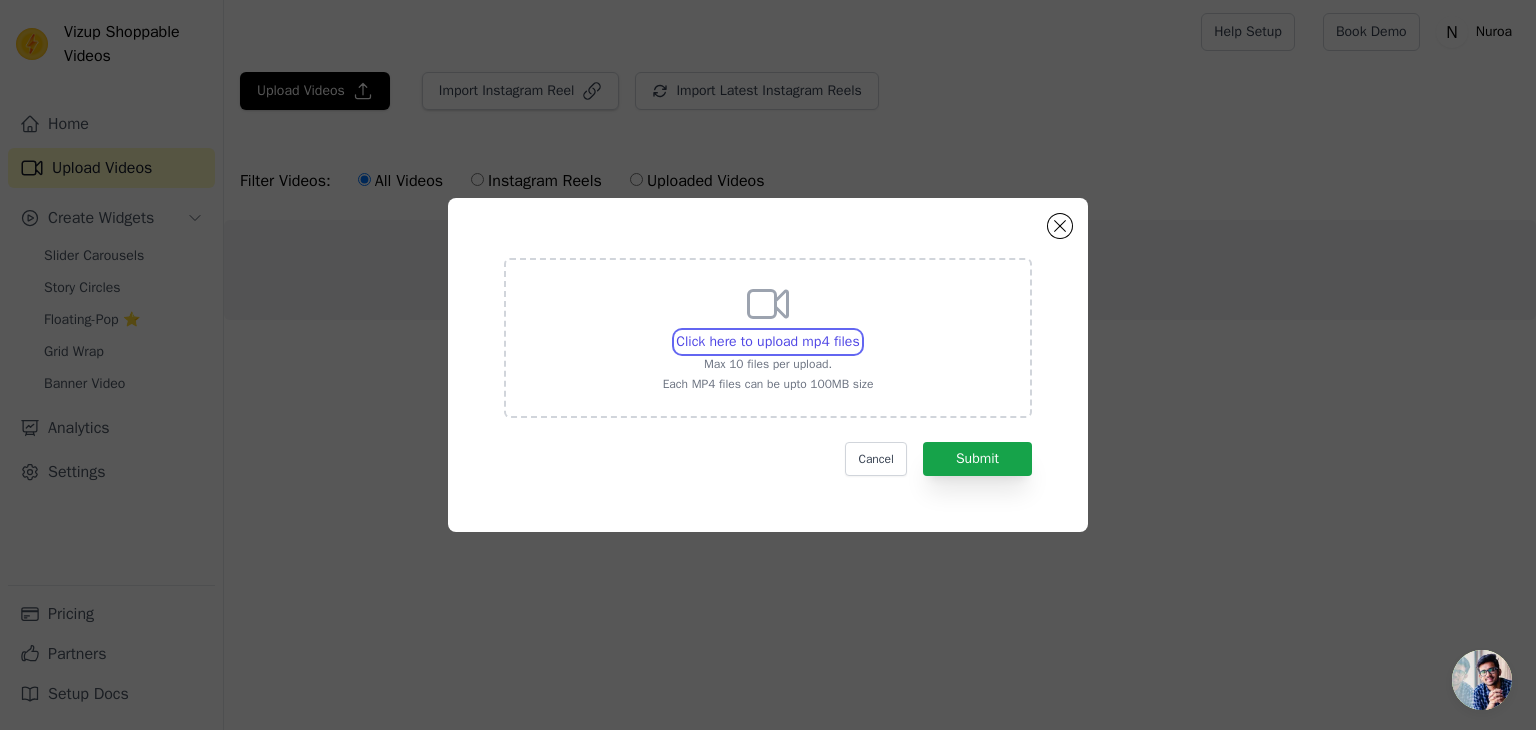 click on "Click here to upload mp4 files     Max 10 files per upload.   Each MP4 files can be upto 100MB size" at bounding box center [859, 331] 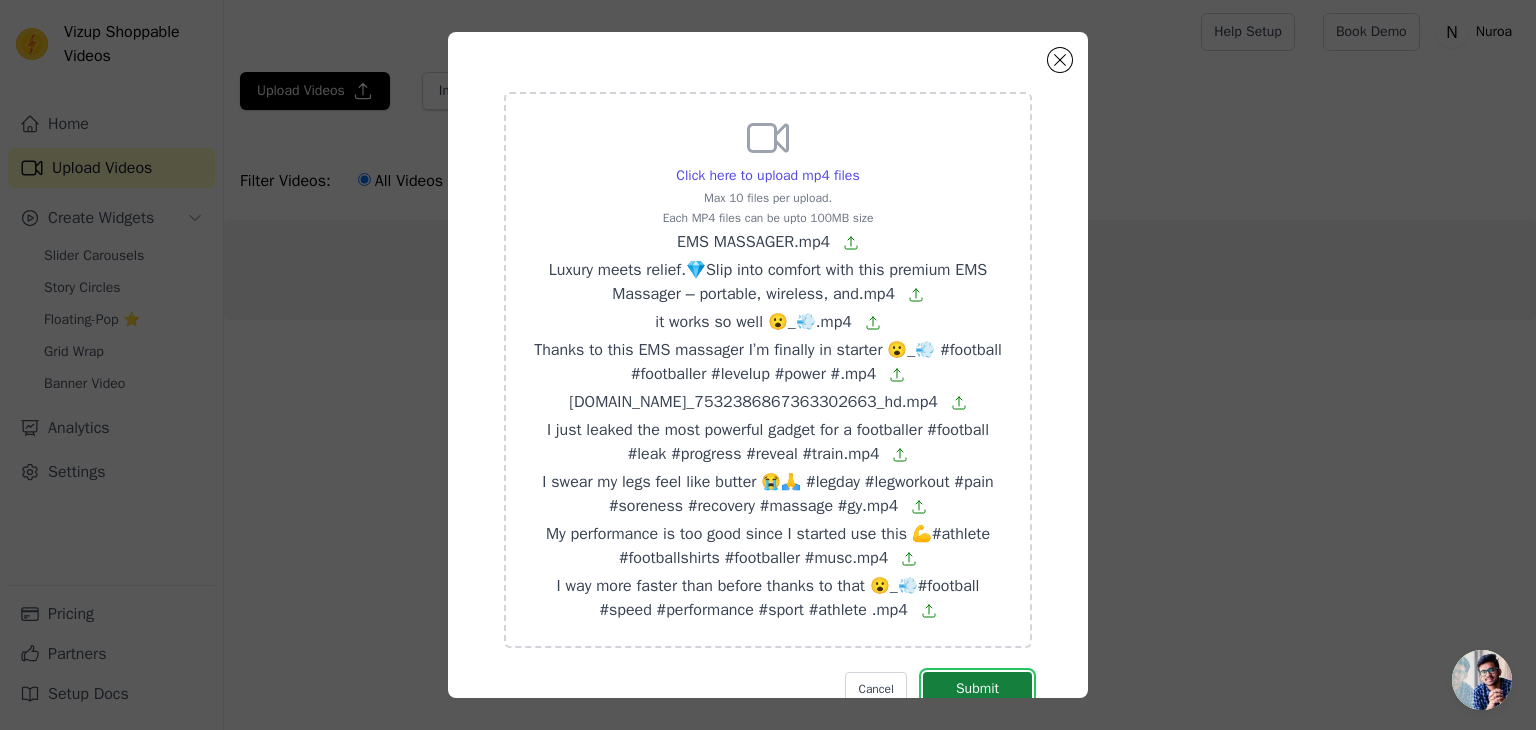click on "Submit" at bounding box center (977, 689) 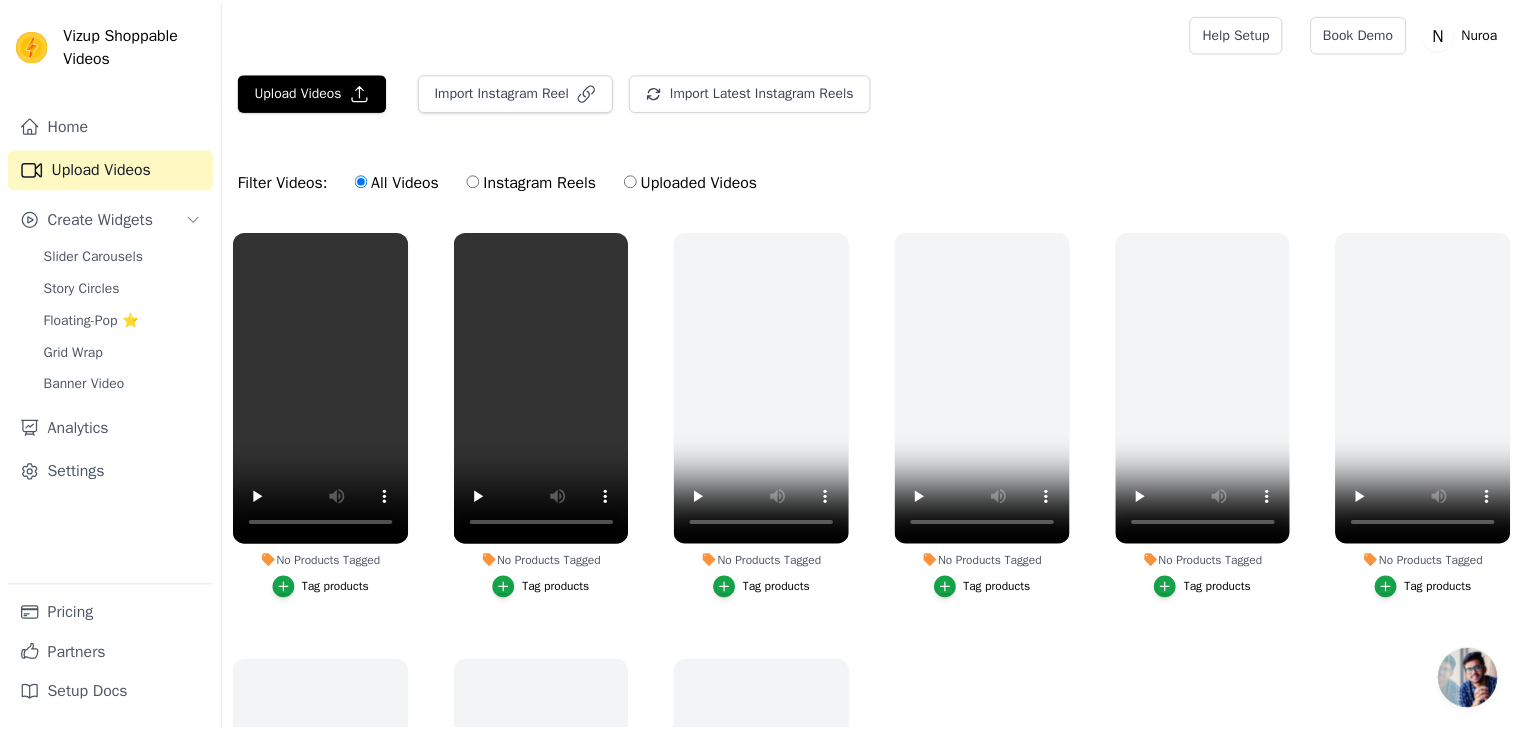 scroll, scrollTop: 0, scrollLeft: 0, axis: both 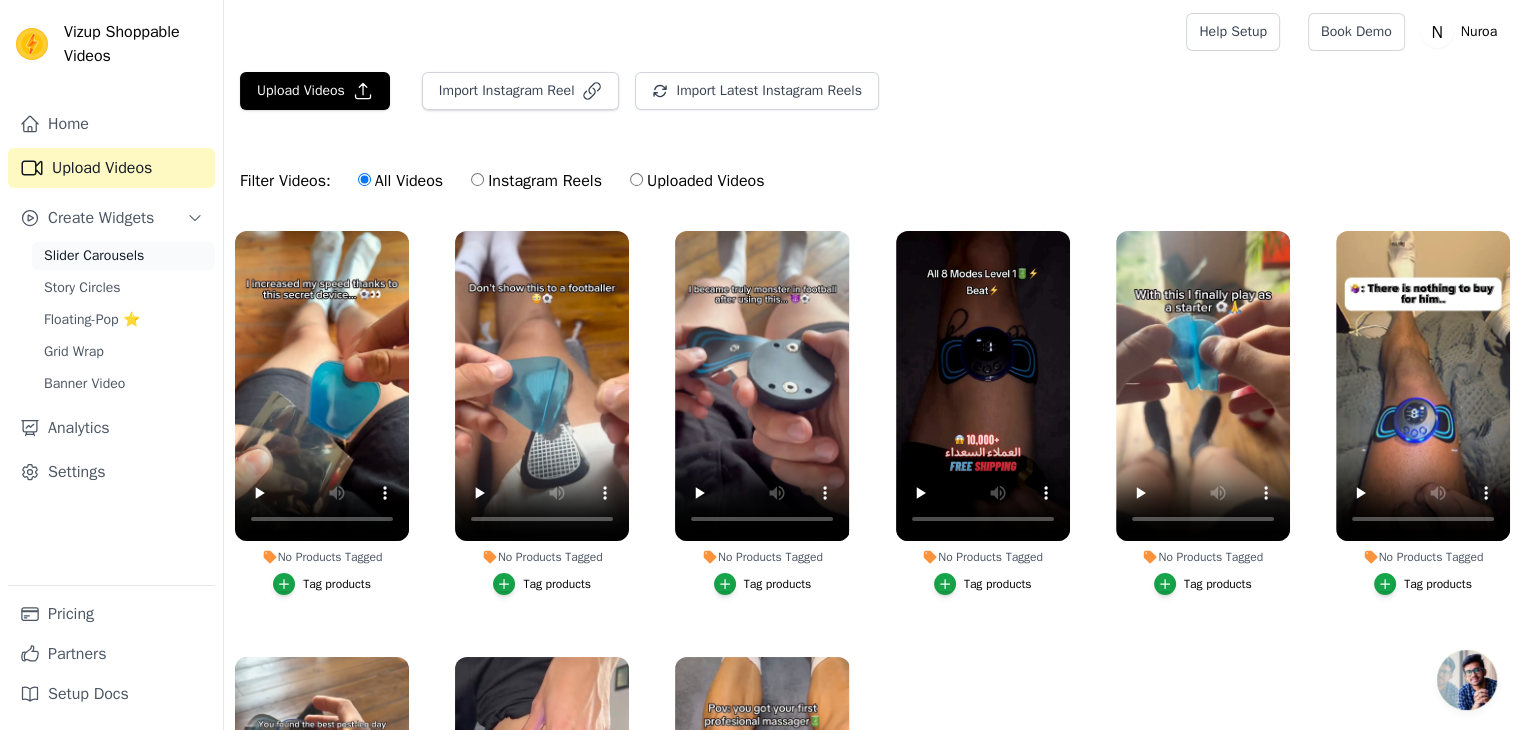 click on "Slider Carousels" at bounding box center [123, 256] 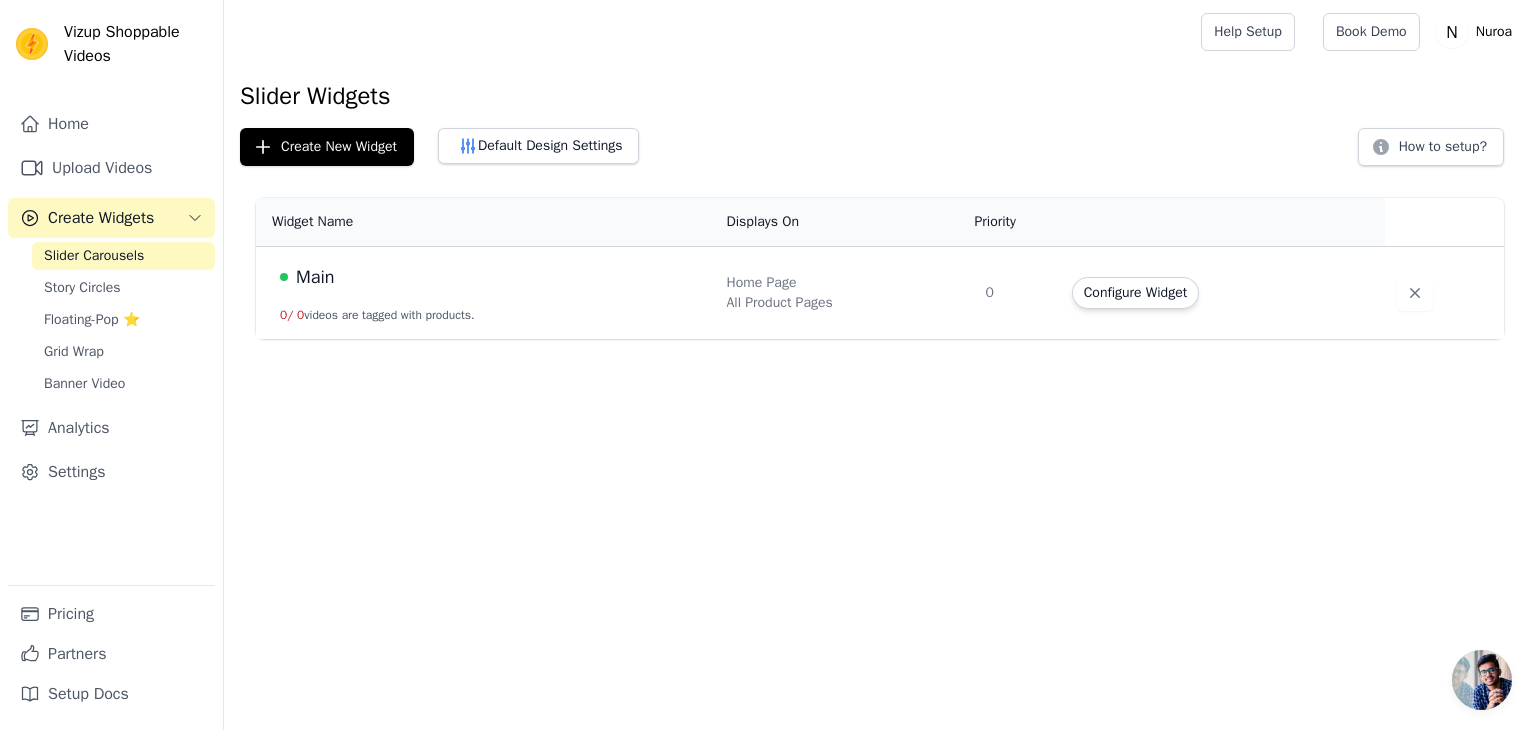 click on "Main" at bounding box center [491, 277] 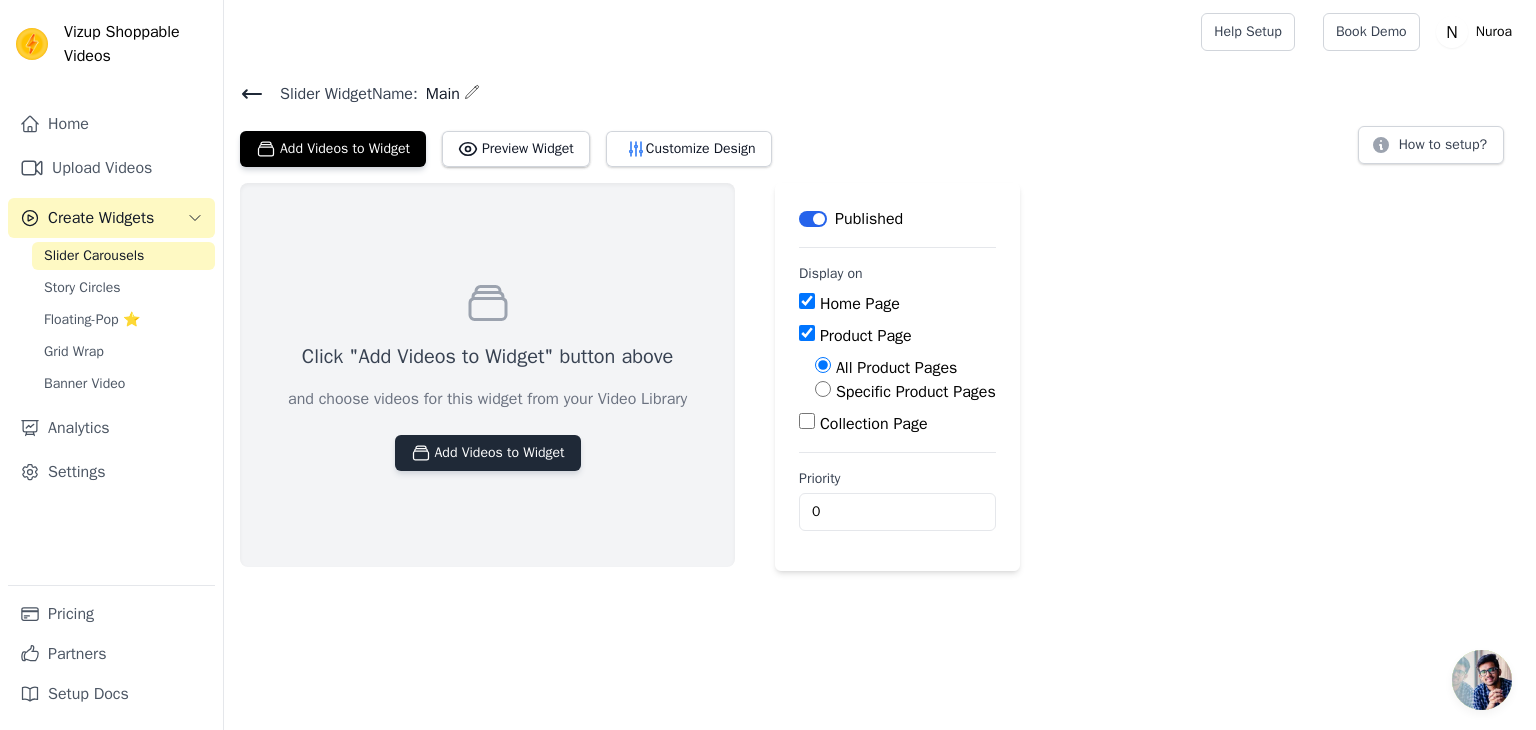 click on "Add Videos to Widget" at bounding box center [488, 453] 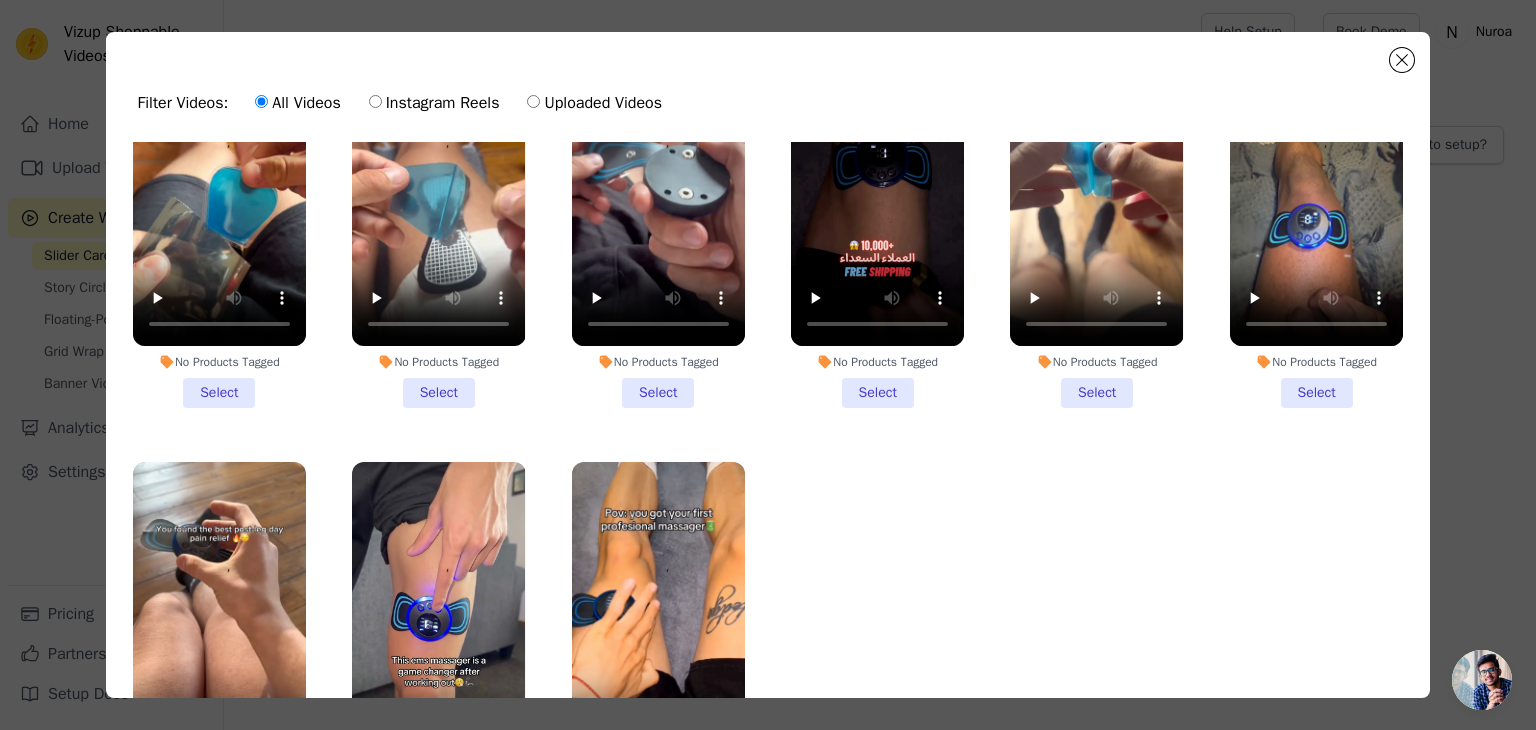 scroll, scrollTop: 118, scrollLeft: 0, axis: vertical 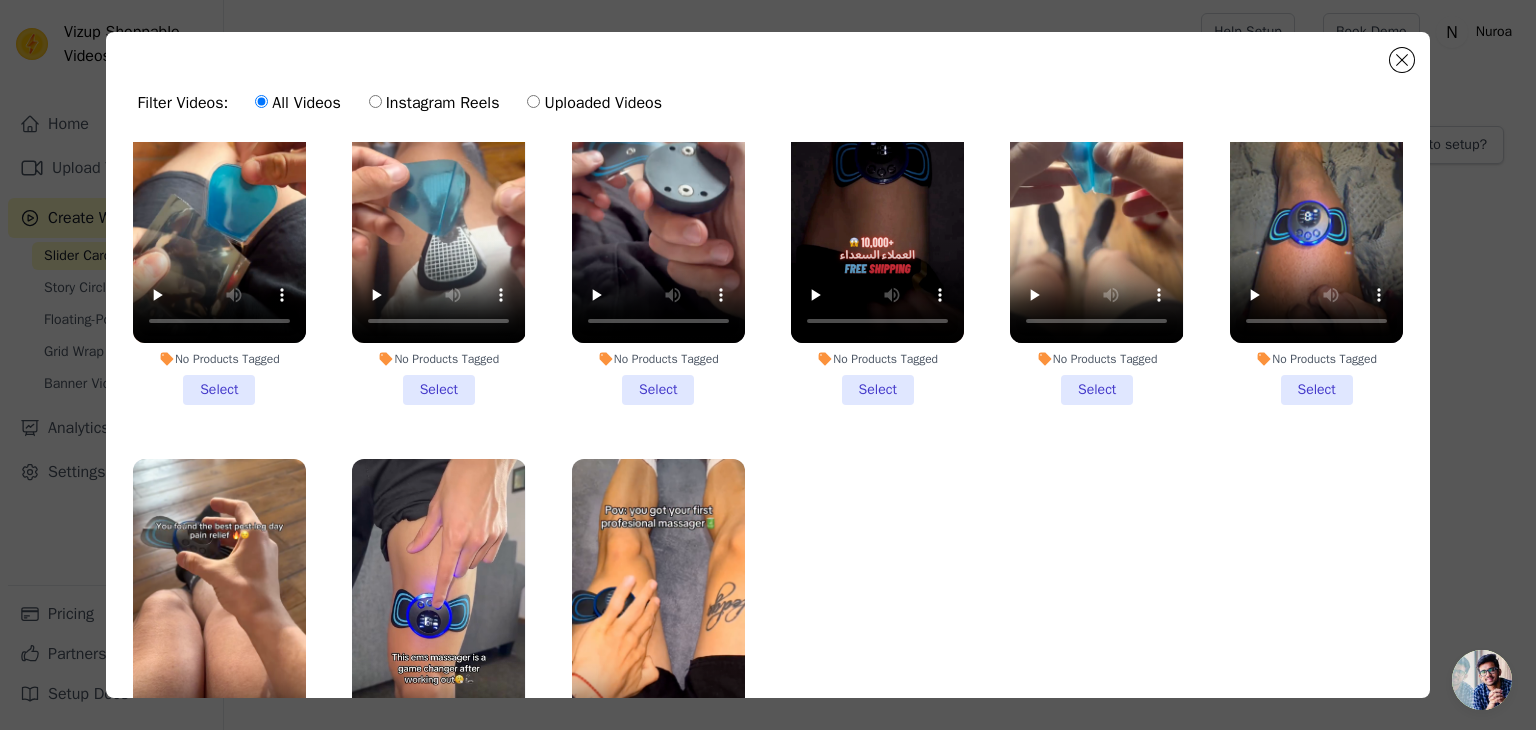 click on "No Products Tagged     Select" at bounding box center [1316, 220] 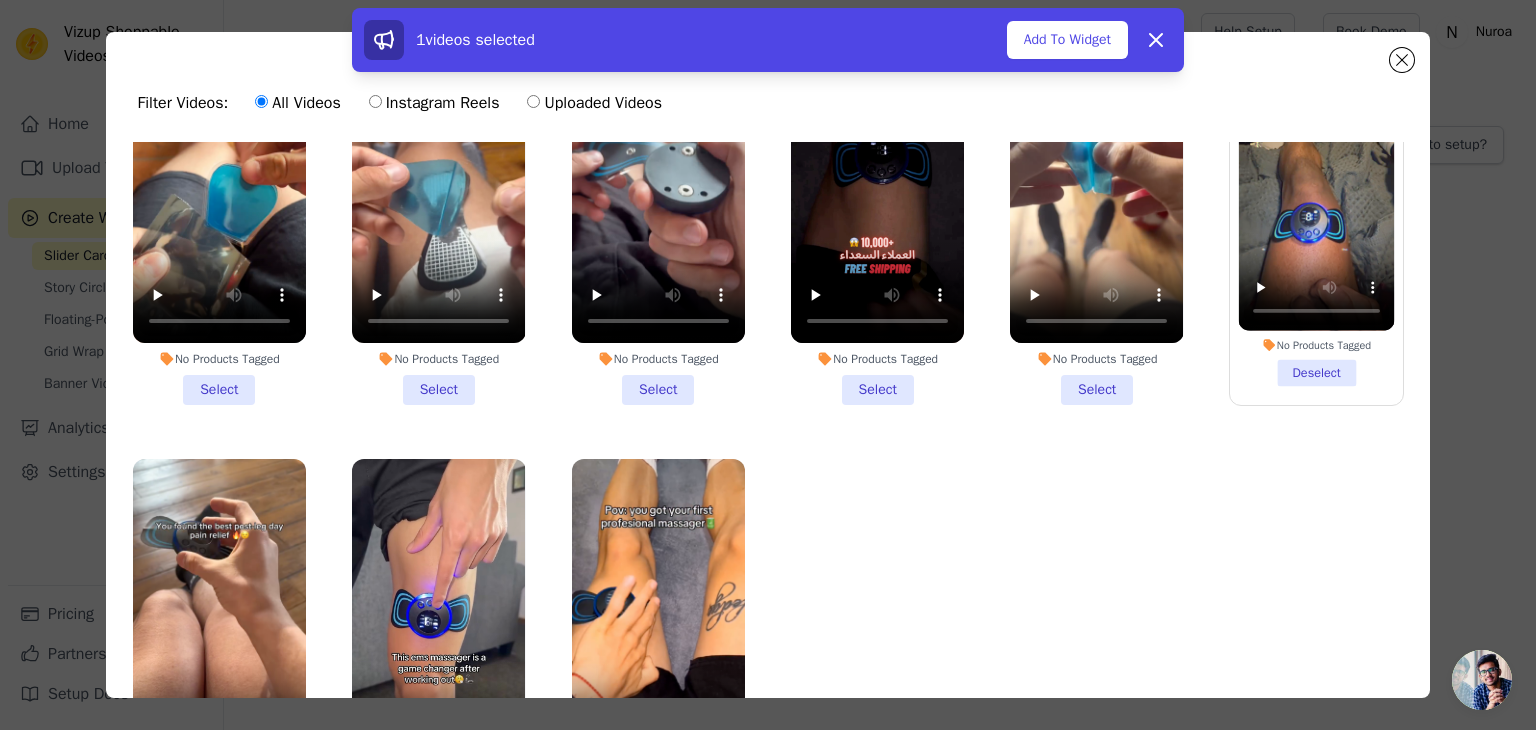 click on "No Products Tagged     Select" at bounding box center (1096, 220) 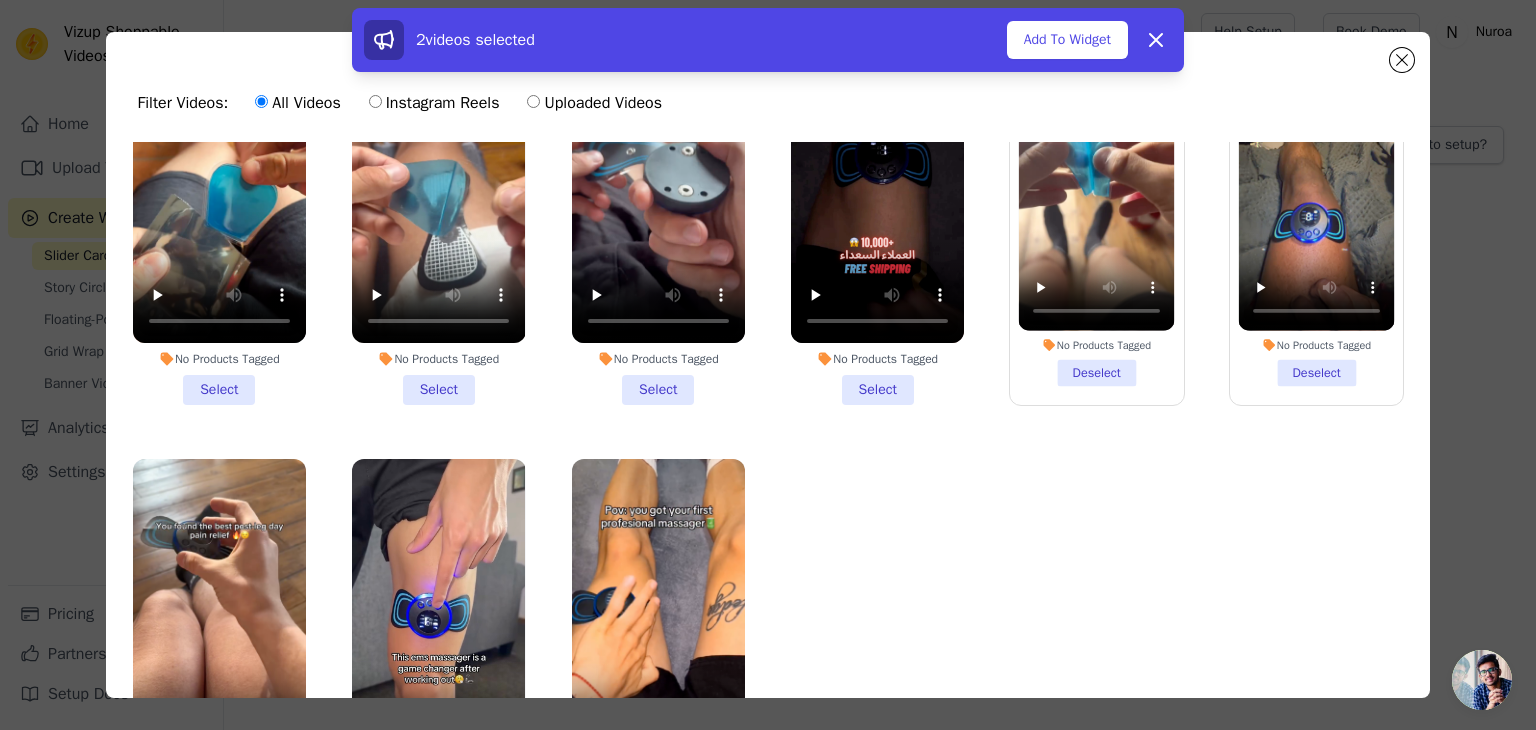 click on "No Products Tagged     Select" at bounding box center (877, 220) 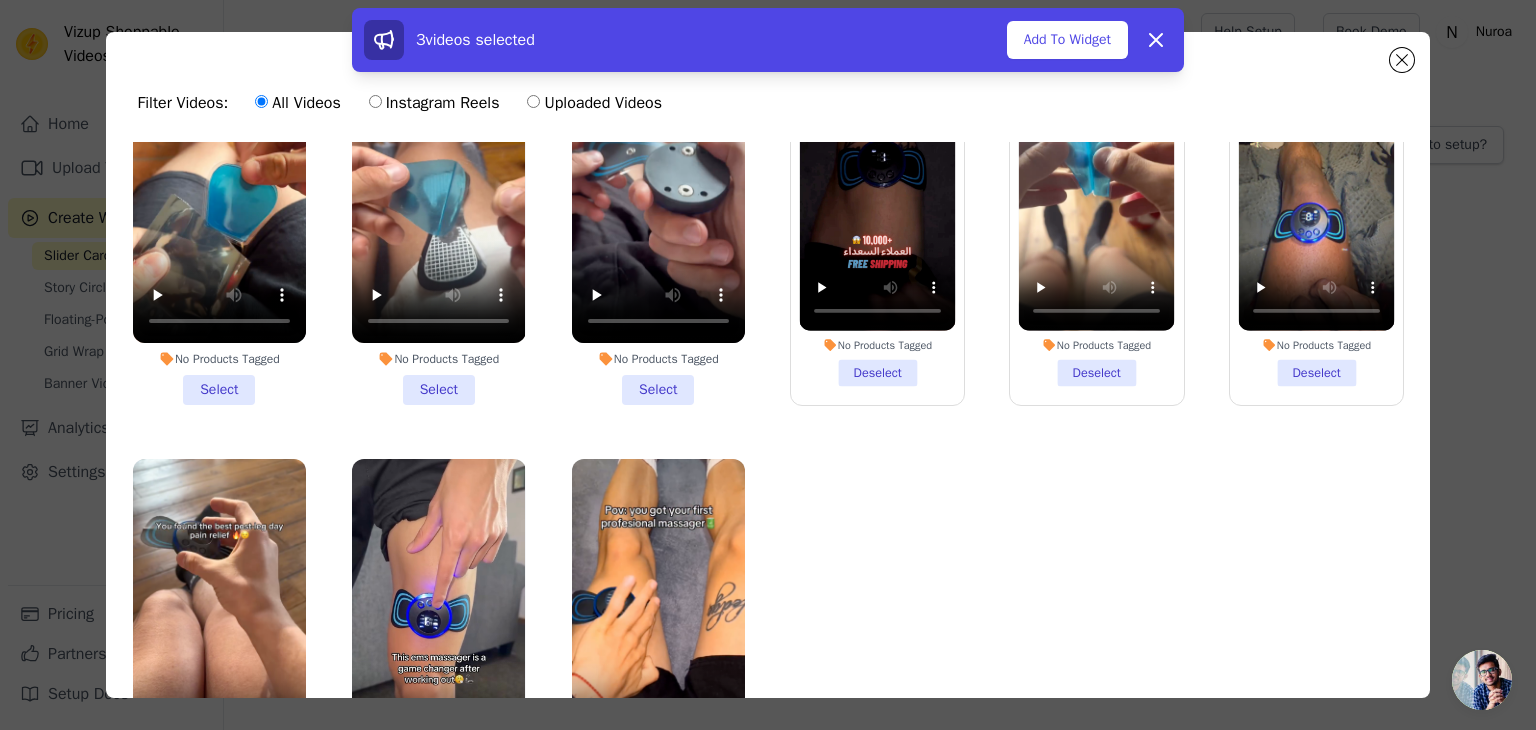 click on "No Products Tagged     Select" at bounding box center (658, 220) 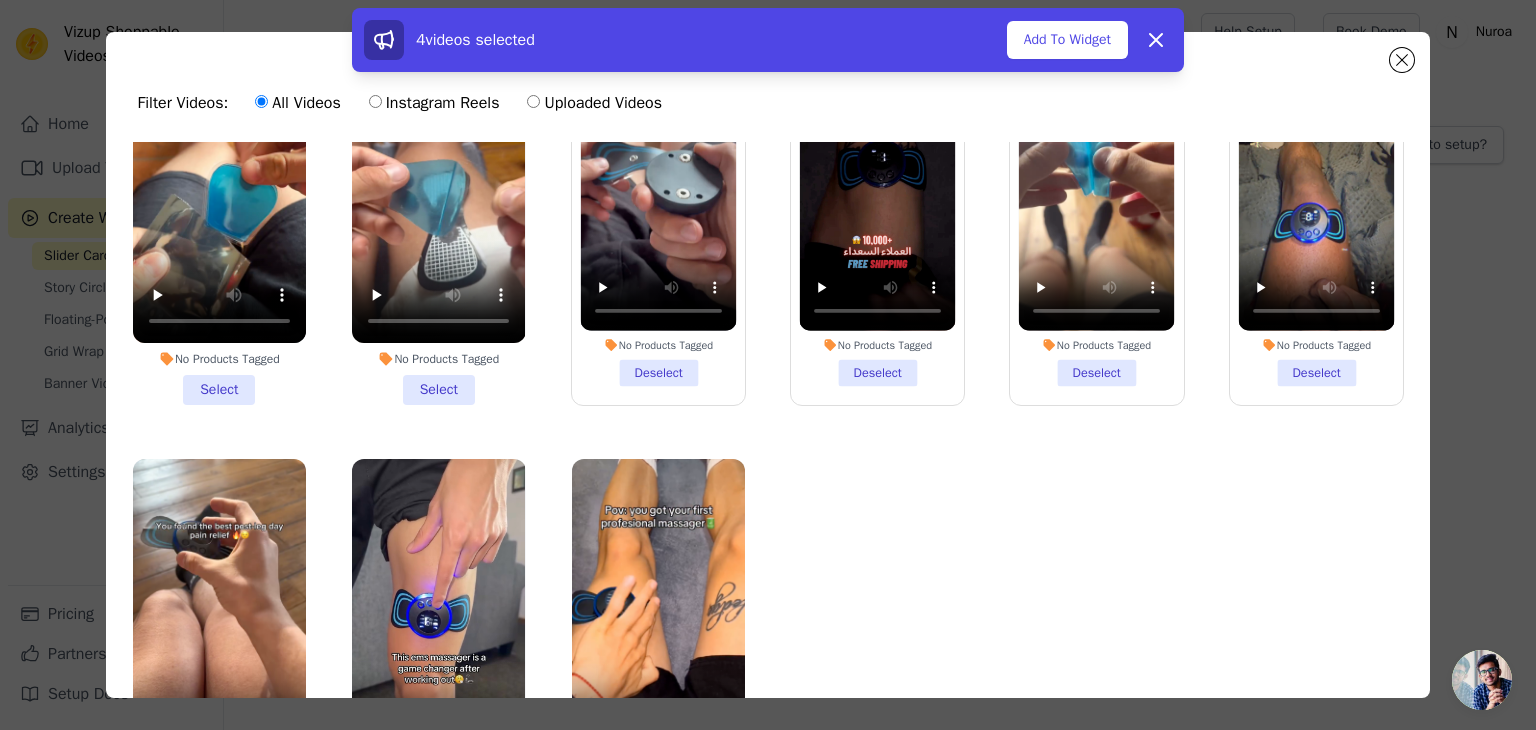 click on "No Products Tagged" at bounding box center [438, 359] 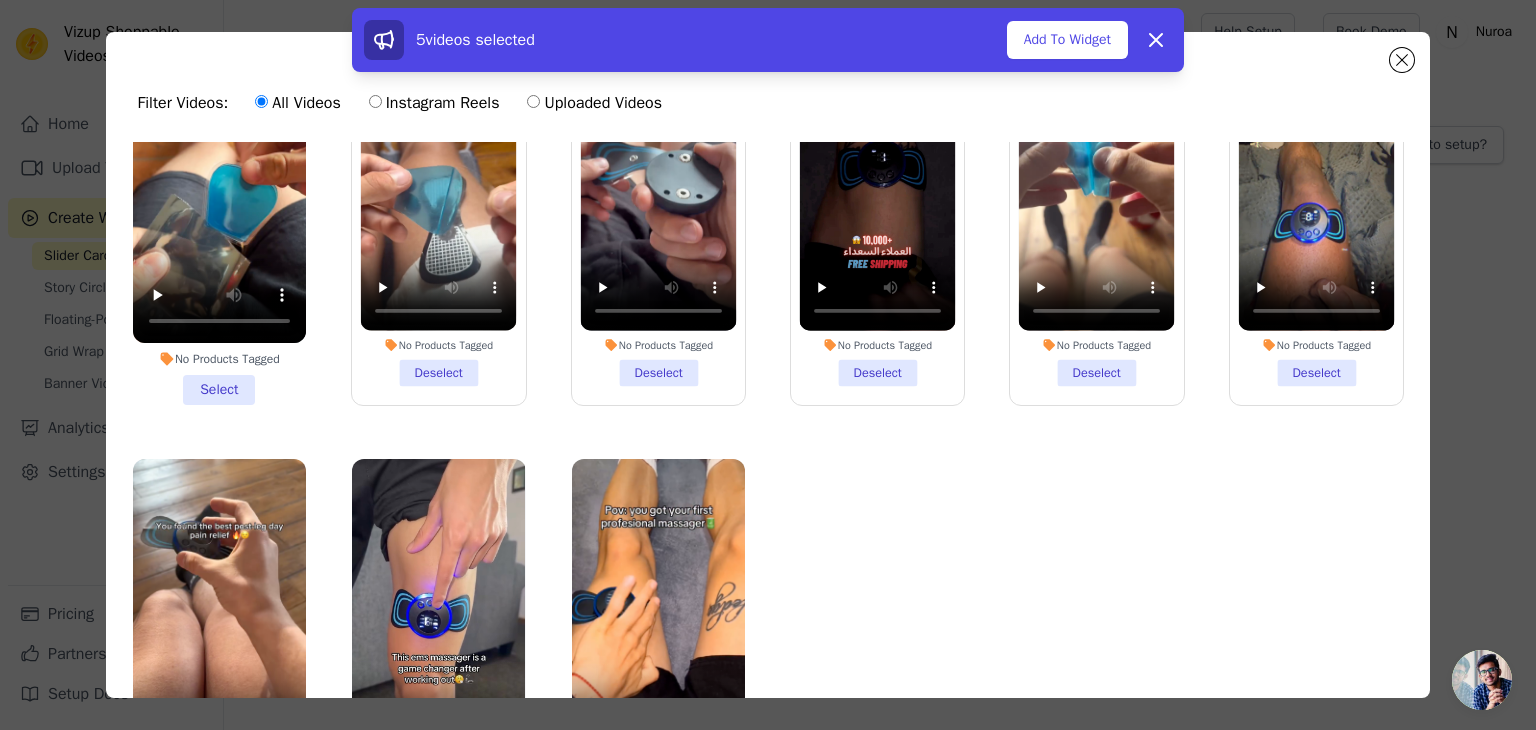 drag, startPoint x: 287, startPoint y: 385, endPoint x: 289, endPoint y: 402, distance: 17.117243 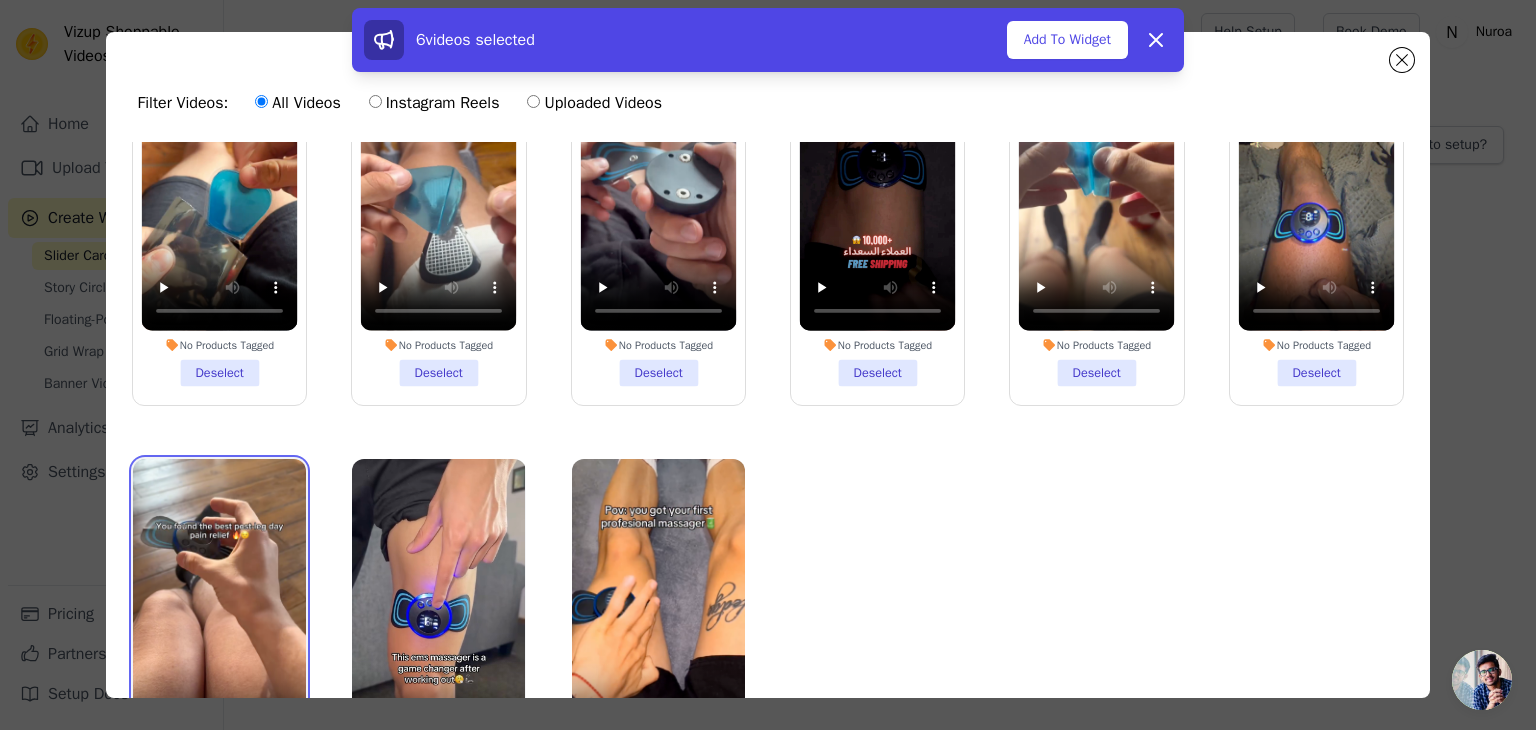 click at bounding box center [219, 613] 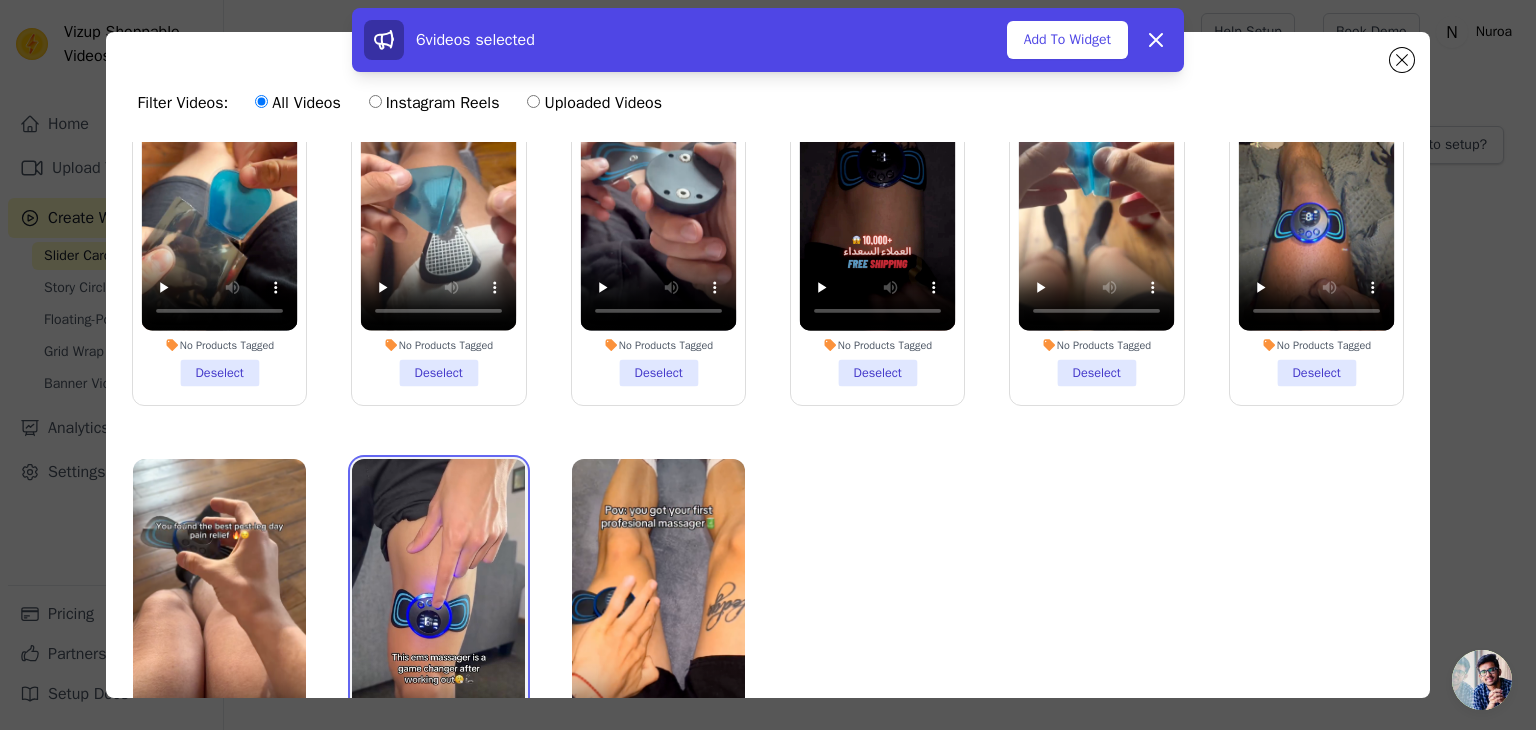 click at bounding box center [438, 613] 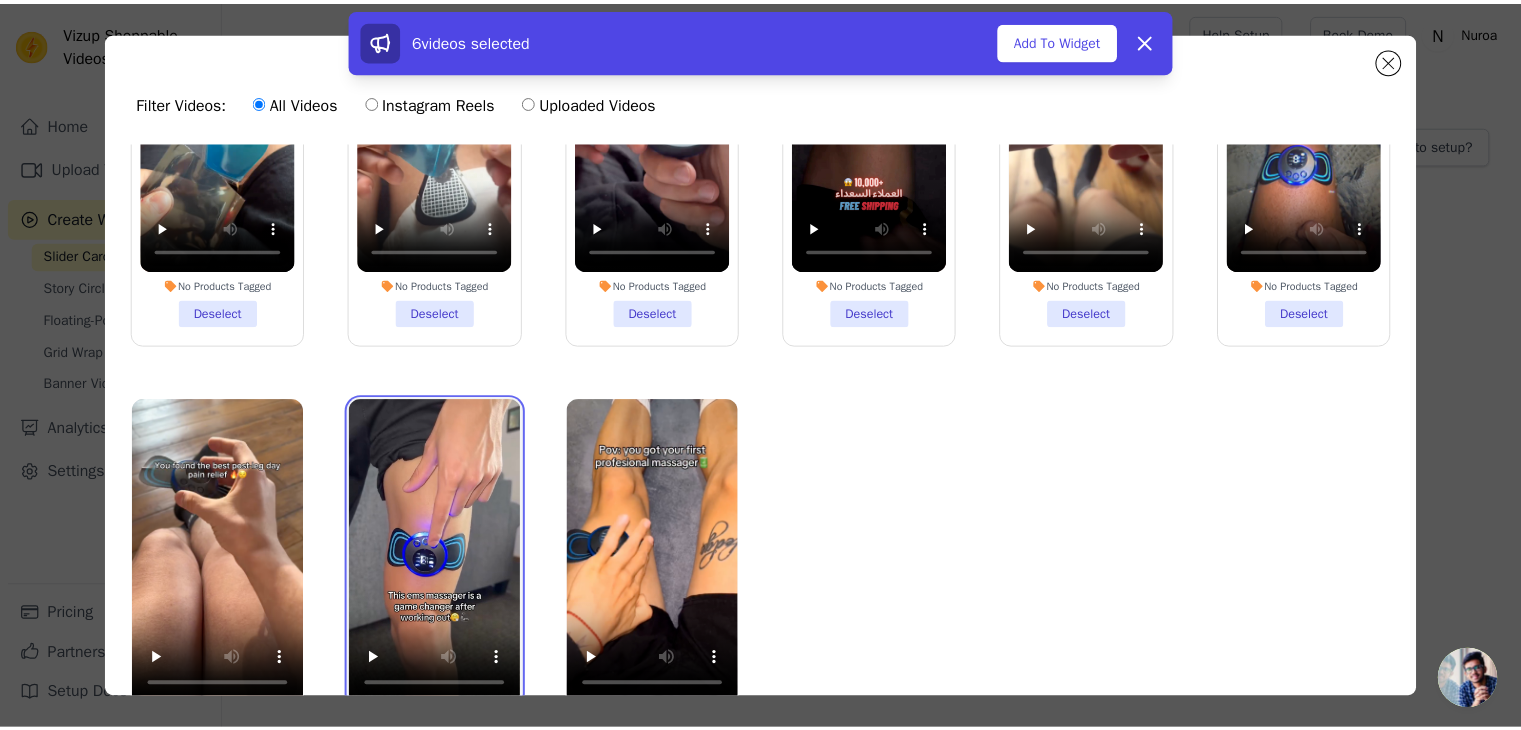 scroll, scrollTop: 173, scrollLeft: 0, axis: vertical 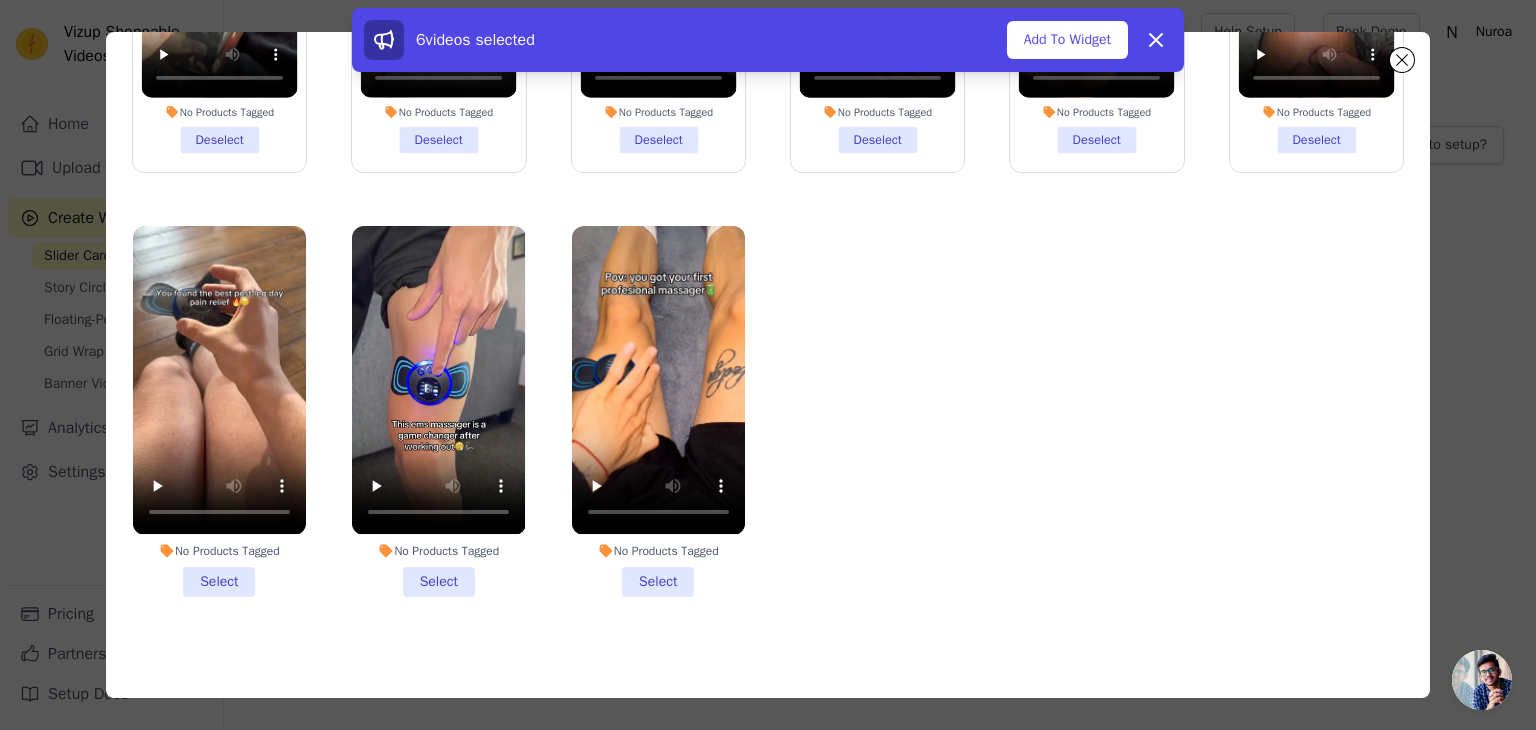 click on "No Products Tagged     Select" at bounding box center [219, 411] 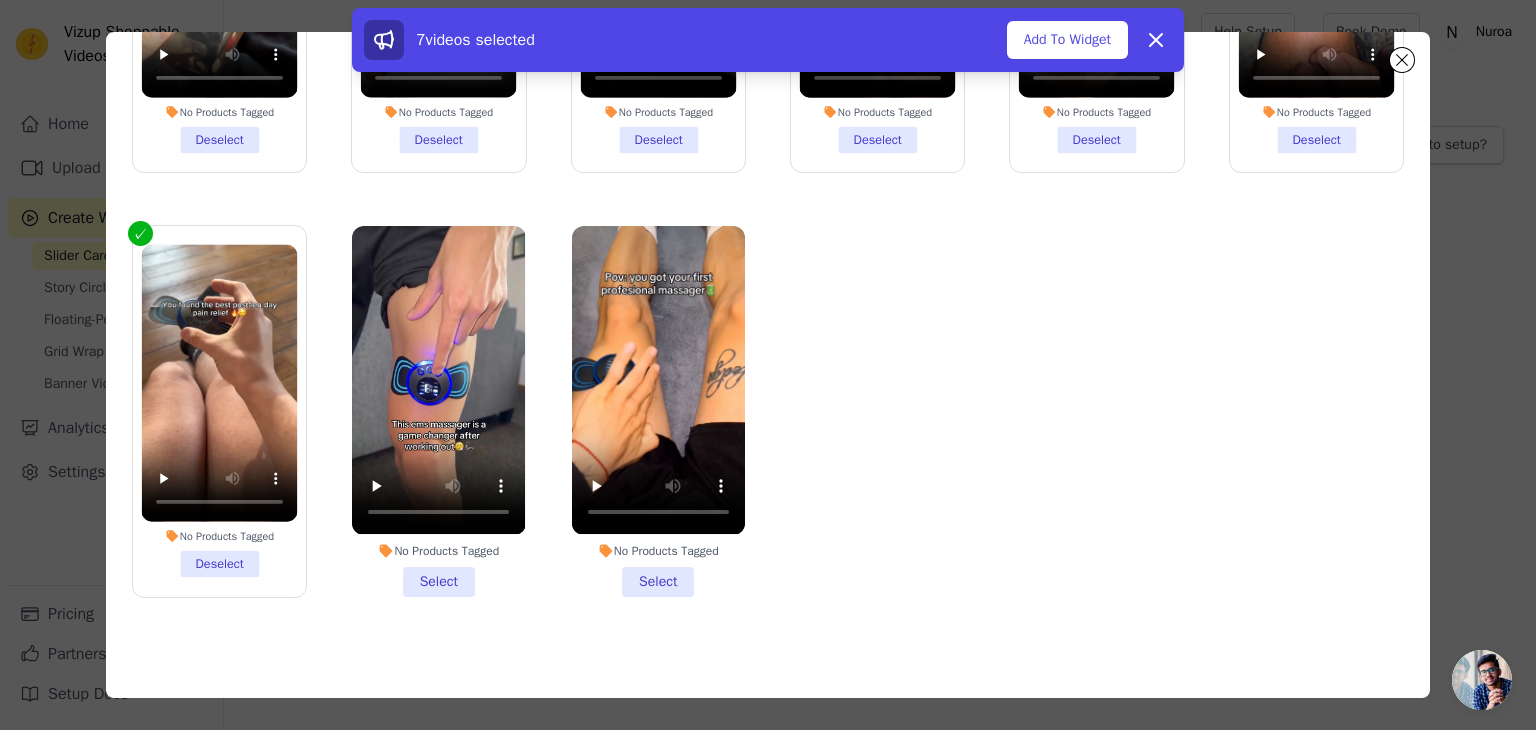 click on "No Products Tagged     Select" at bounding box center [438, 411] 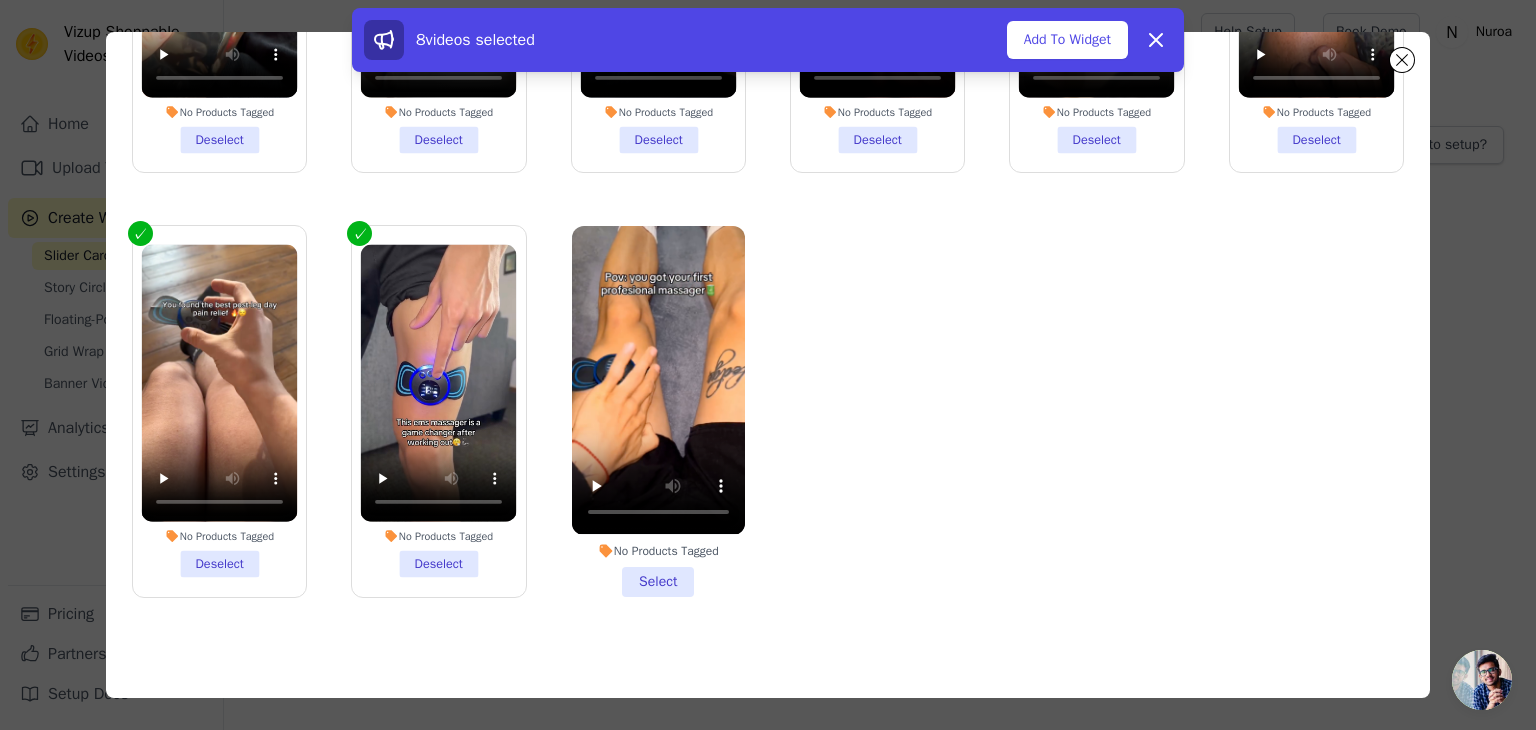 click on "No Products Tagged     Select" at bounding box center (658, 411) 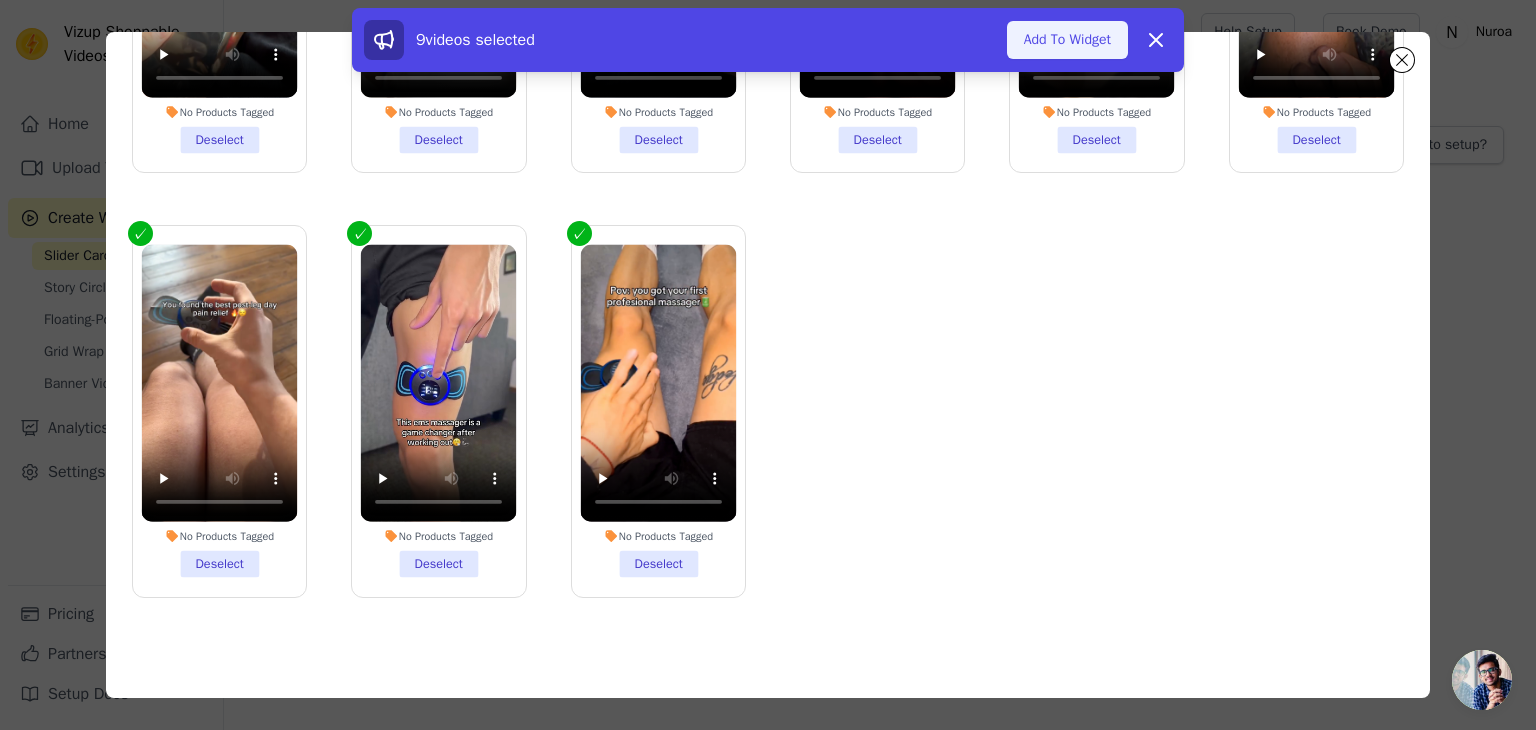 click on "Add To Widget" at bounding box center [1067, 40] 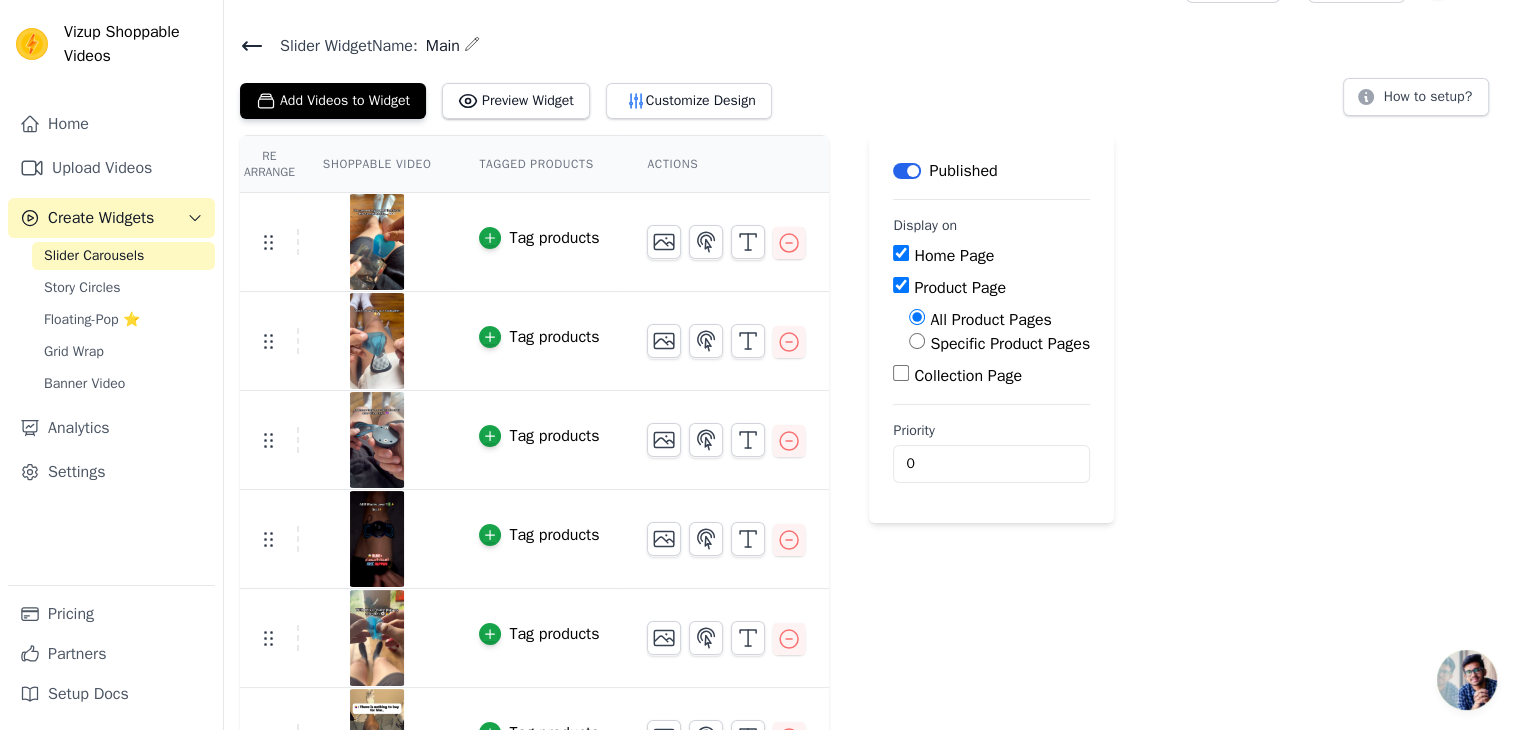 scroll, scrollTop: 48, scrollLeft: 0, axis: vertical 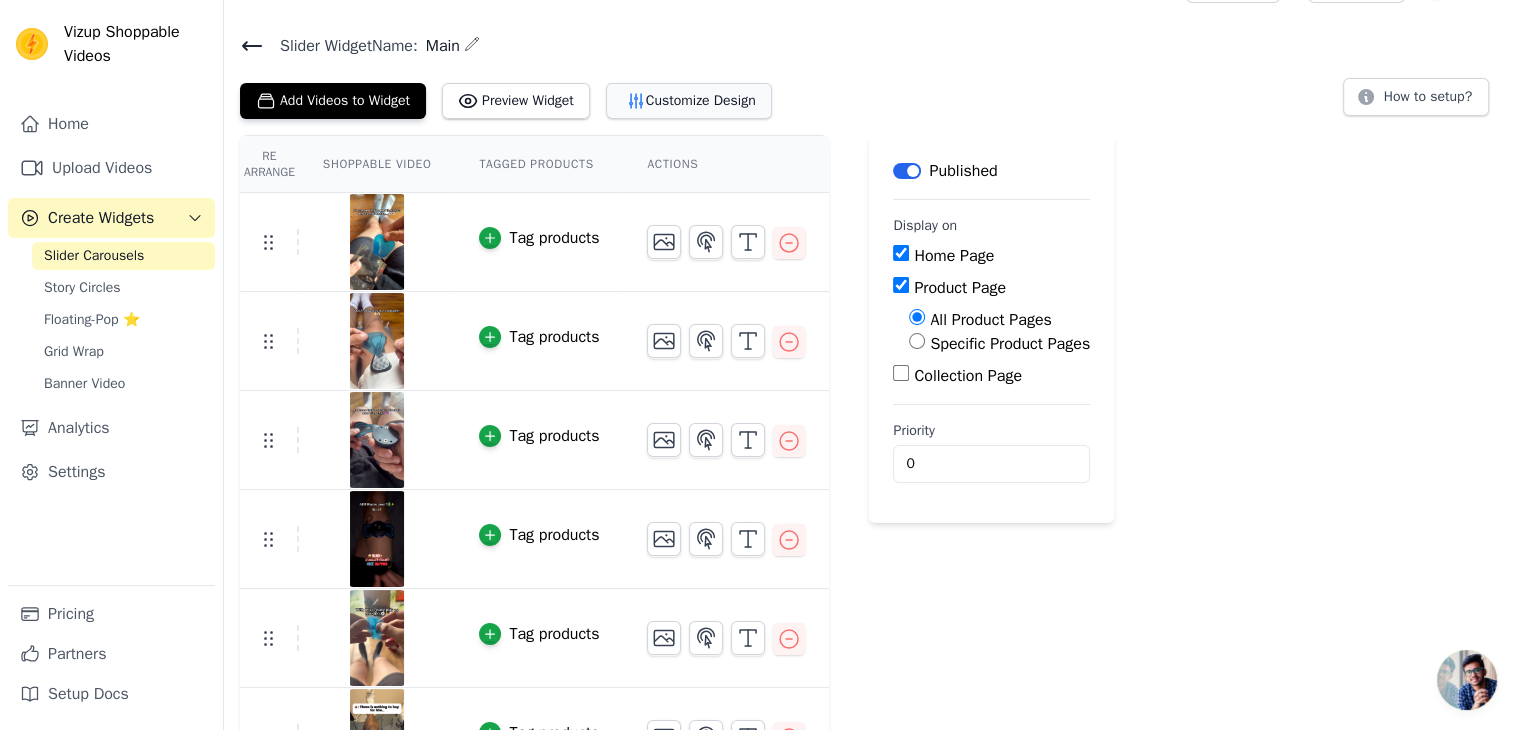 click on "Customize Design" at bounding box center [689, 101] 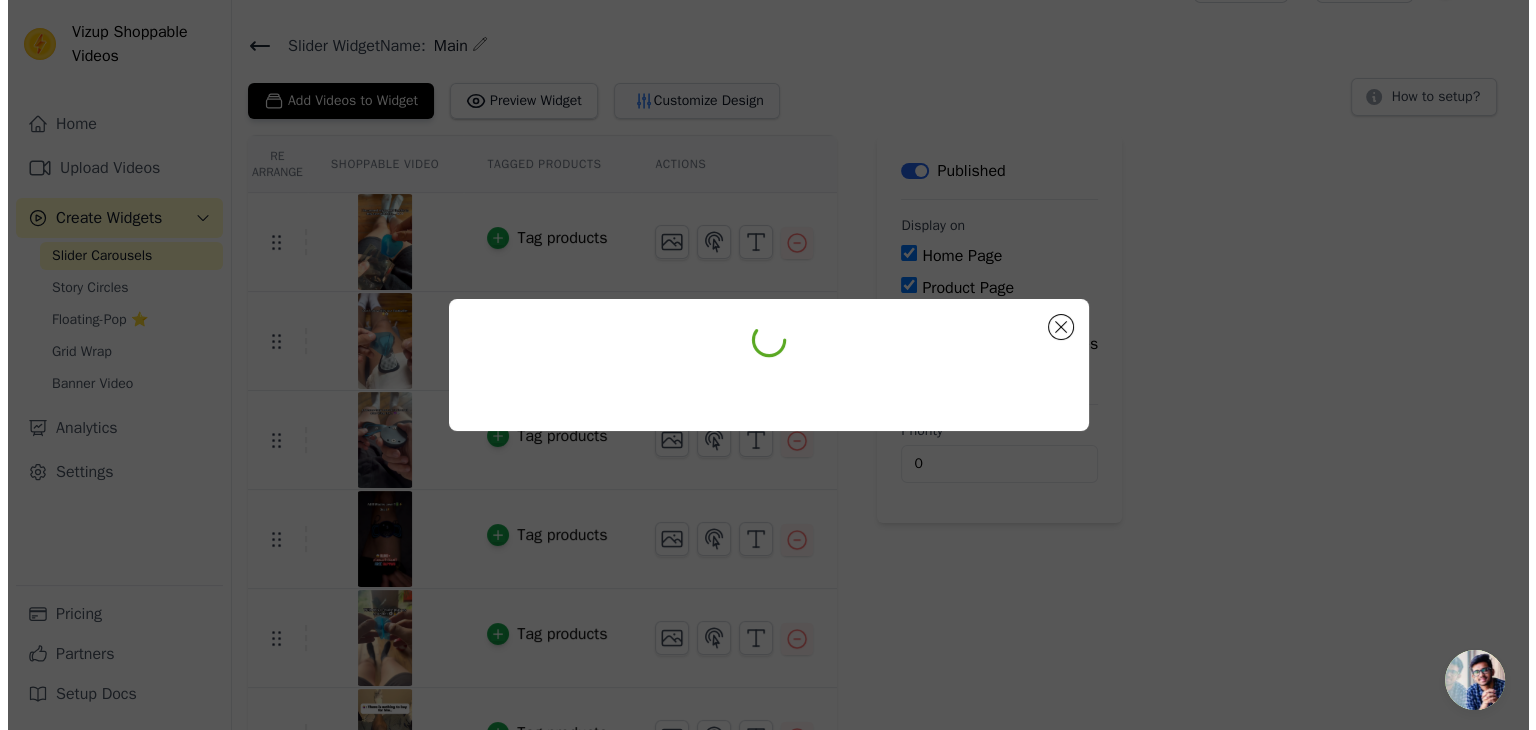 scroll, scrollTop: 0, scrollLeft: 0, axis: both 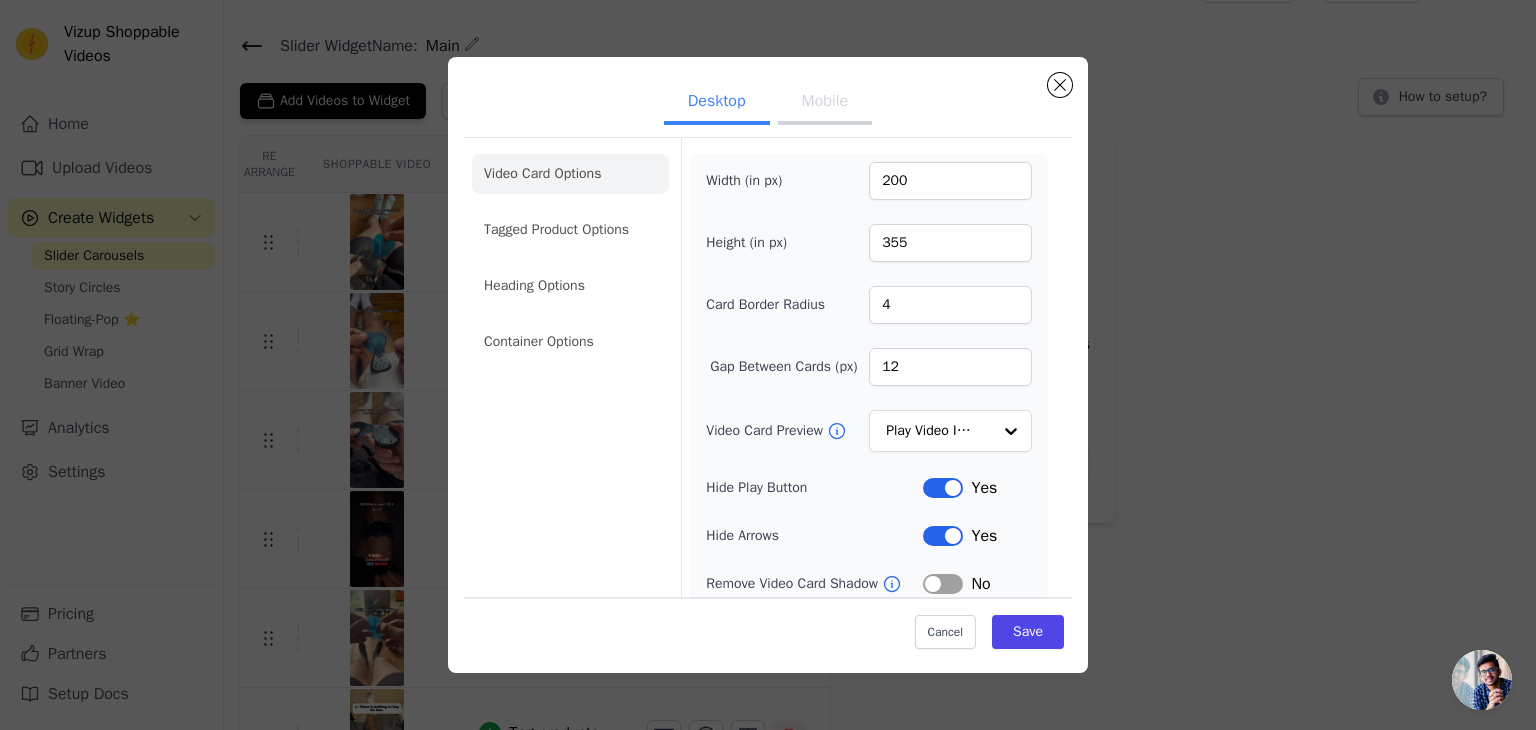 click on "Mobile" at bounding box center [825, 103] 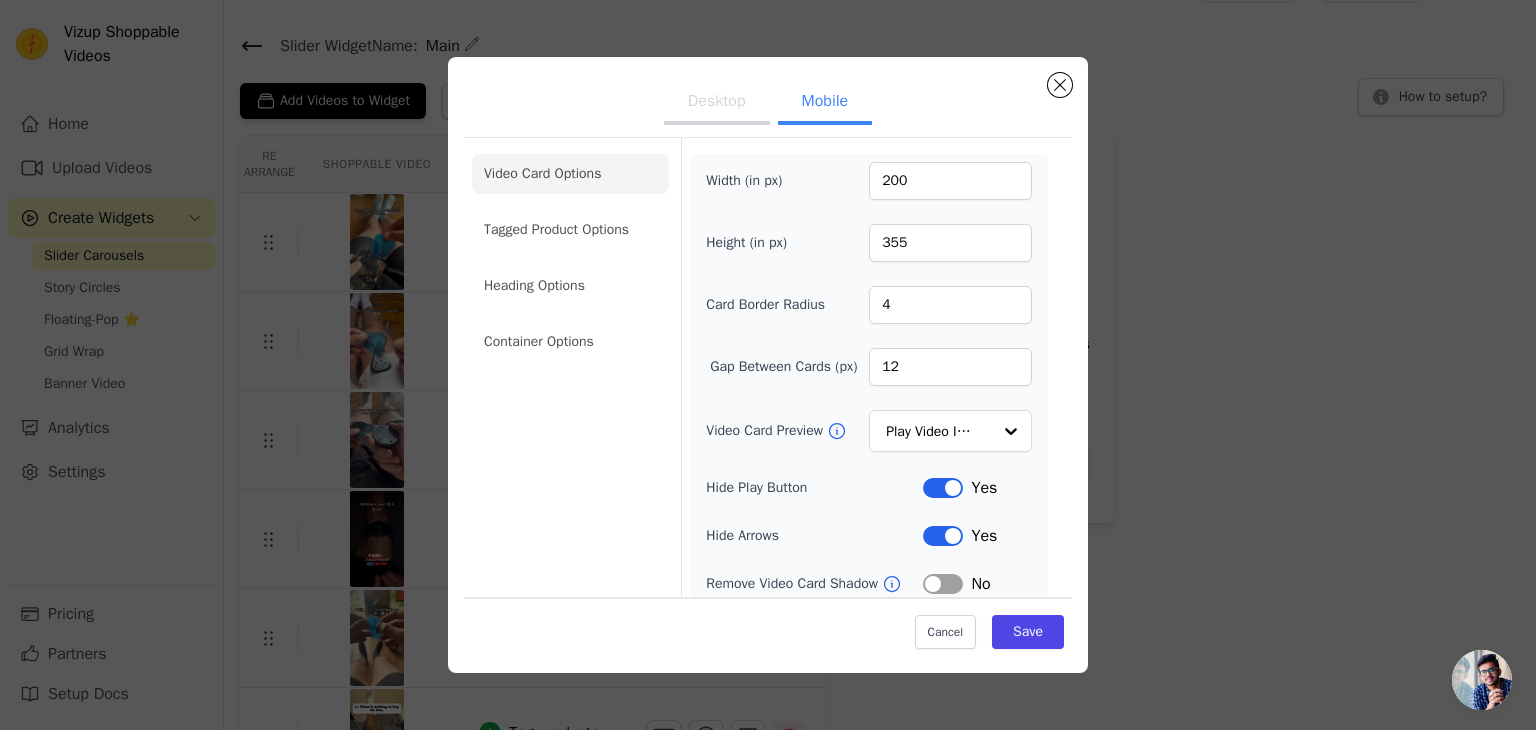 click on "Desktop" at bounding box center (717, 103) 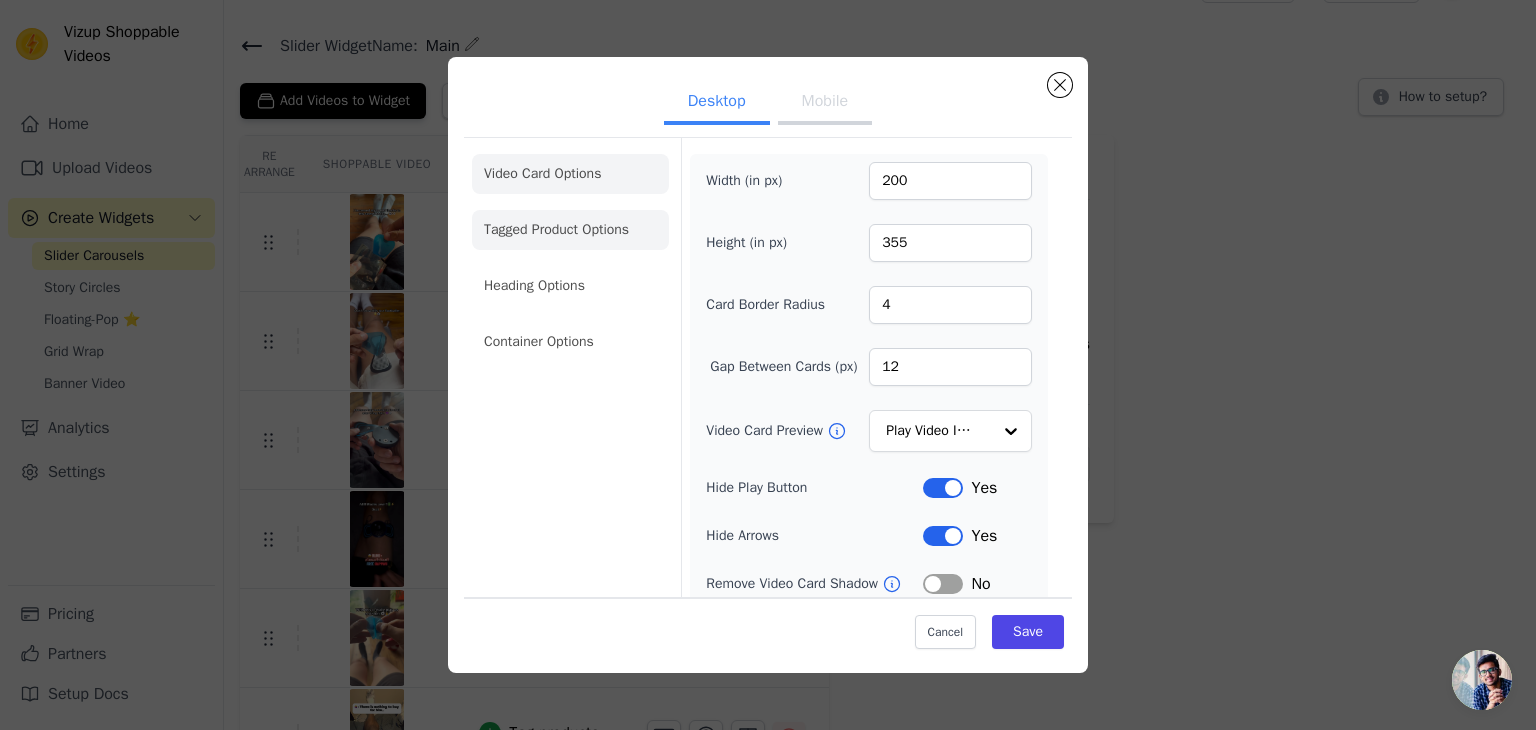 click on "Tagged Product Options" 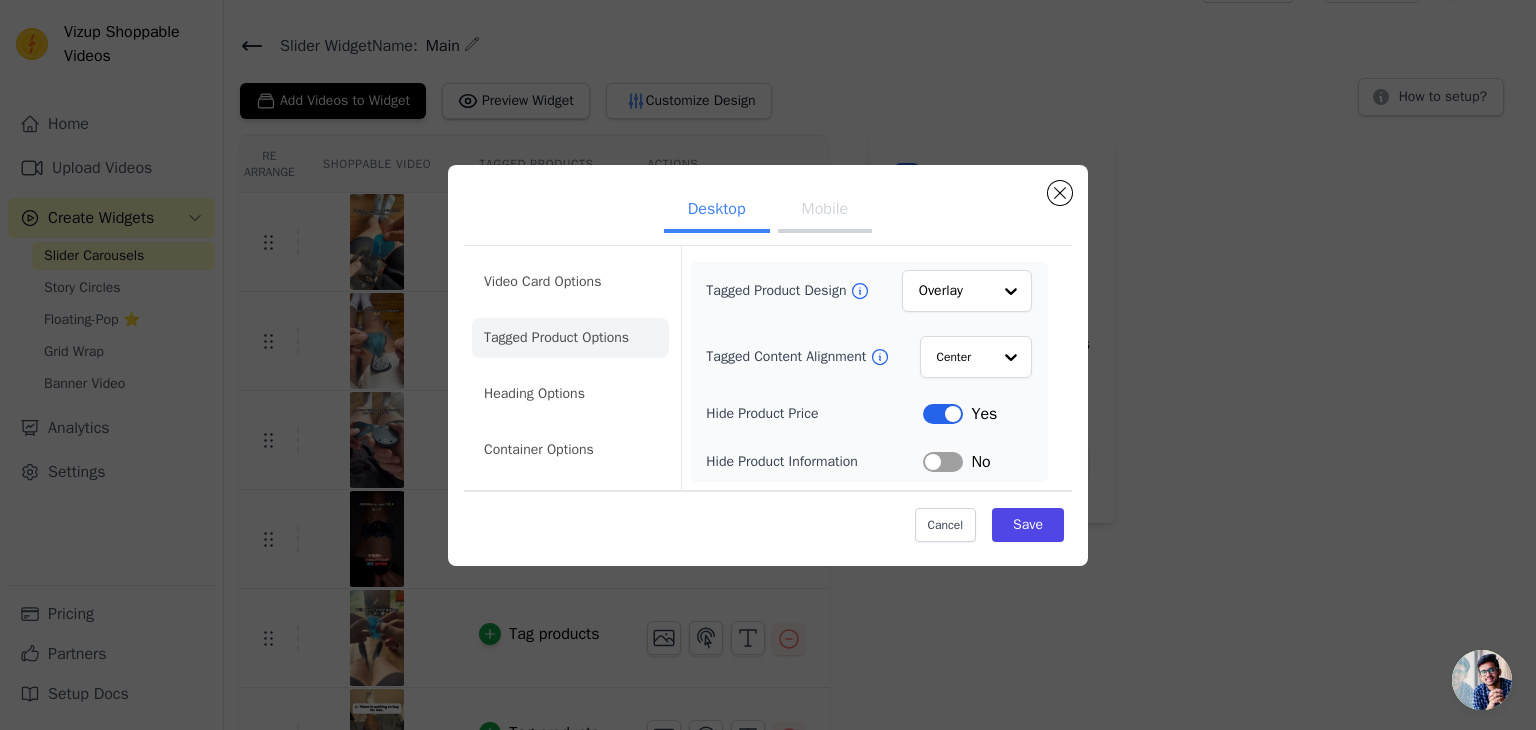click on "Desktop Mobile" at bounding box center (768, 211) 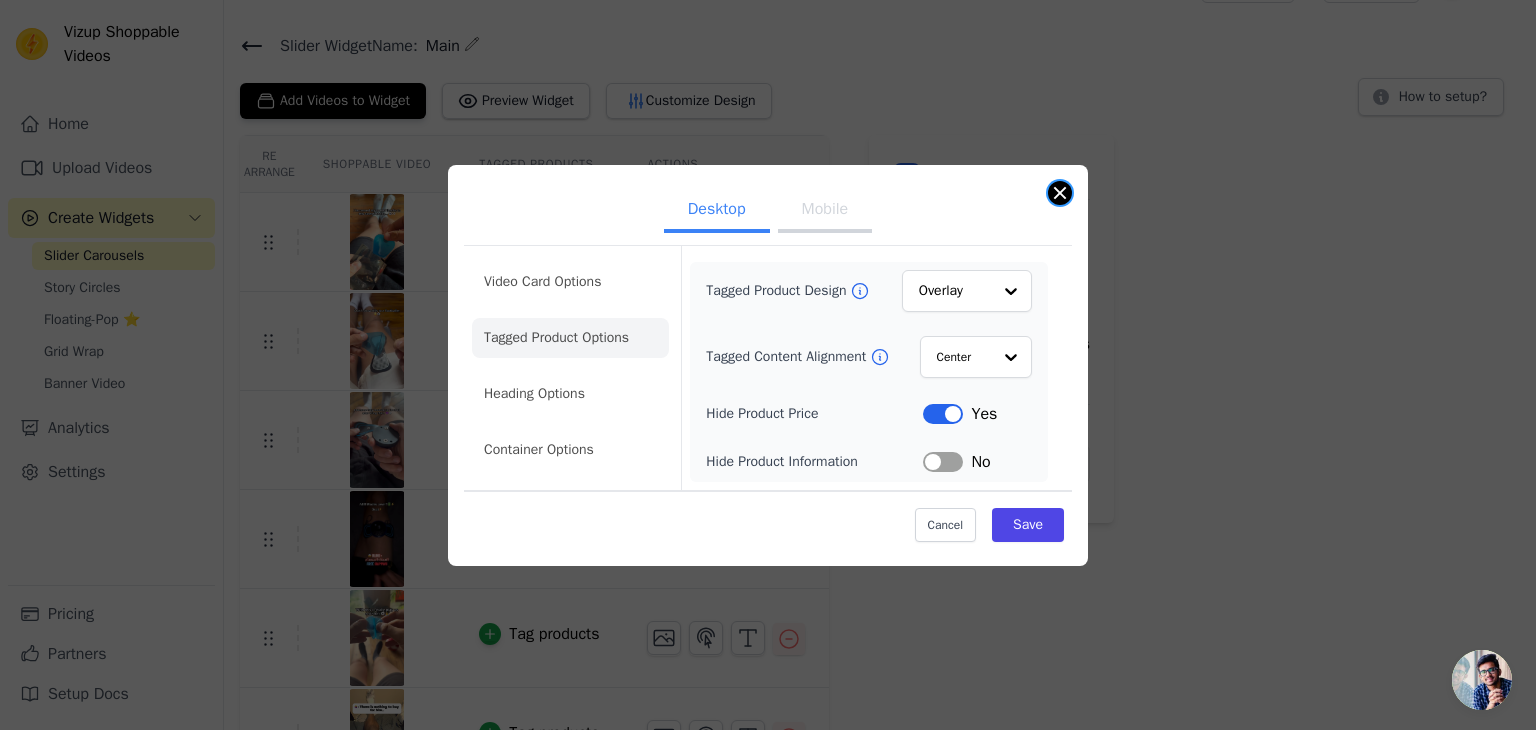 click at bounding box center (1060, 193) 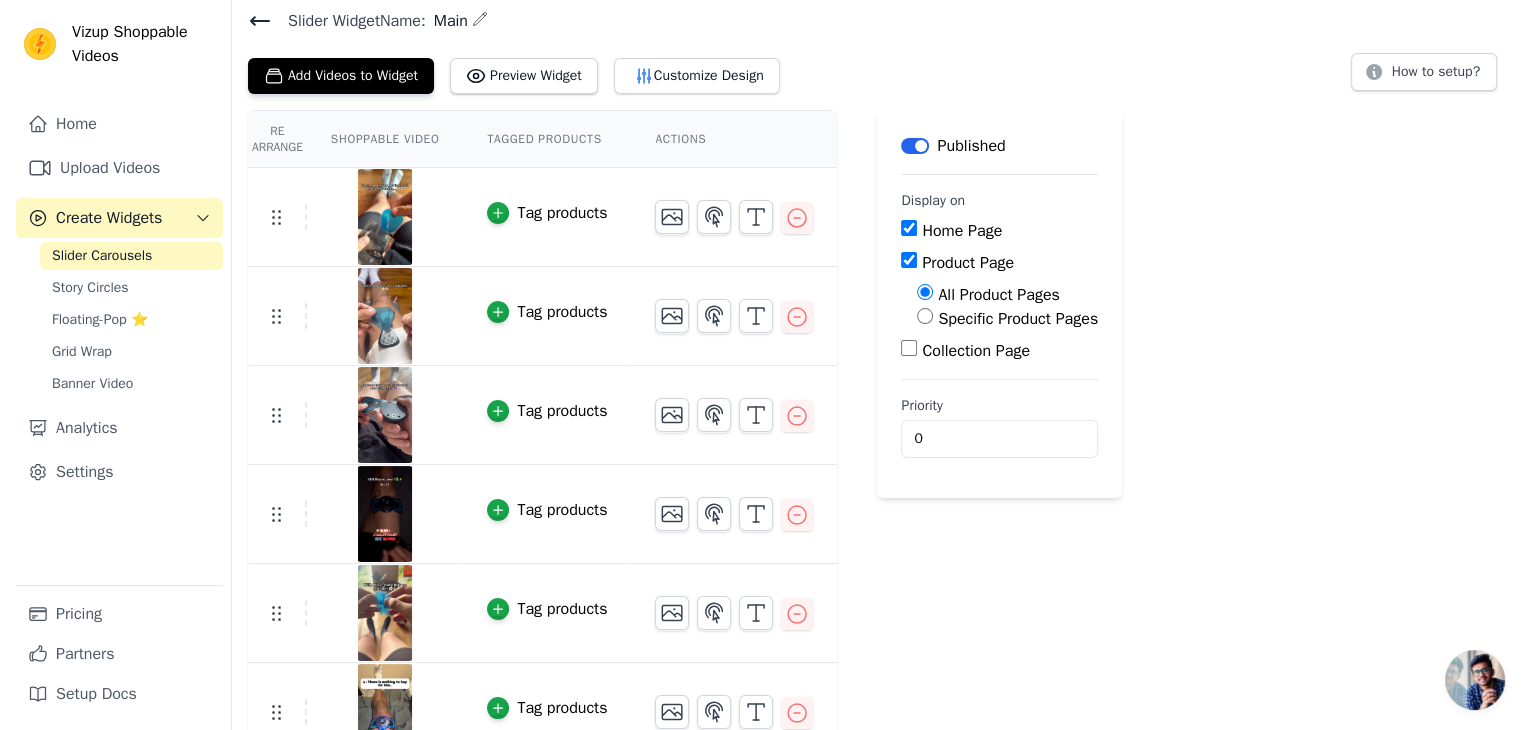 scroll, scrollTop: 0, scrollLeft: 0, axis: both 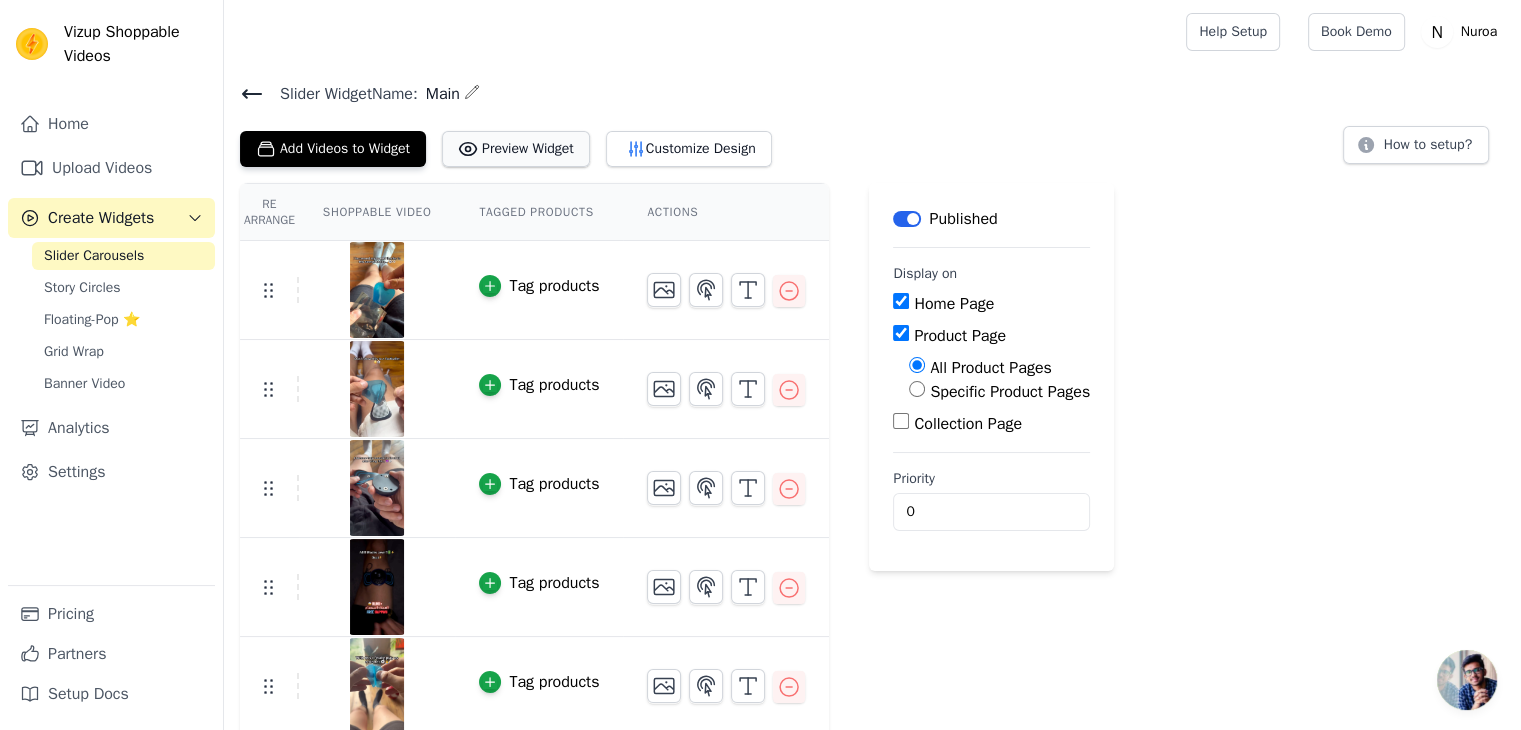 click on "Preview Widget" at bounding box center [516, 149] 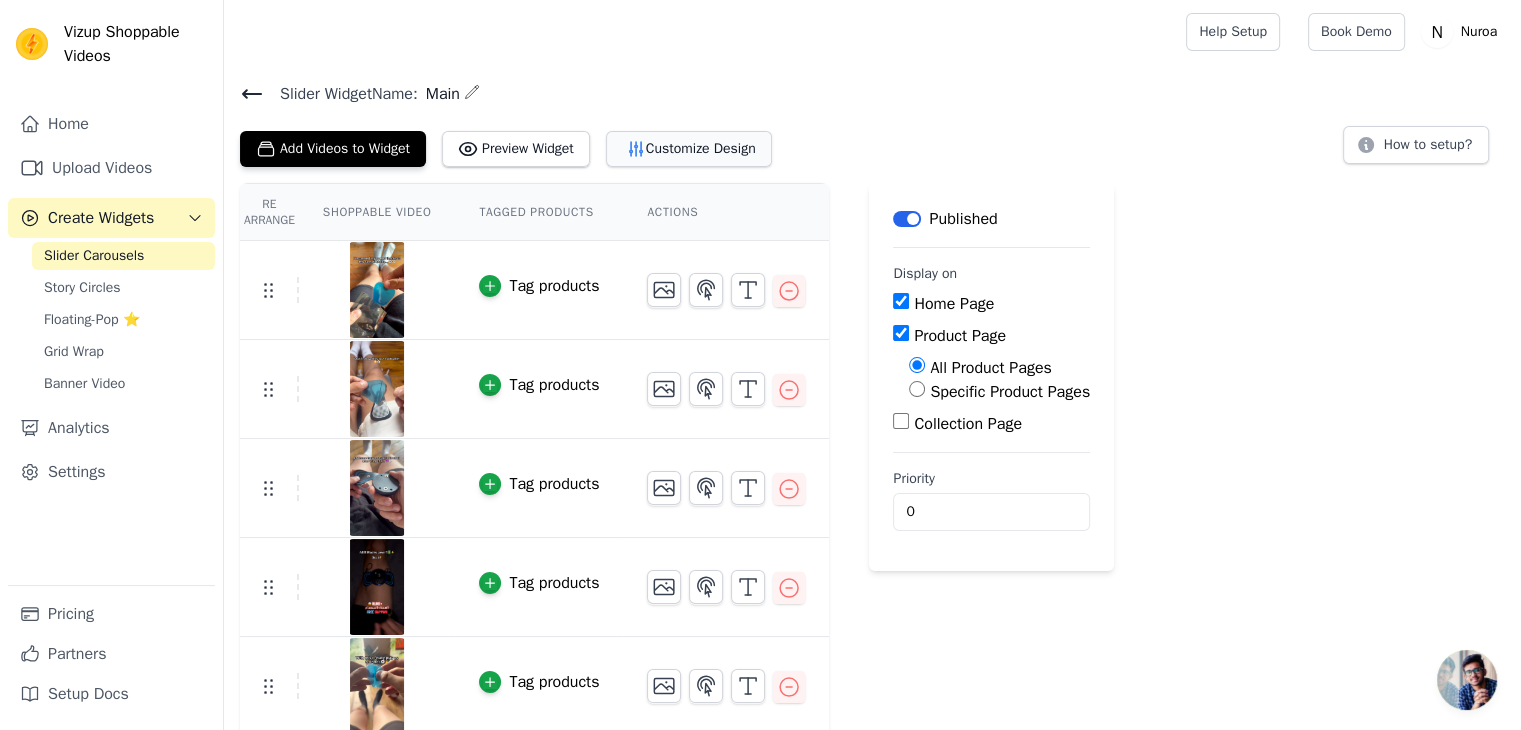 click on "Customize Design" at bounding box center (689, 149) 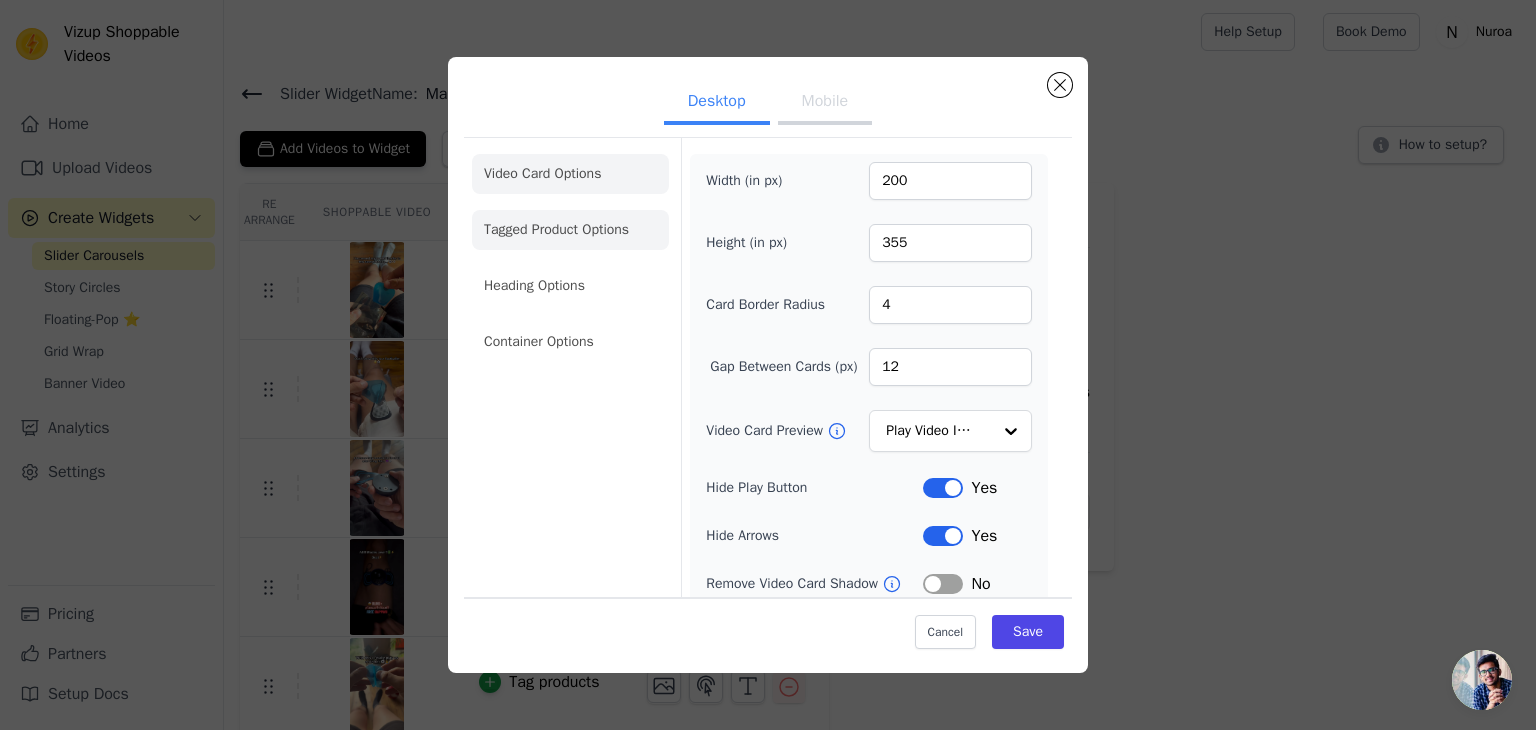 click on "Tagged Product Options" 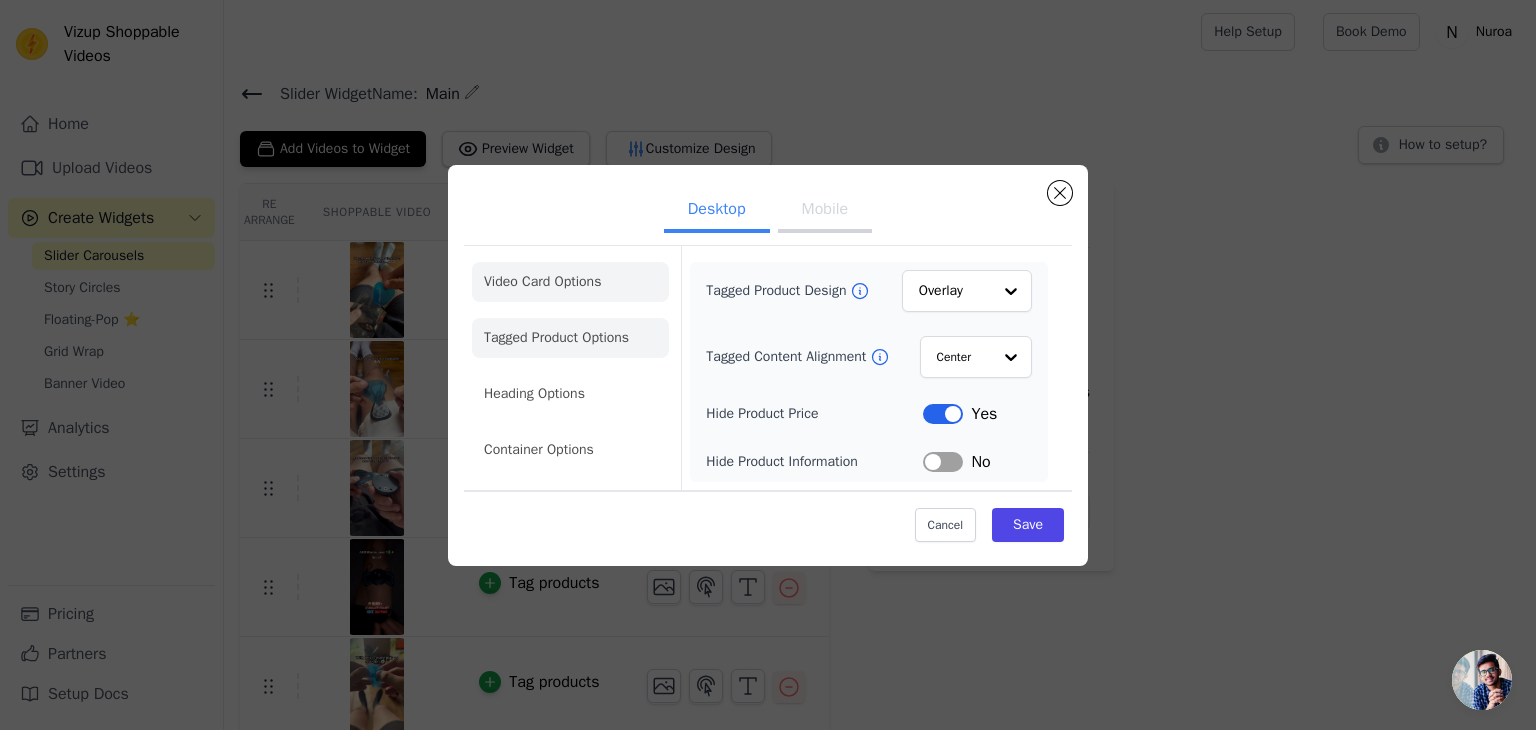 click on "Video Card Options" 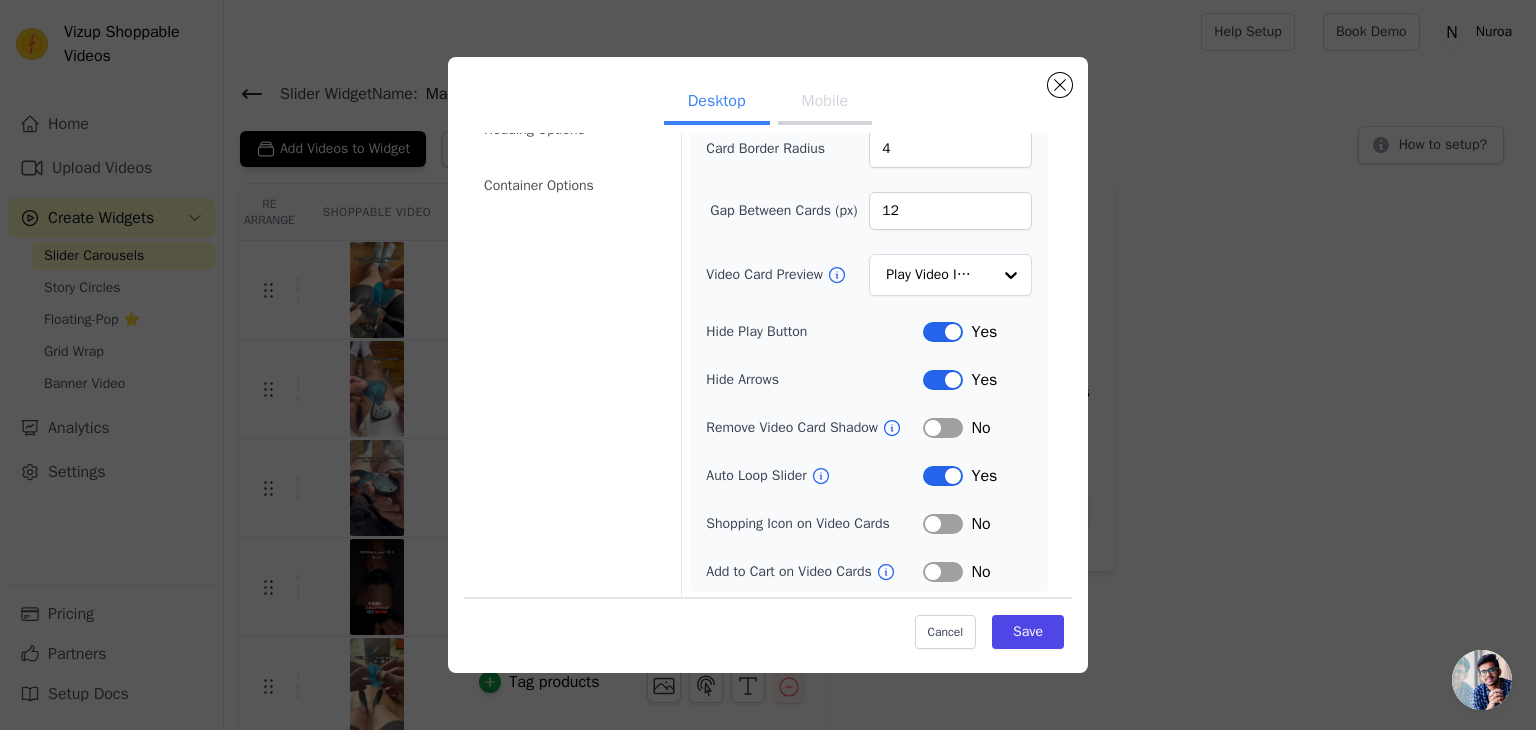 scroll, scrollTop: 156, scrollLeft: 0, axis: vertical 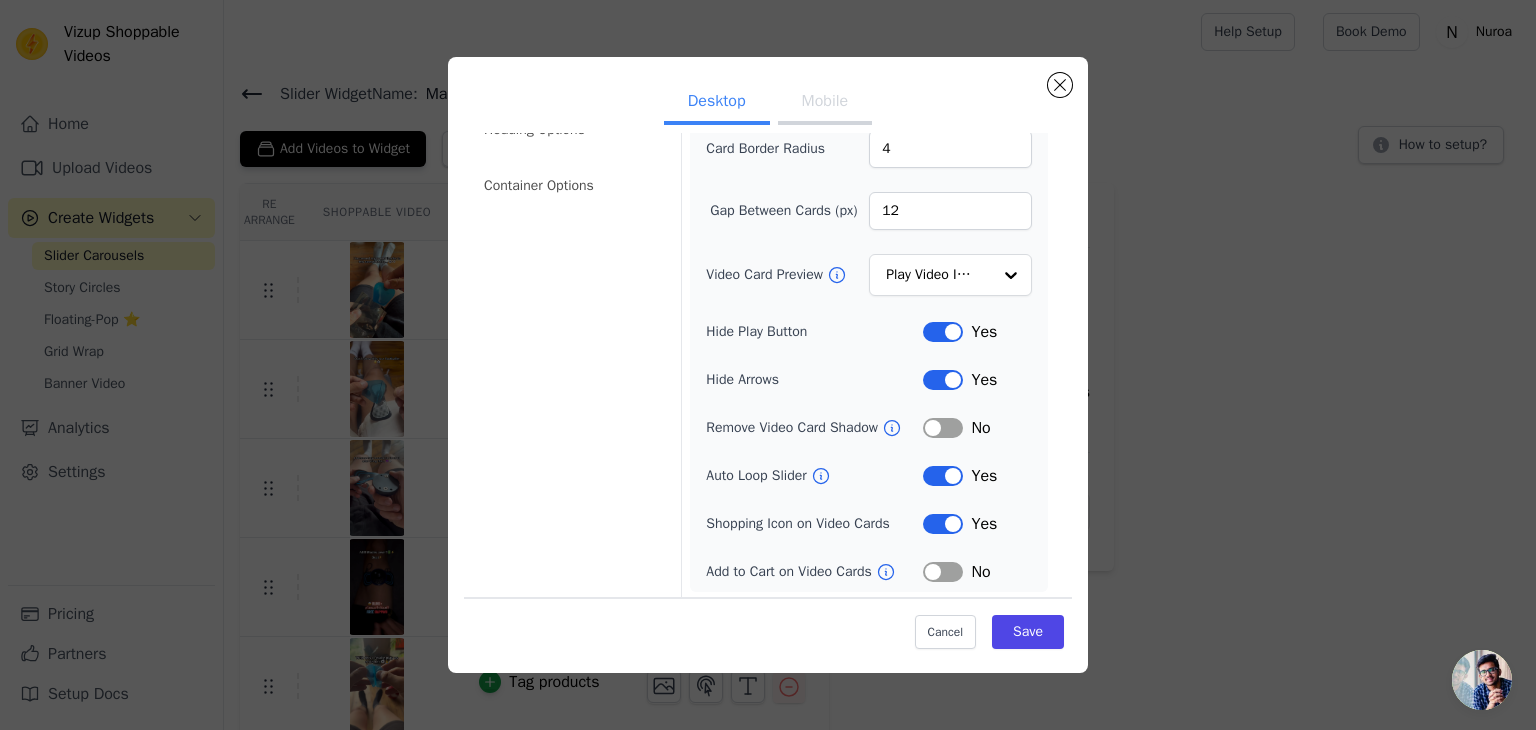 click on "Label" at bounding box center [943, 572] 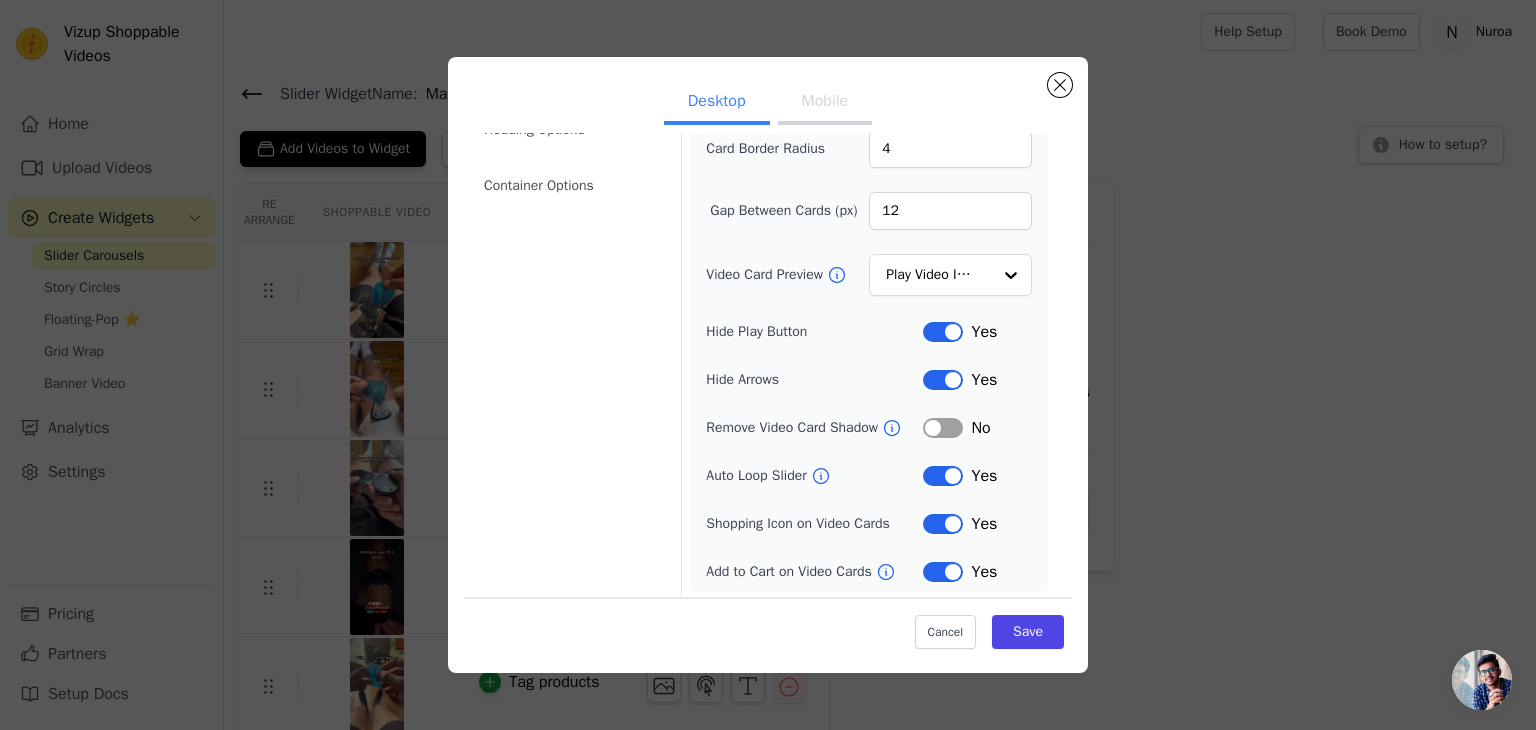 click on "Label" at bounding box center (943, 572) 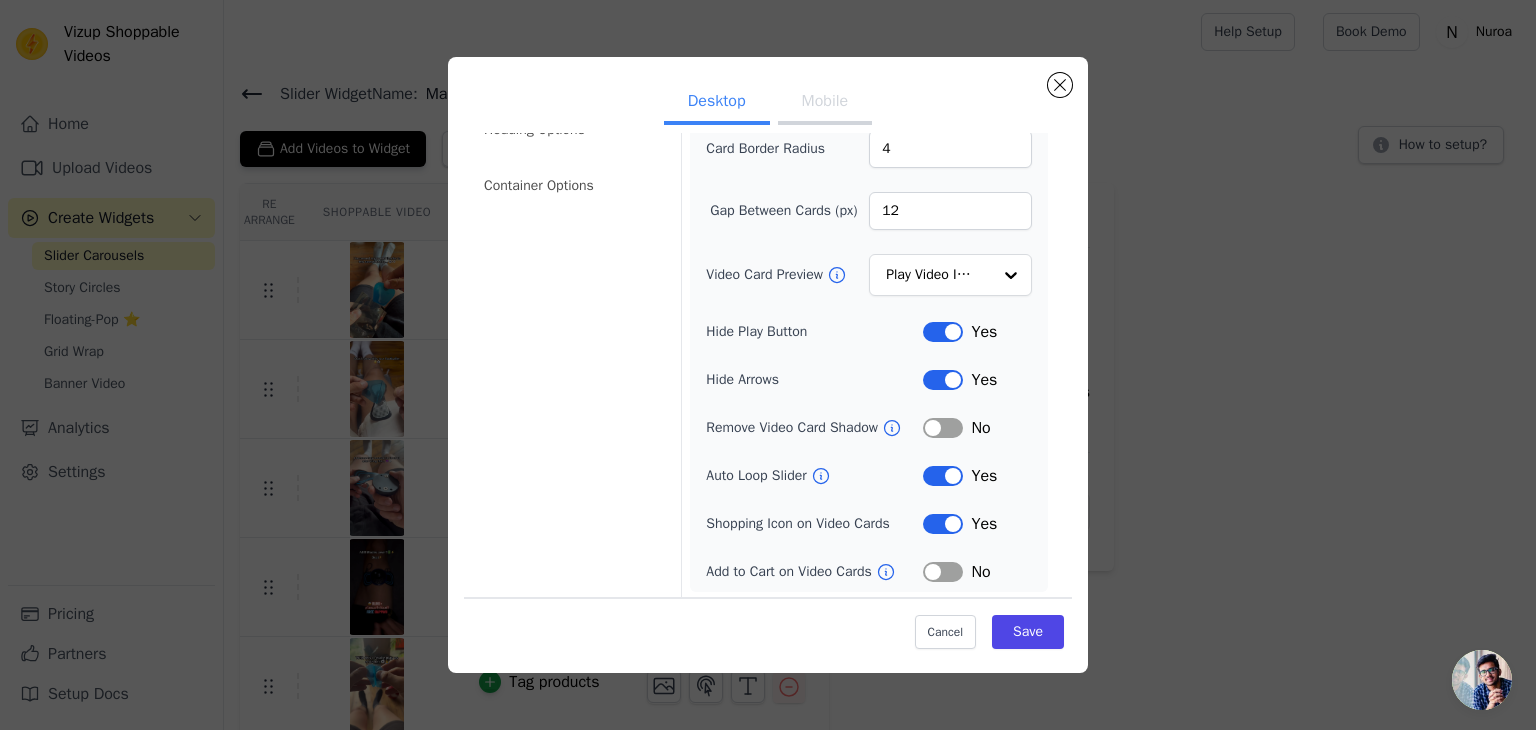 click 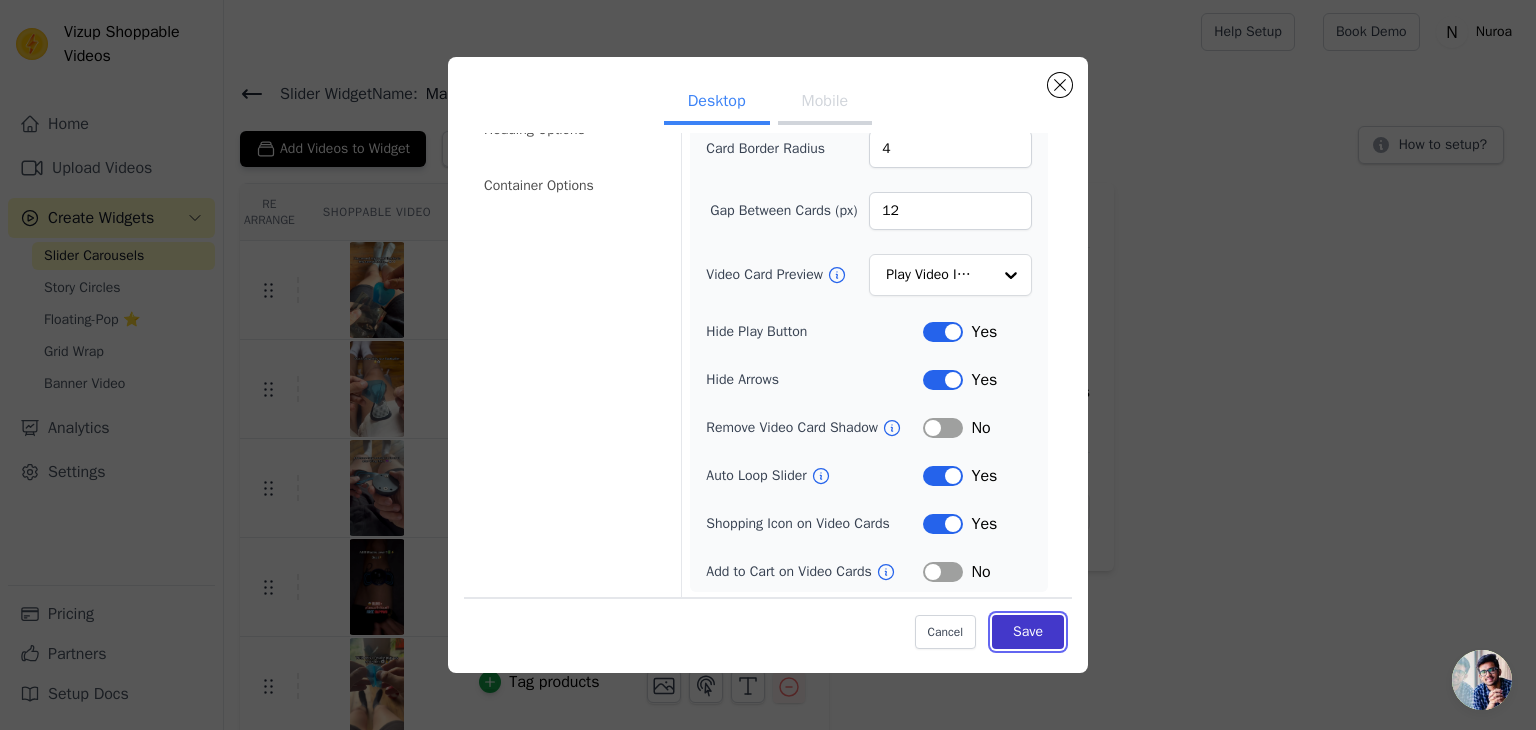 click on "Save" at bounding box center [1028, 632] 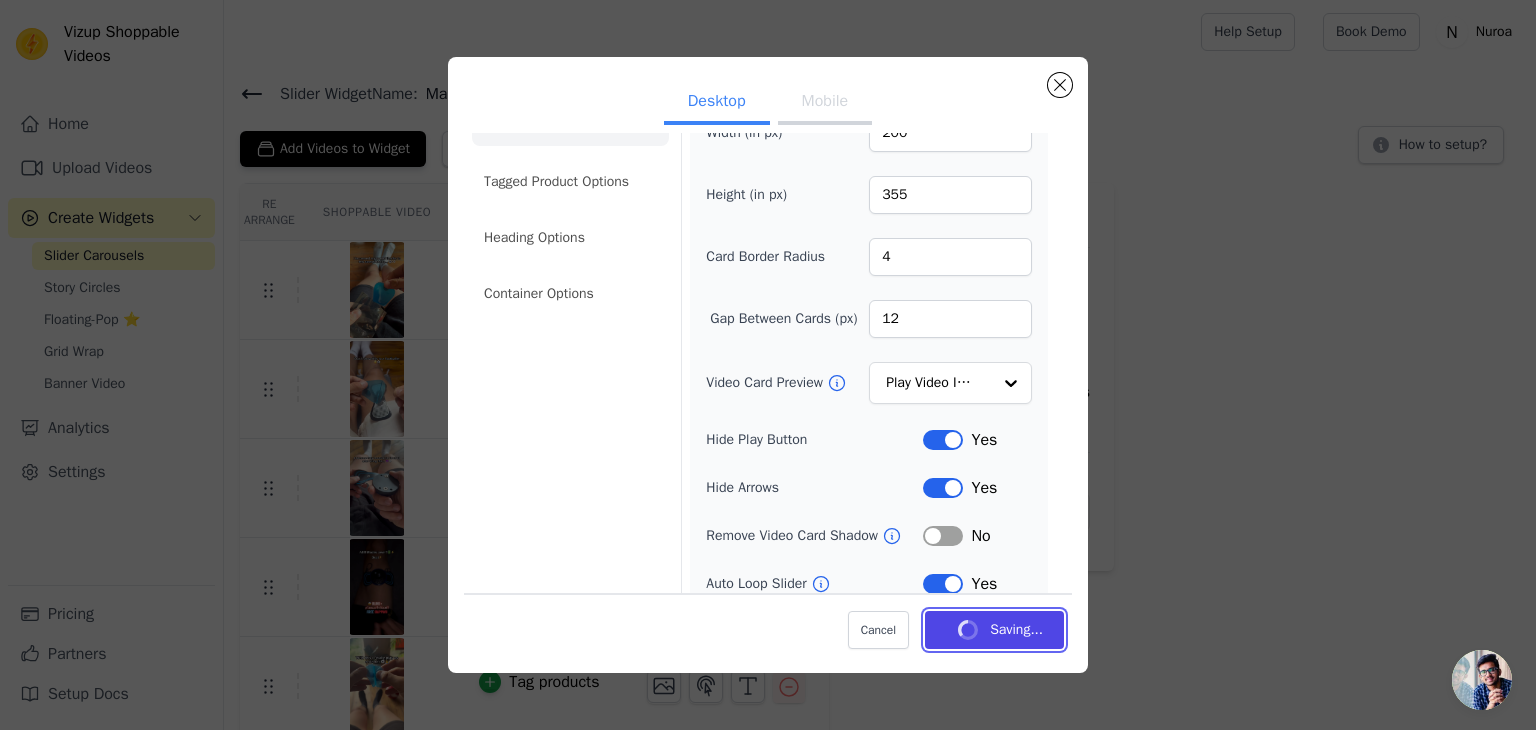 scroll, scrollTop: 0, scrollLeft: 0, axis: both 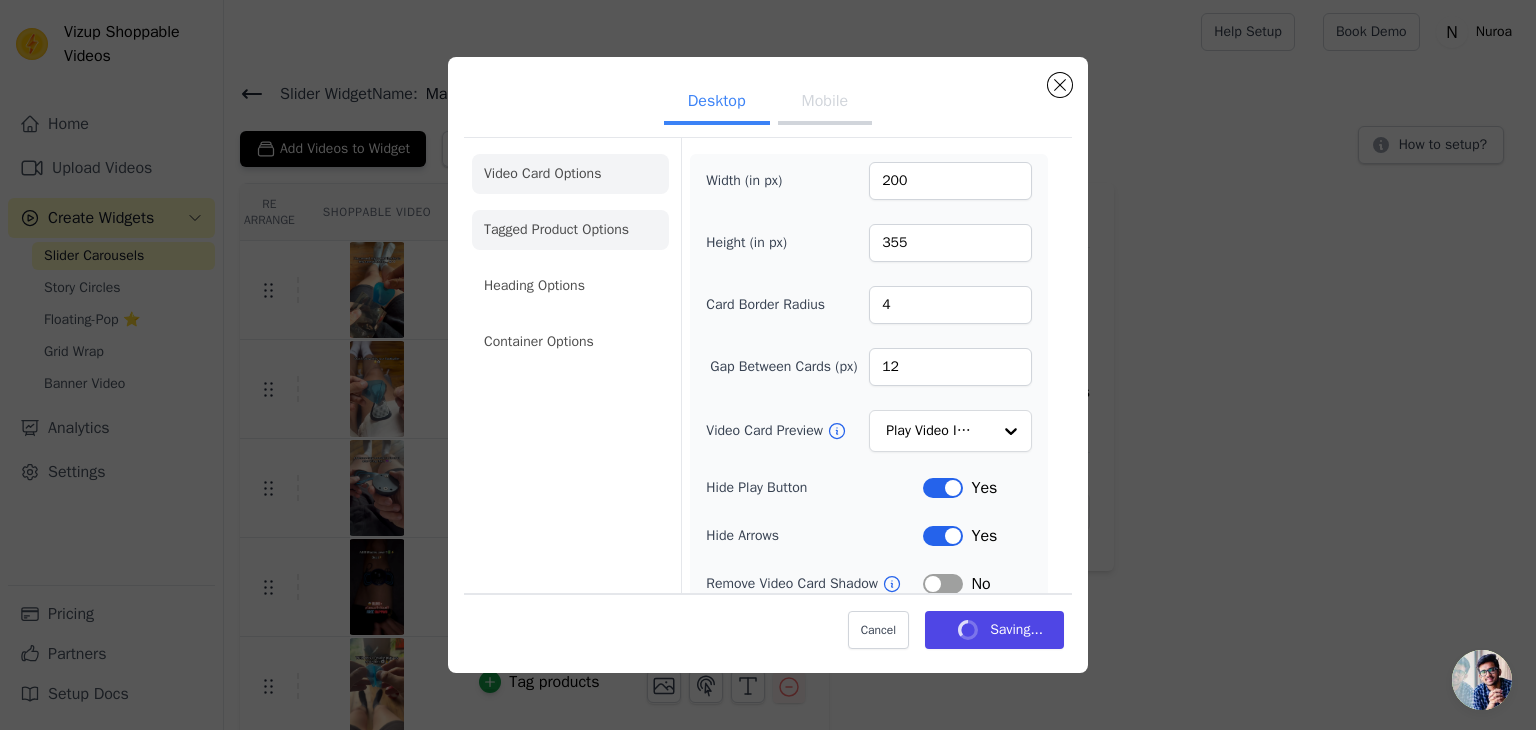 click on "Tagged Product Options" 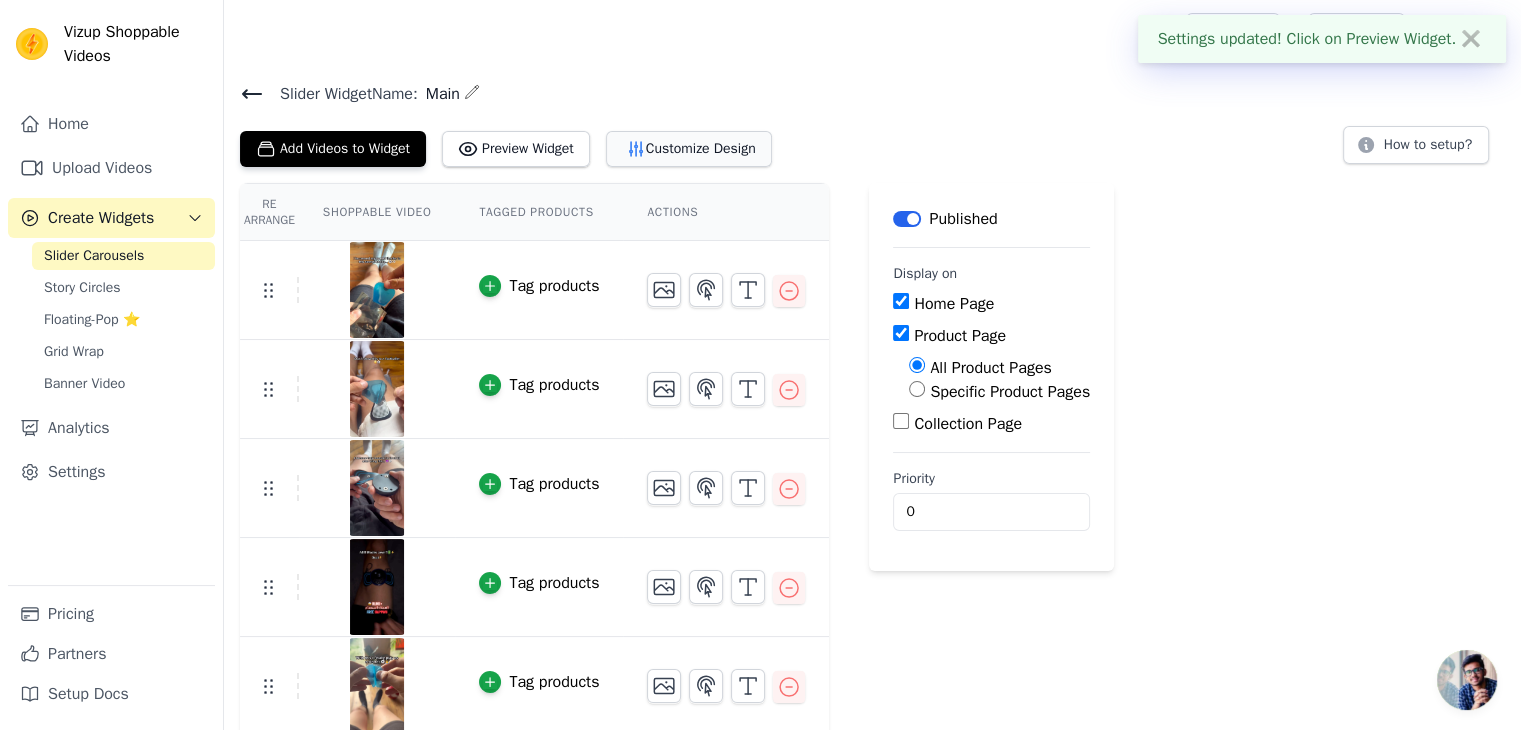 click on "Customize Design" at bounding box center [689, 149] 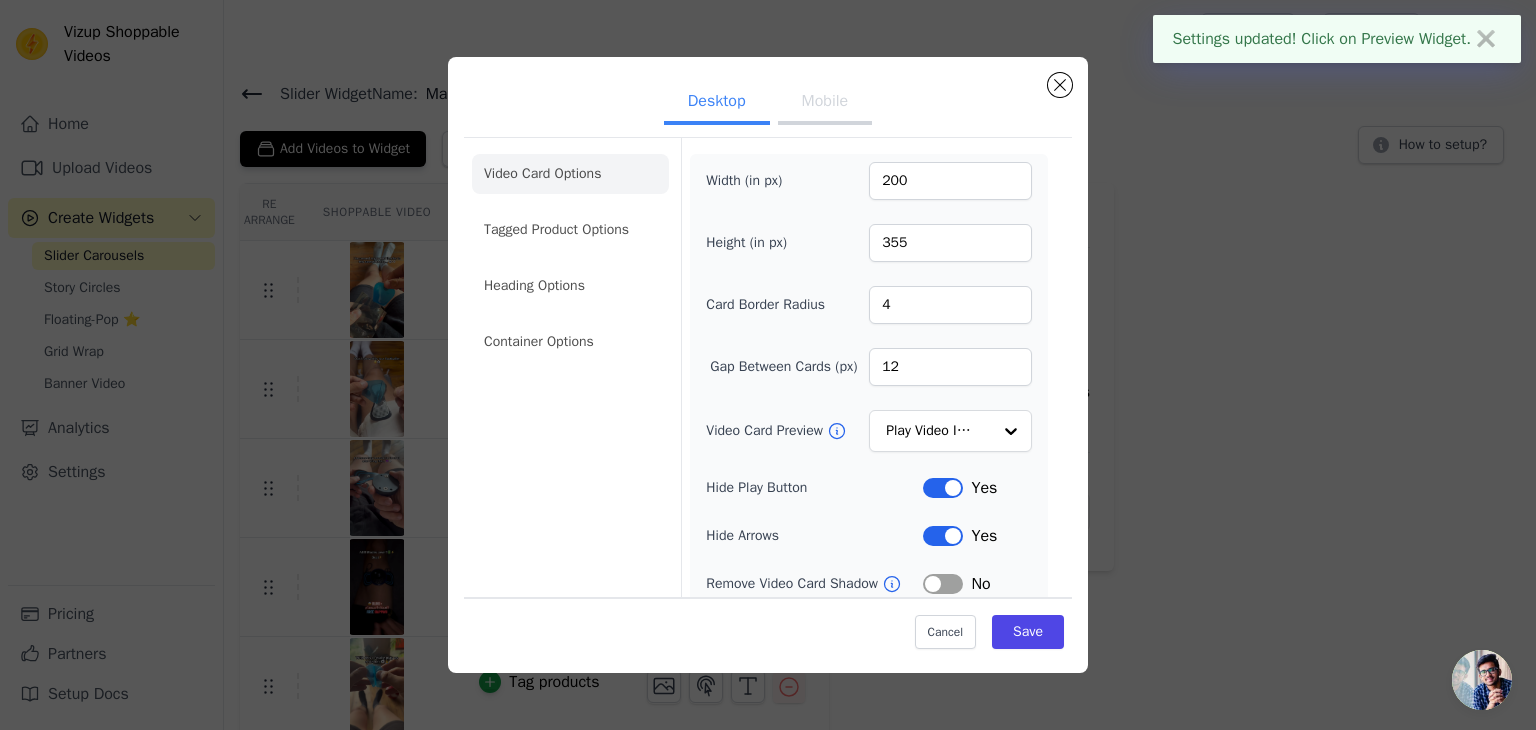 click on "Video Card Options Tagged Product Options Heading Options Container Options" at bounding box center [570, 258] 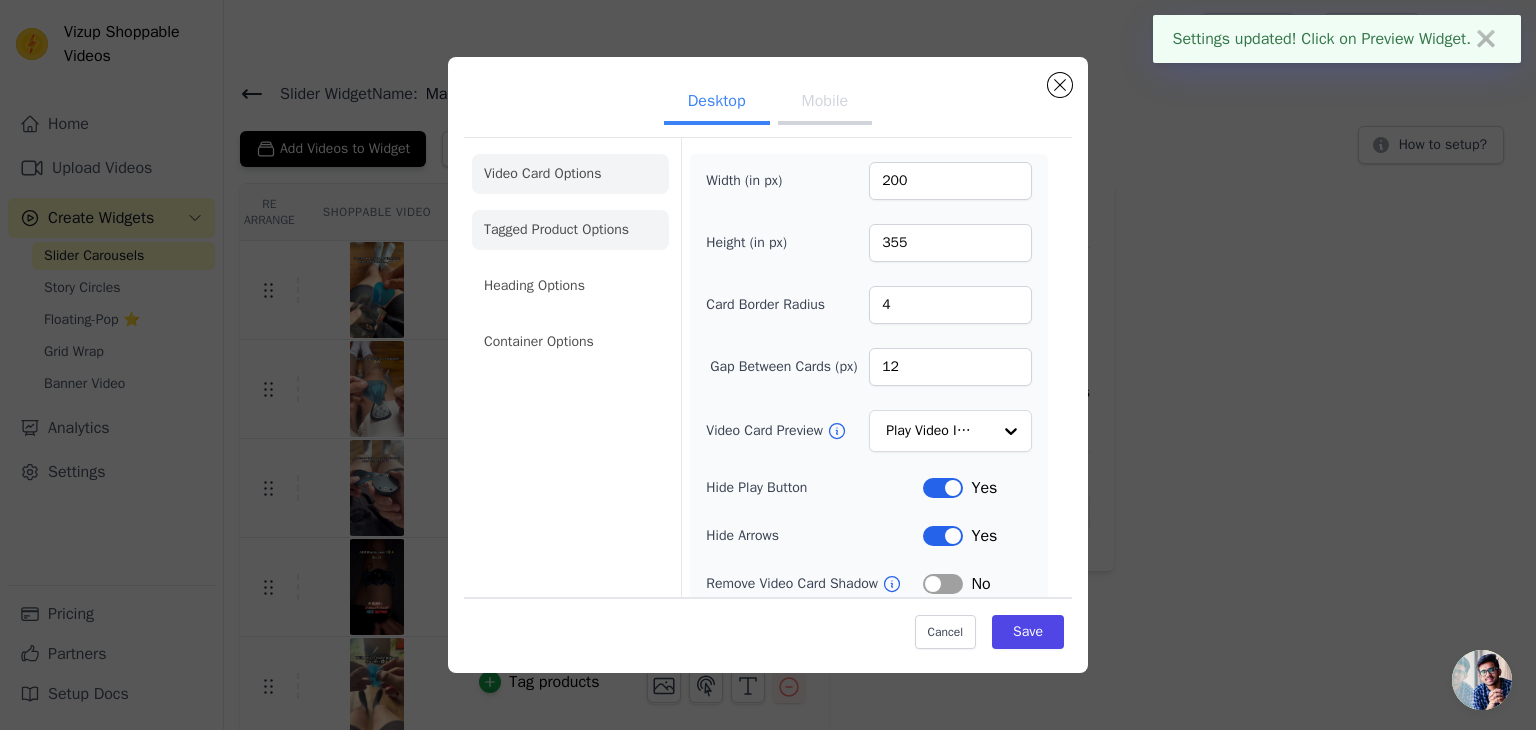 click on "Tagged Product Options" 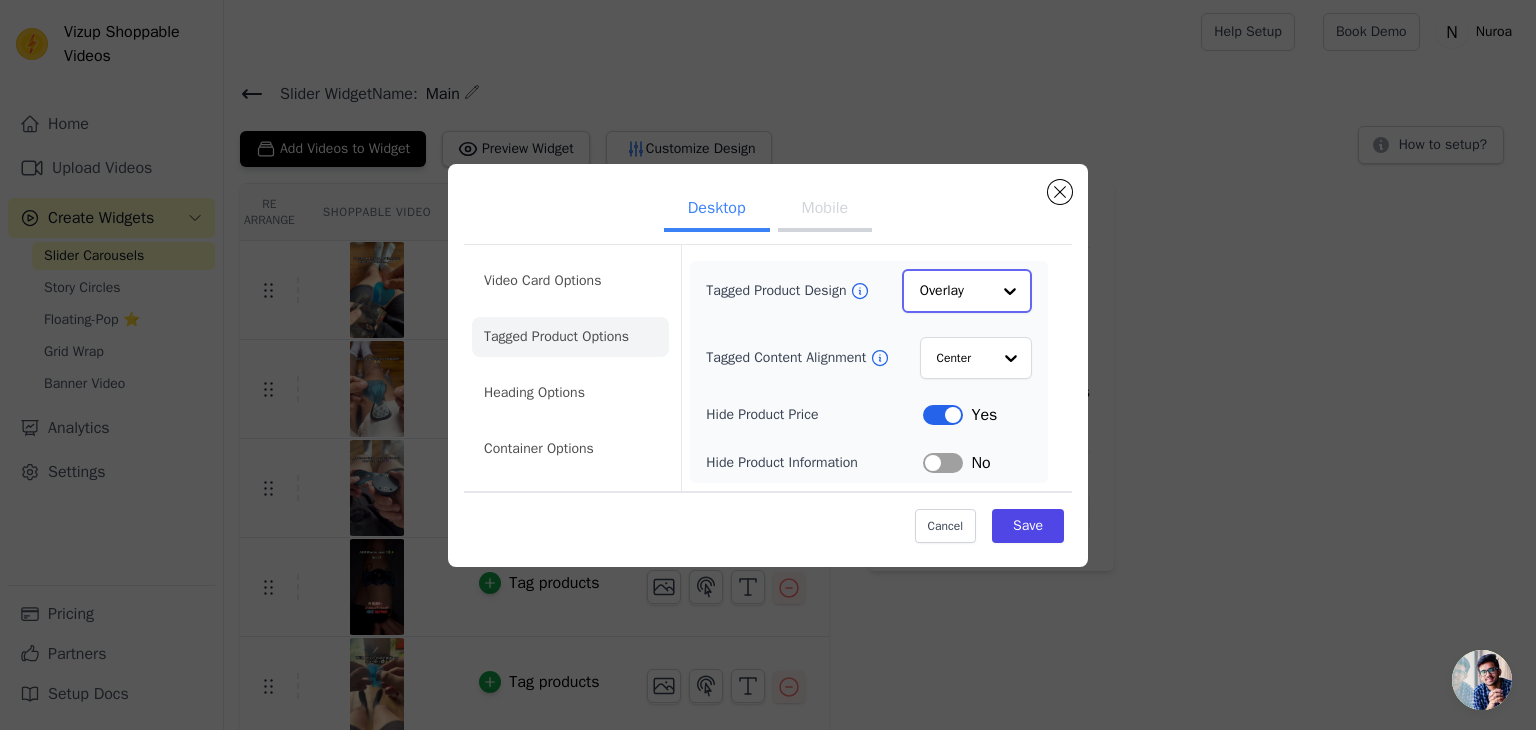 click on "Tagged Product Design" 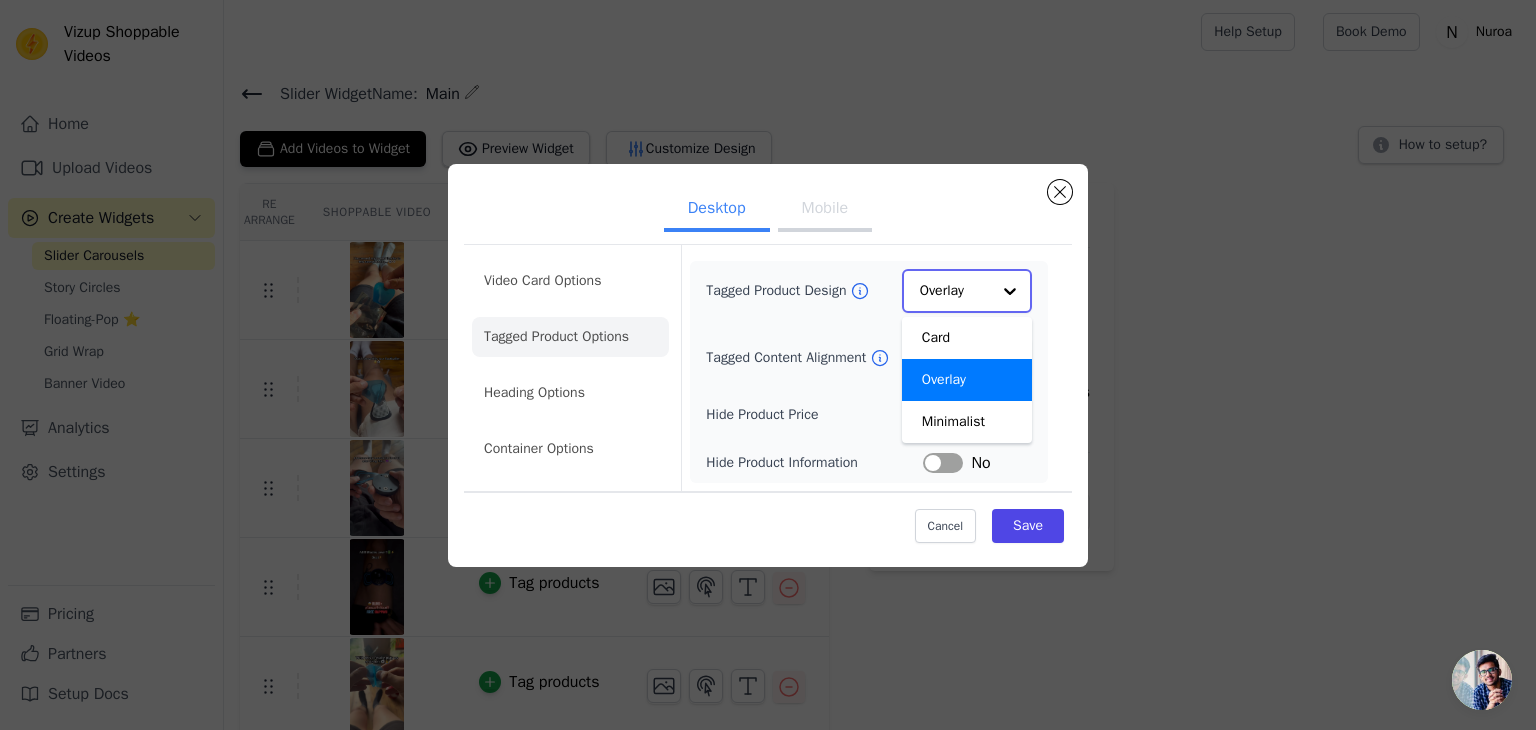 click on "Tagged Product Design" 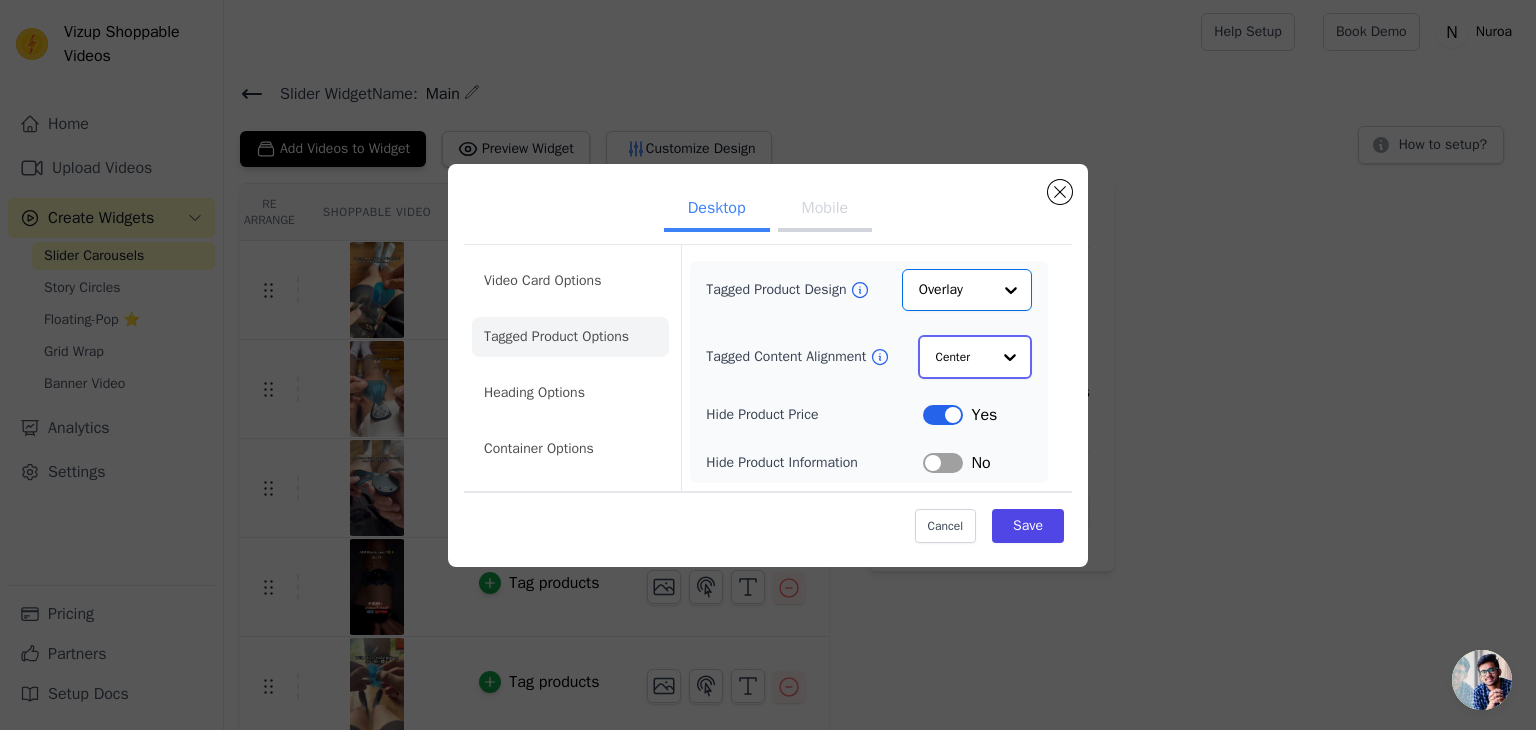 click on "Tagged Content Alignment" 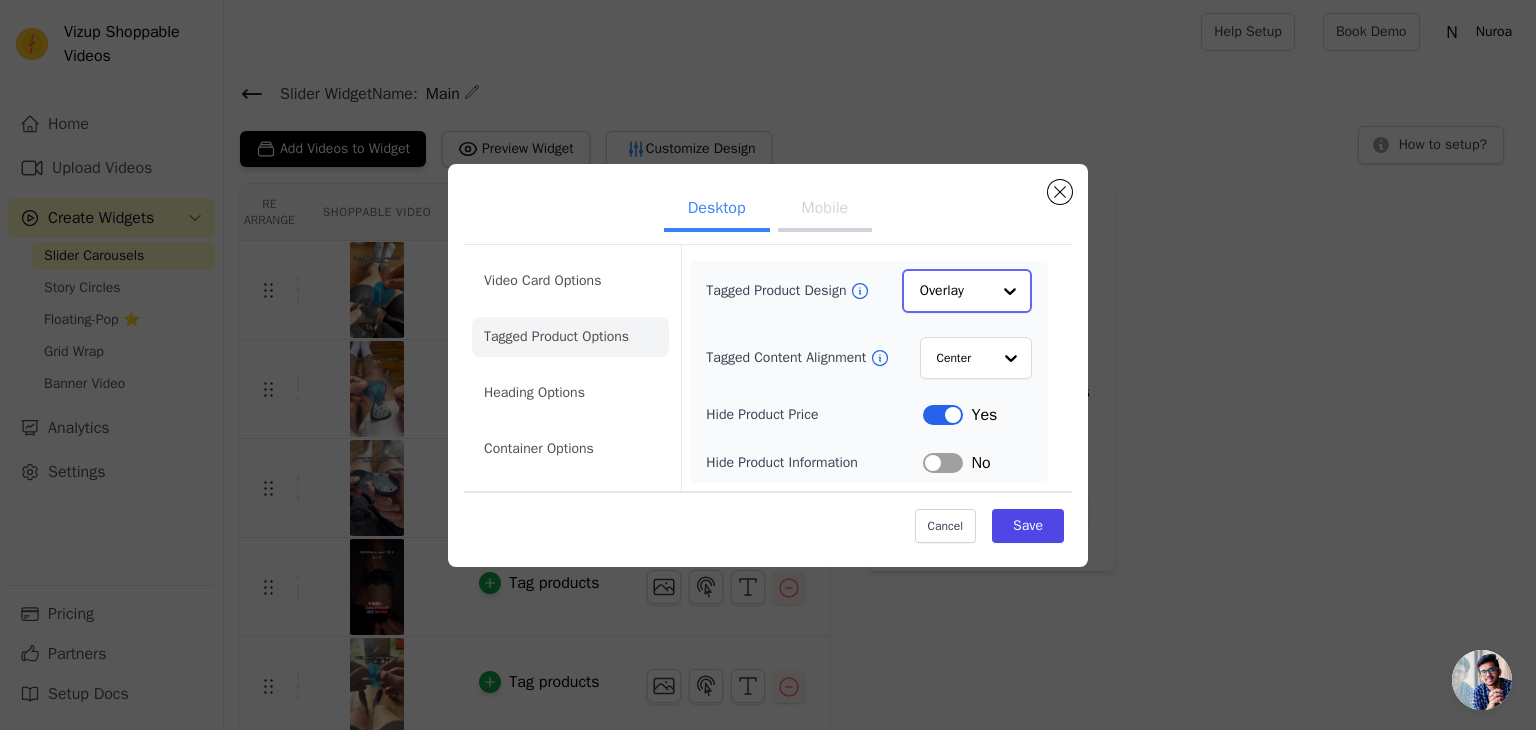click on "Tagged Product Design" 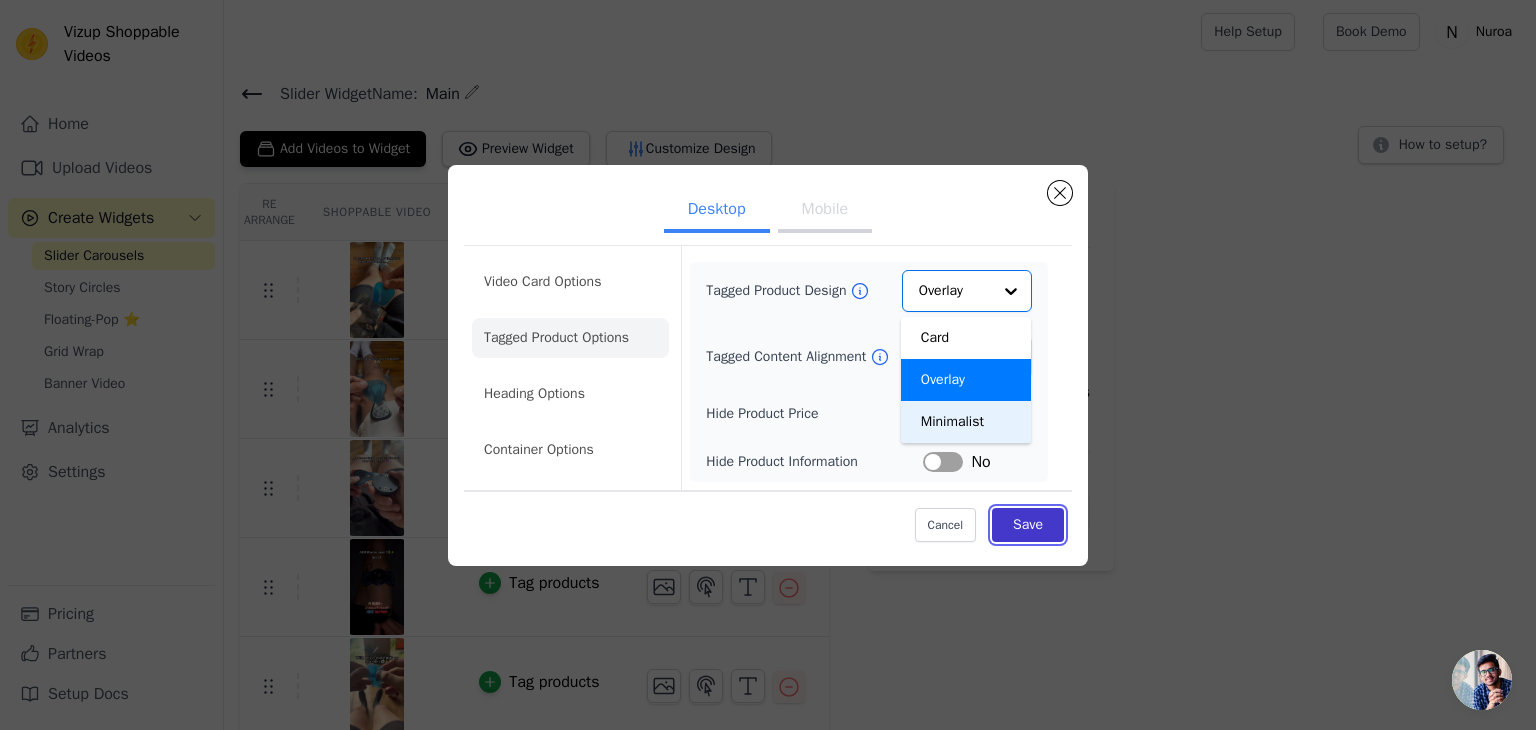 click on "Save" at bounding box center (1028, 525) 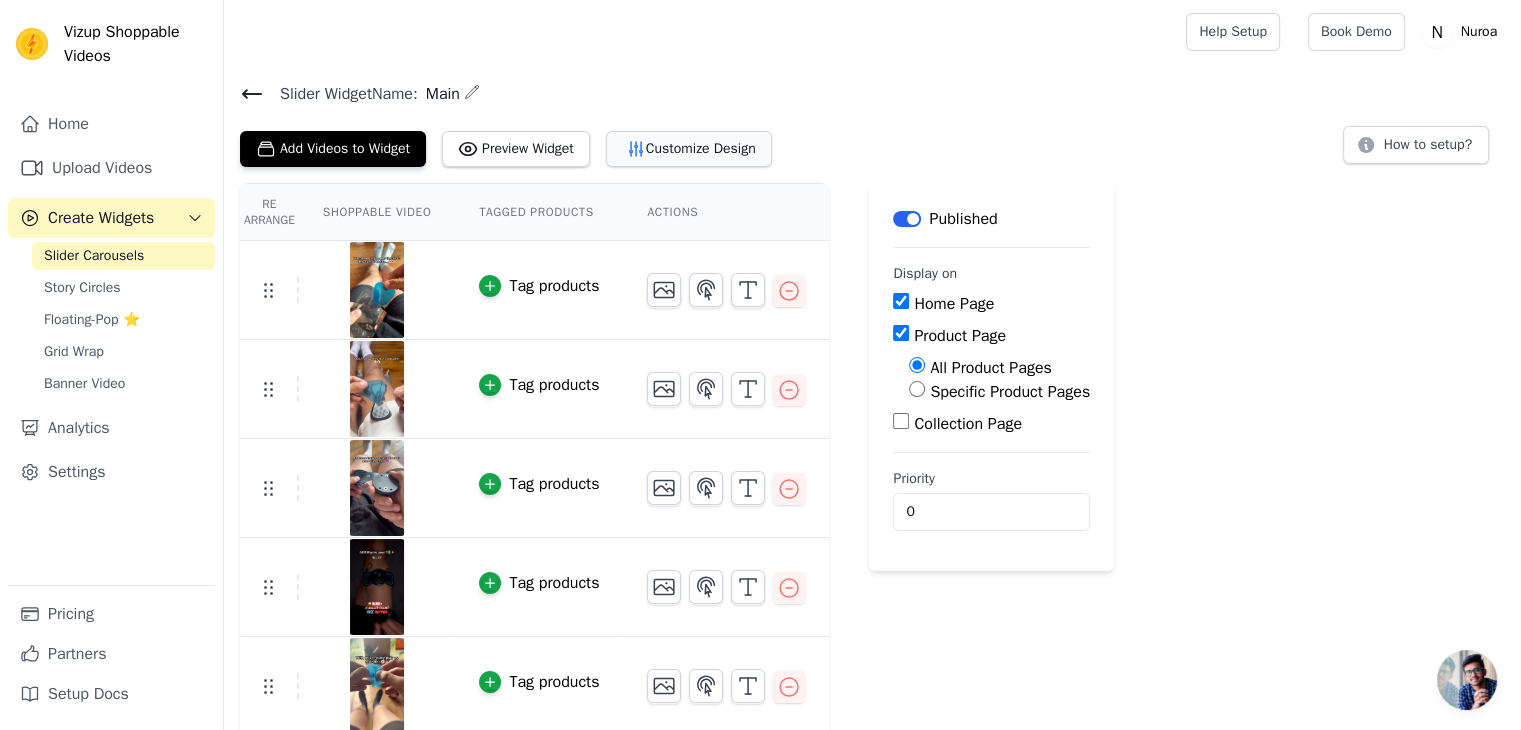 click on "Customize Design" at bounding box center (689, 149) 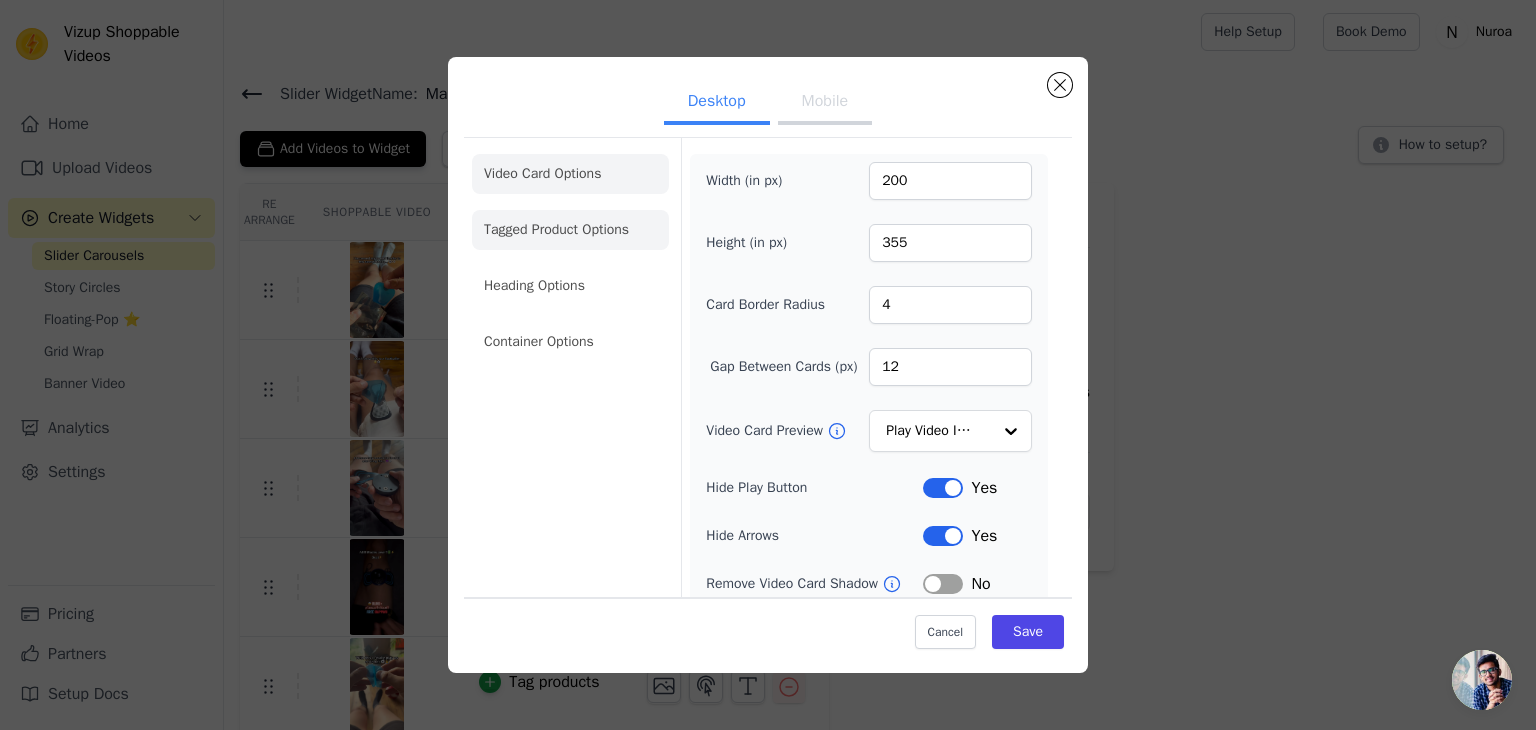 click on "Tagged Product Options" 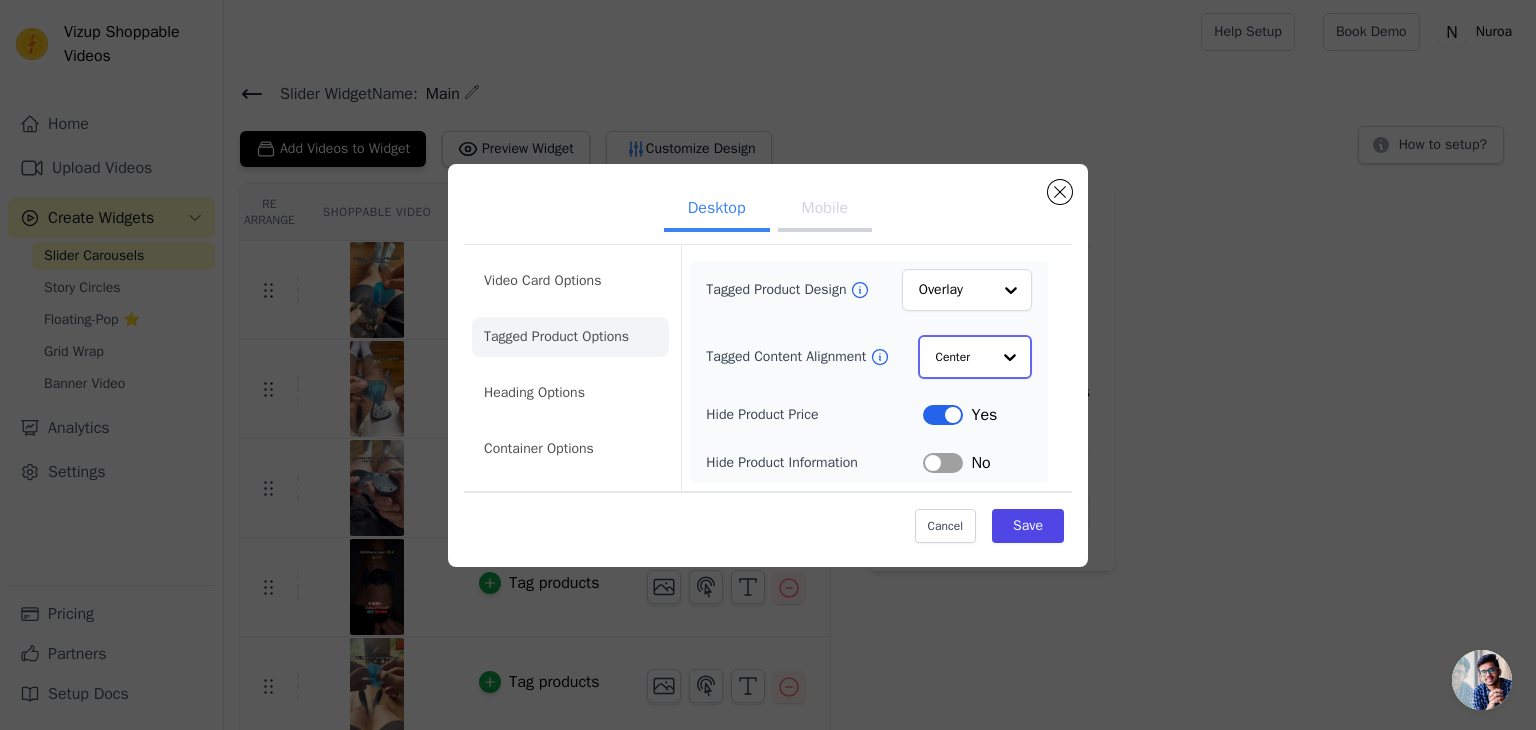 click on "Tagged Content Alignment" 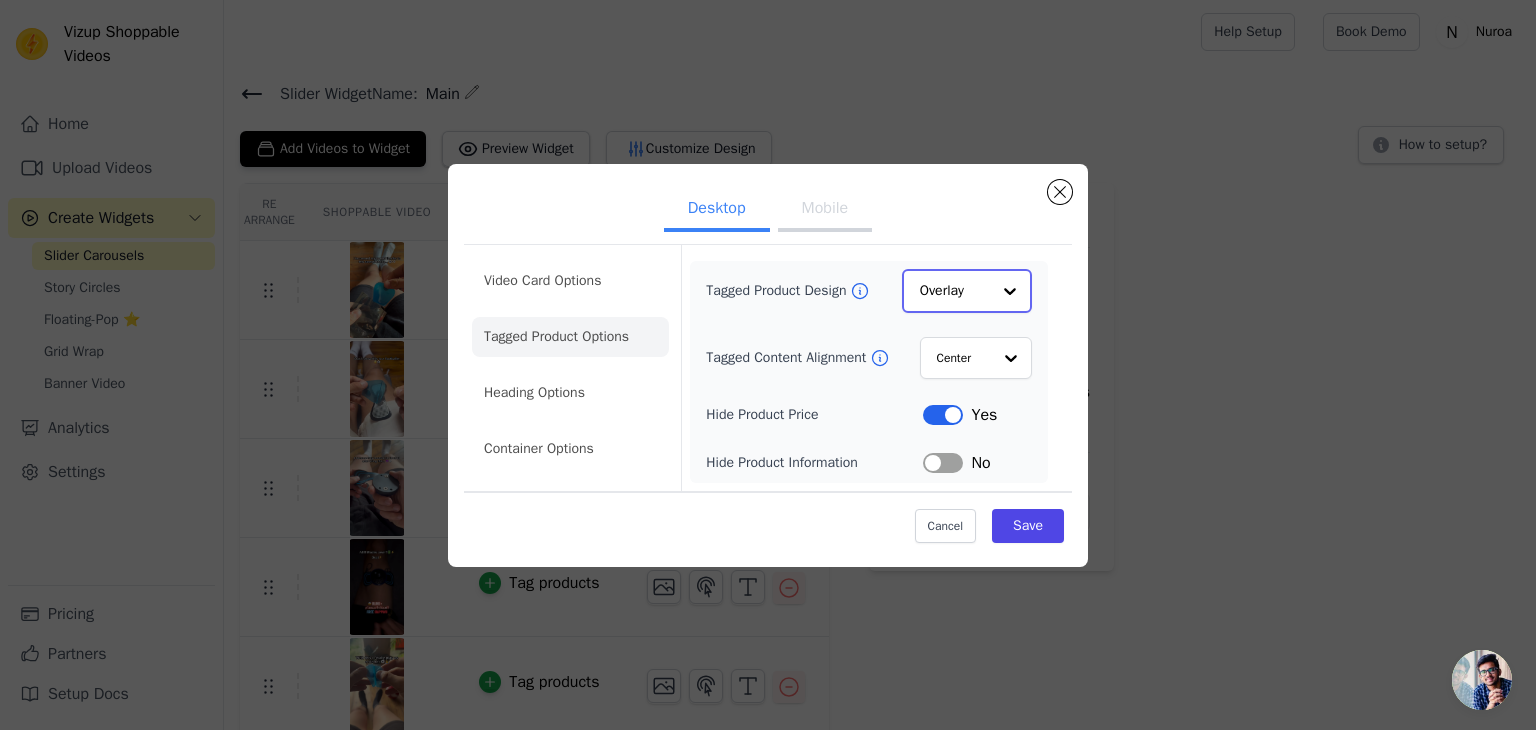 click on "Tagged Product Design" 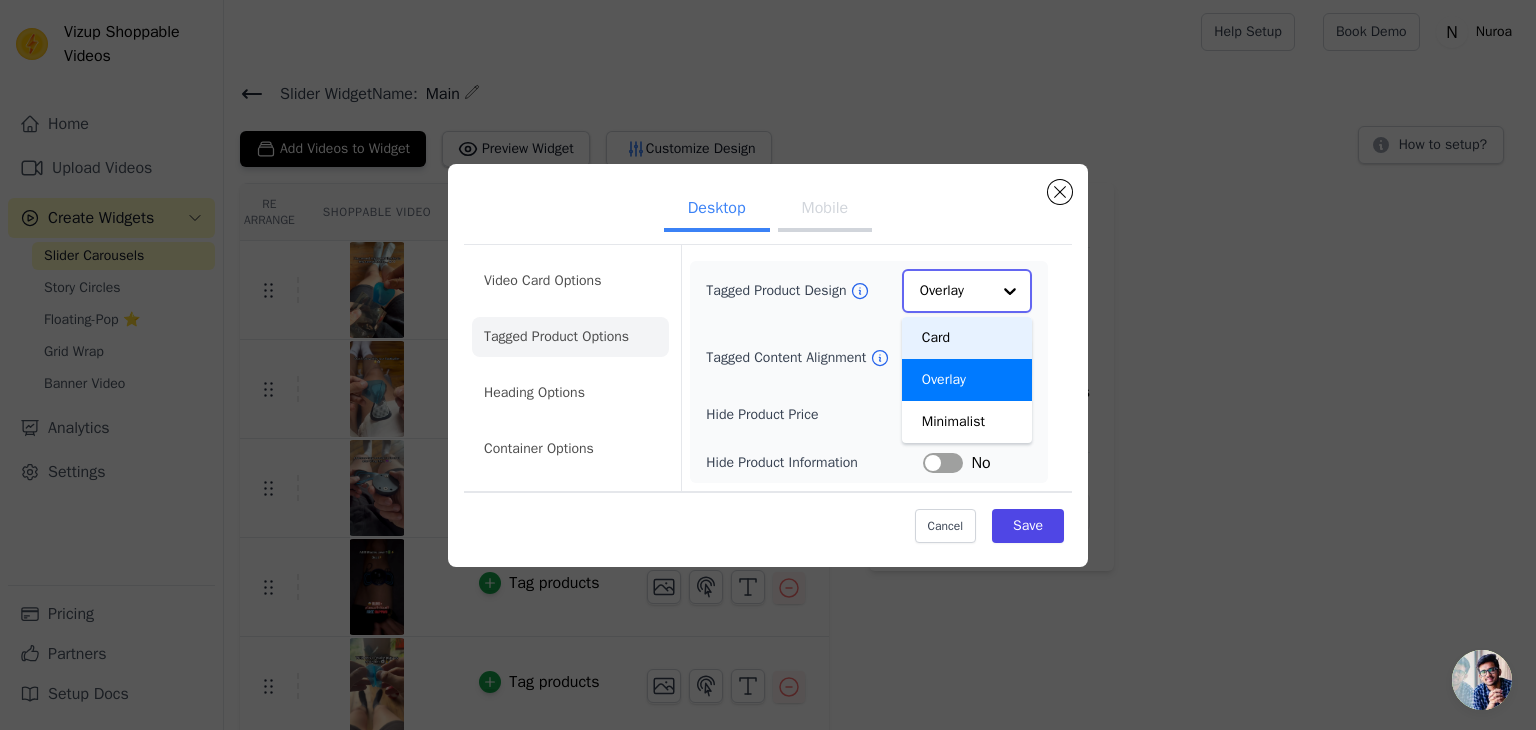 click on "Card" at bounding box center (967, 338) 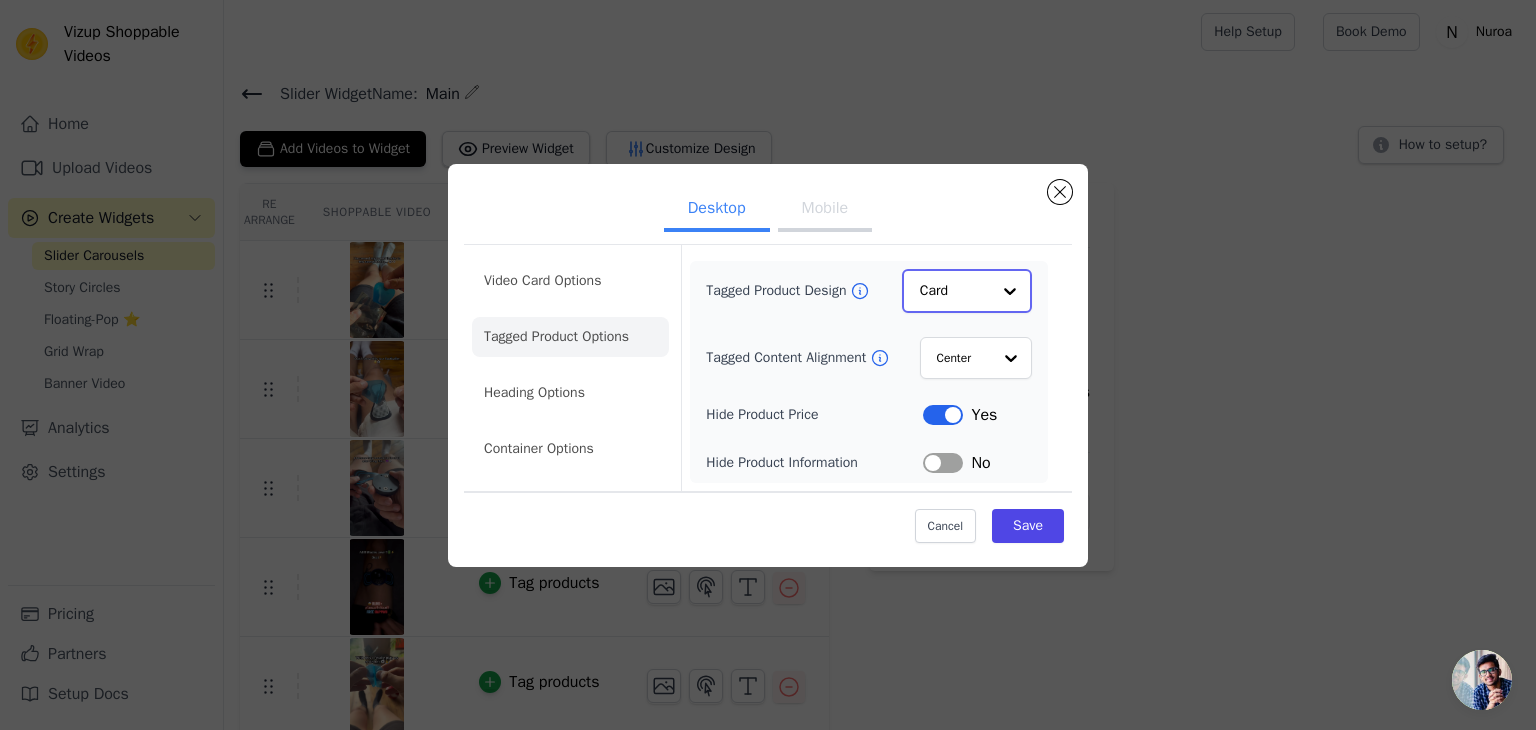 click on "Card" at bounding box center (967, 291) 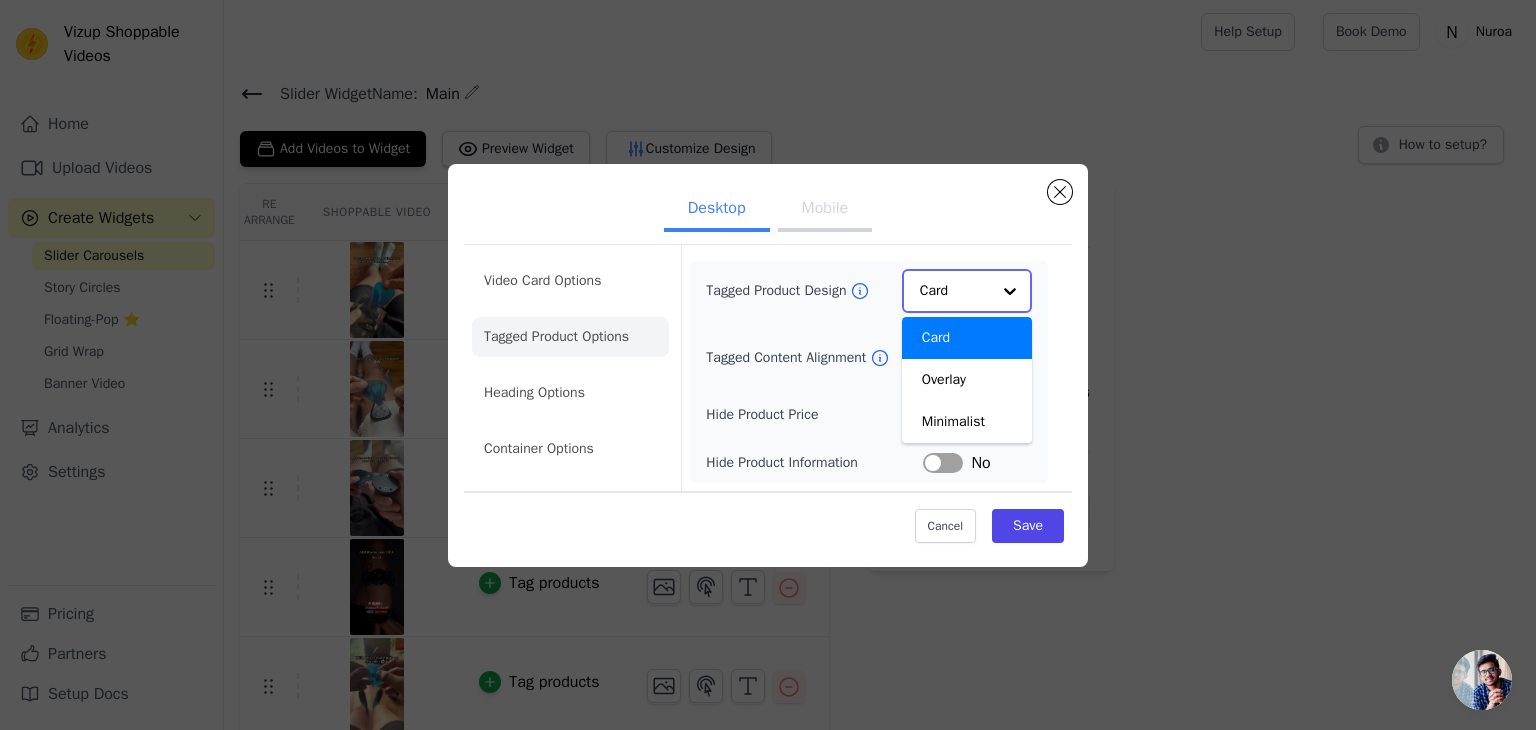 click on "Tagged Product Design" 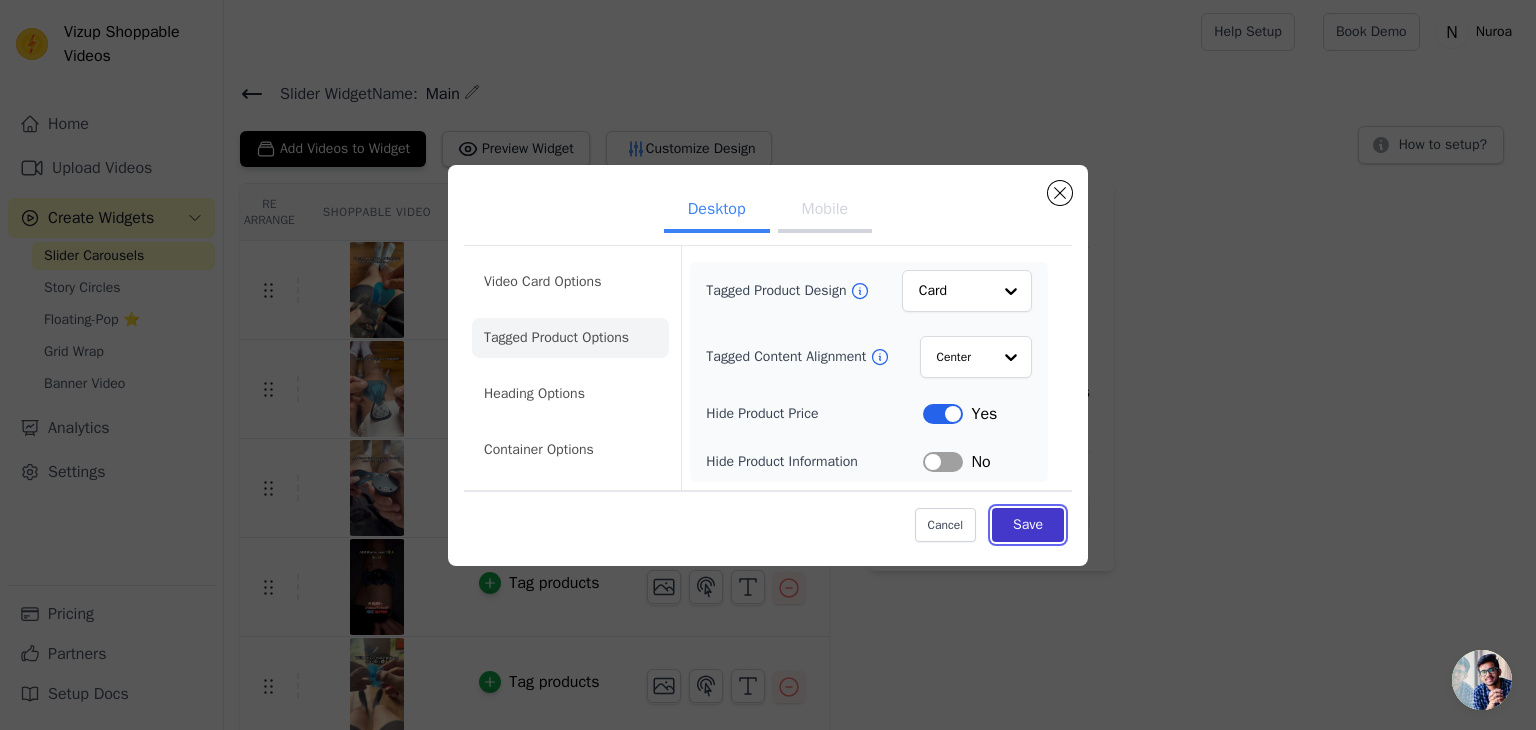 click on "Save" at bounding box center [1028, 525] 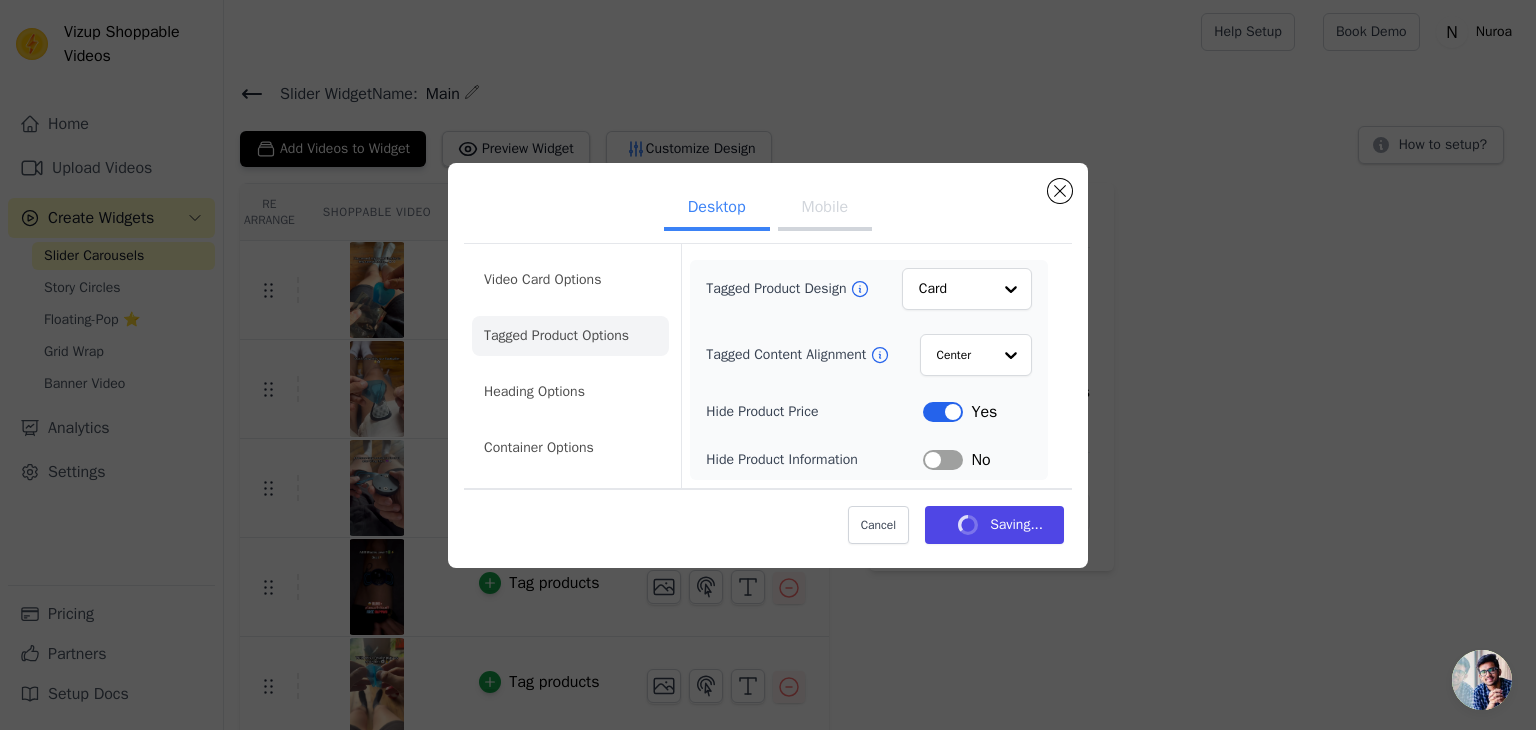 click on "Mobile" at bounding box center [825, 209] 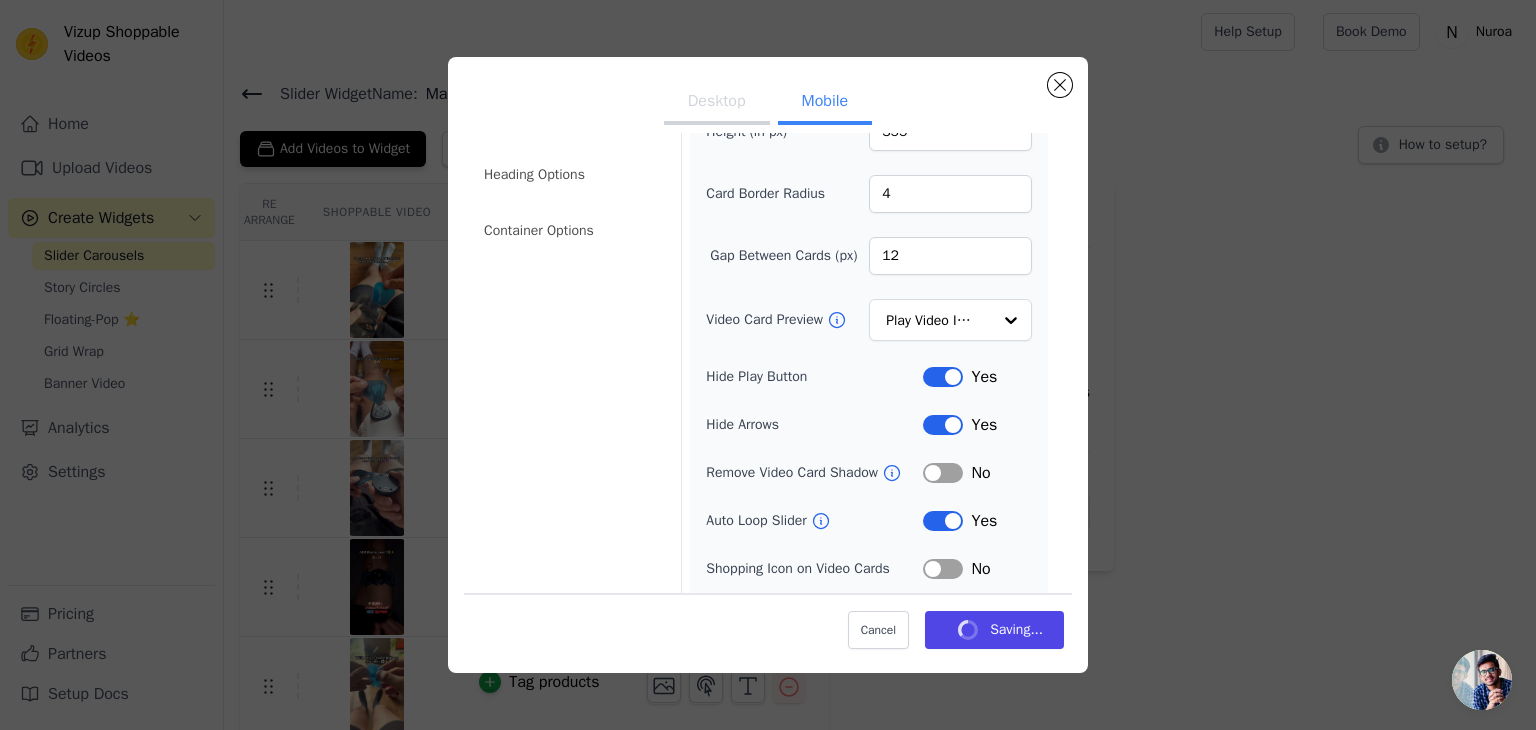 scroll, scrollTop: 151, scrollLeft: 0, axis: vertical 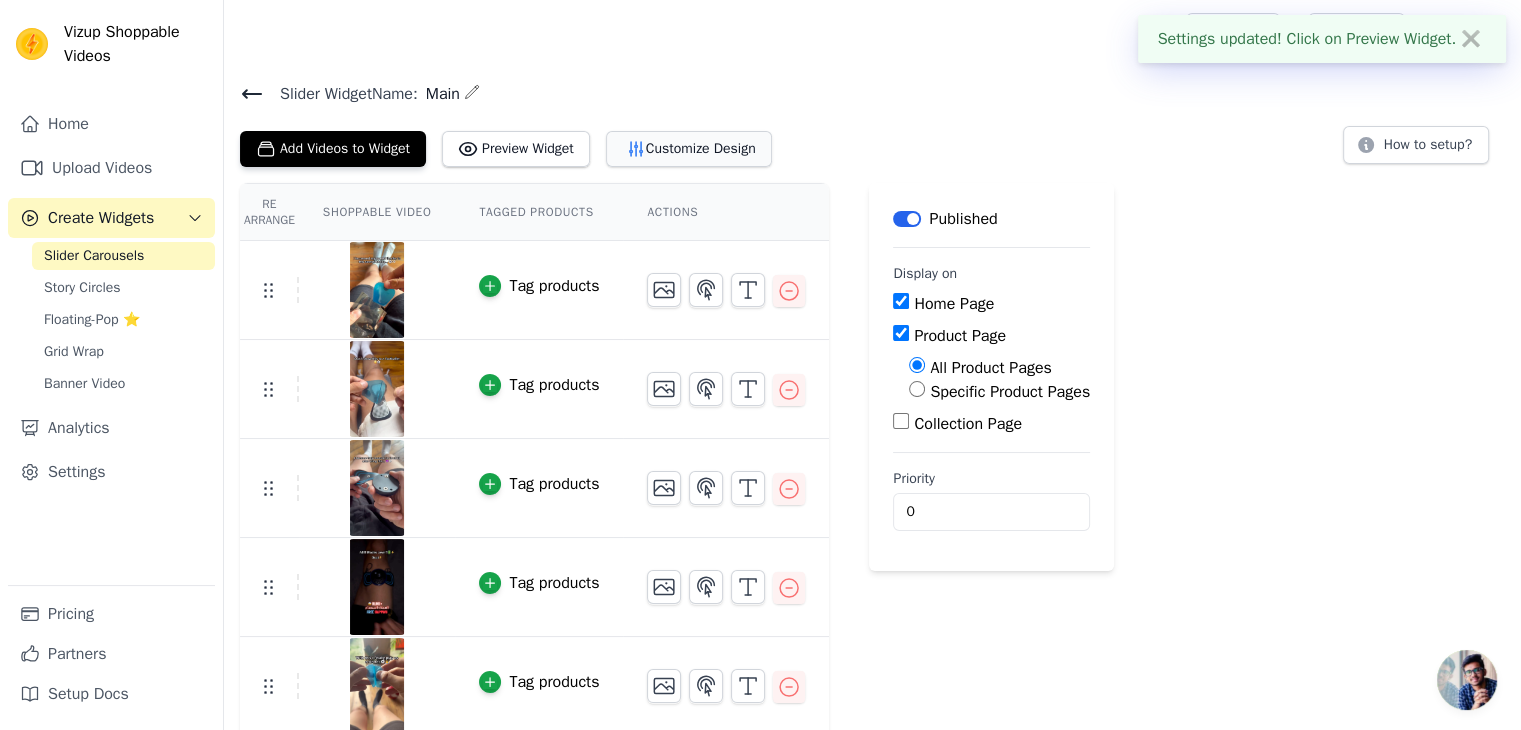 click on "Customize Design" at bounding box center (689, 149) 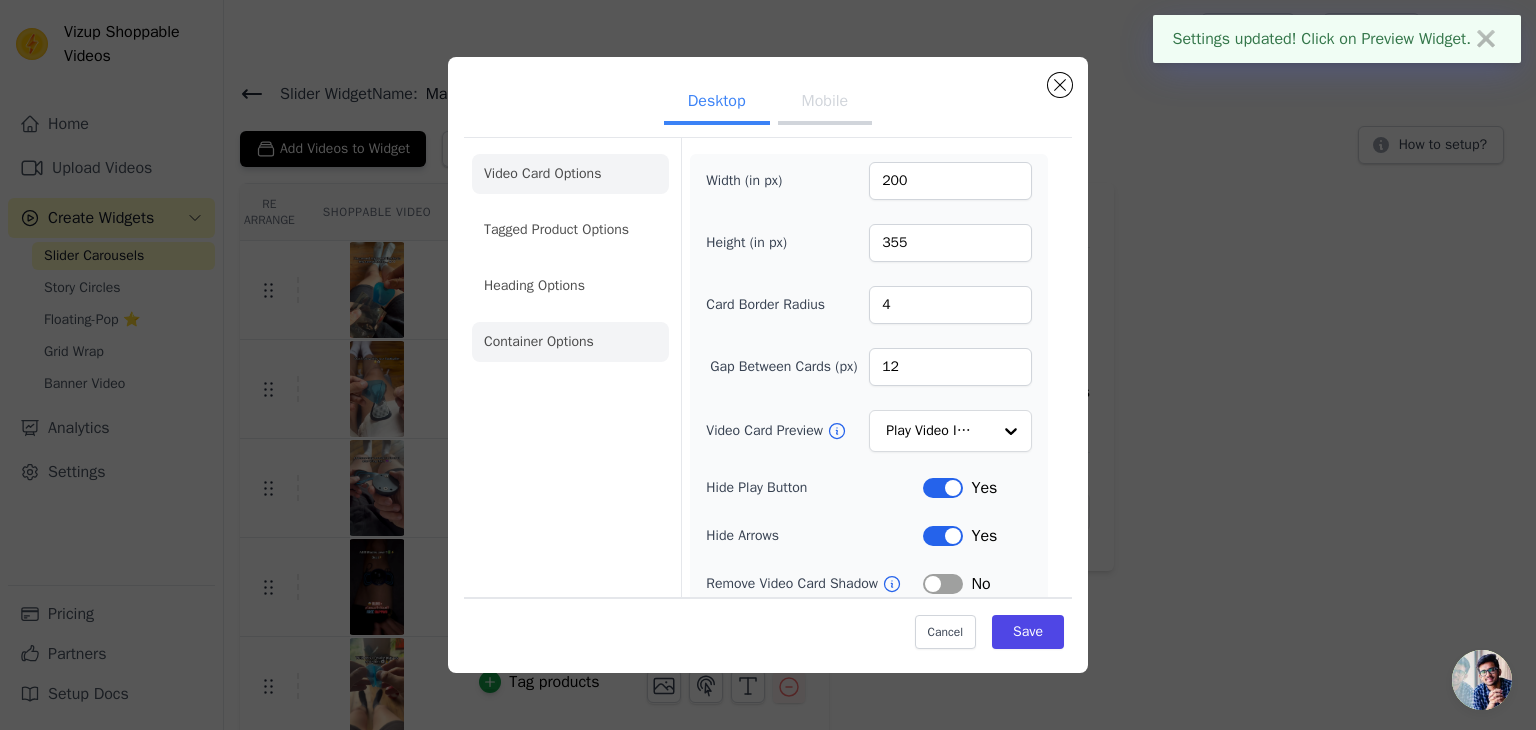click on "Container Options" 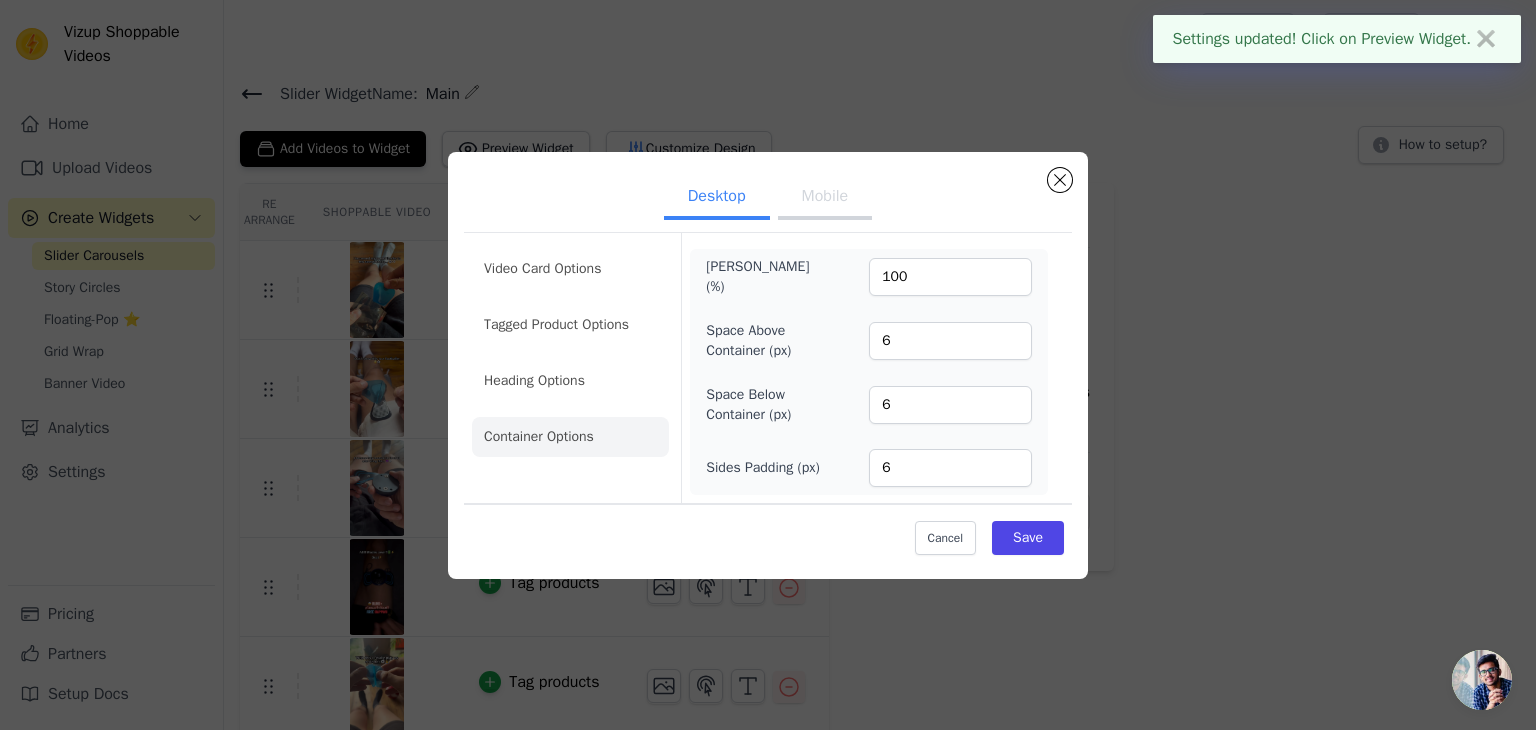 click on "Video Card Options Tagged Product Options Heading Options Container Options" at bounding box center (570, 353) 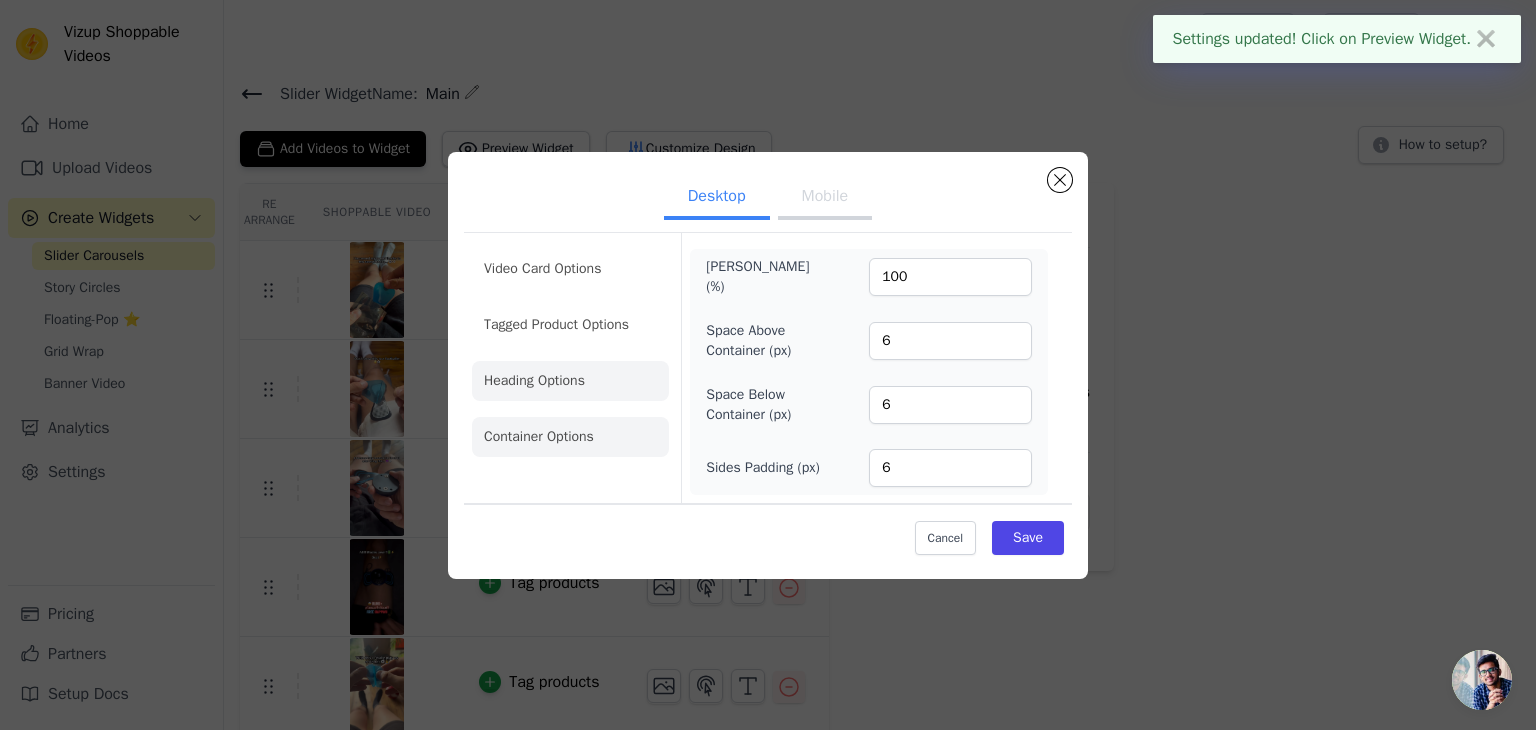 click on "Heading Options" 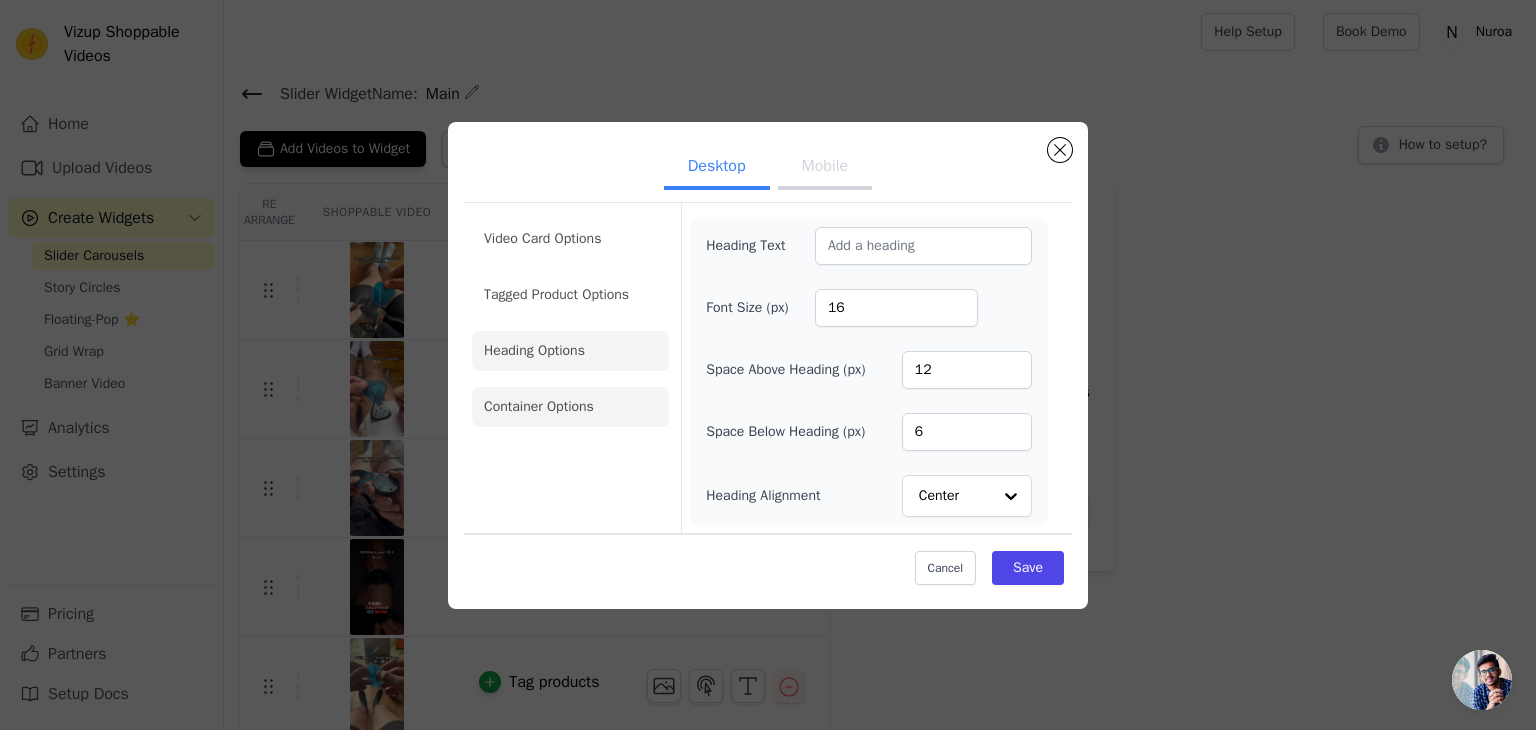 click on "Container Options" 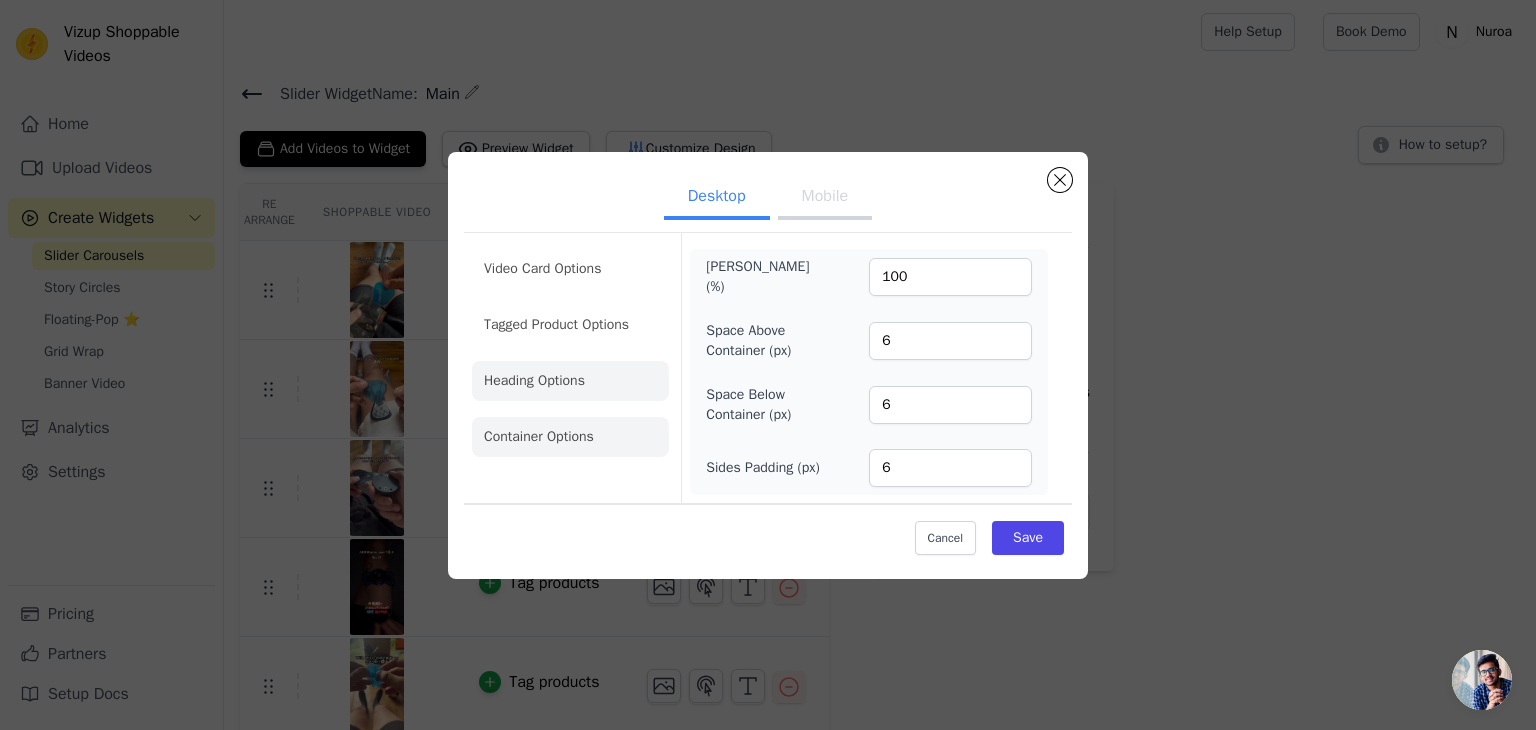 click on "Heading Options" 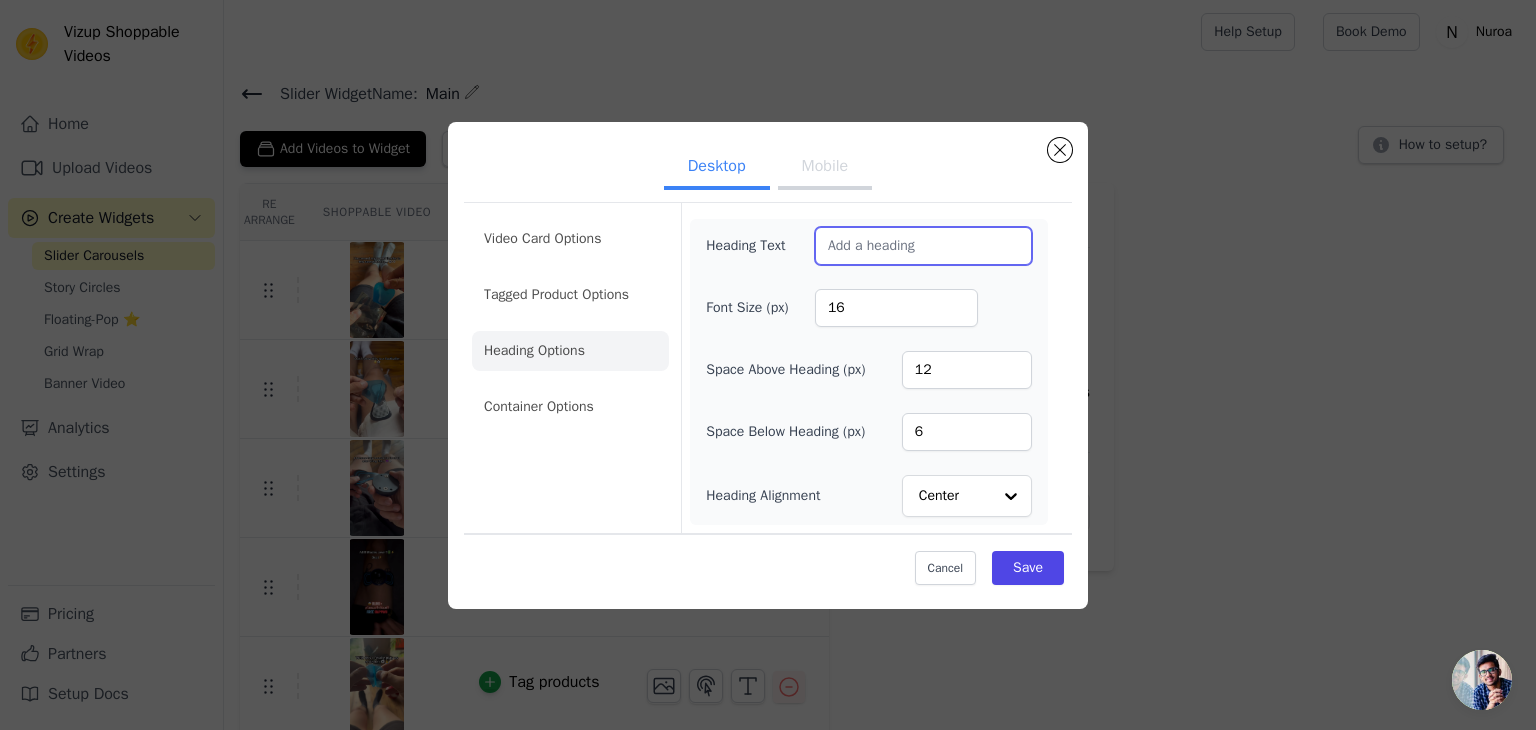 click on "Heading Text" at bounding box center [923, 246] 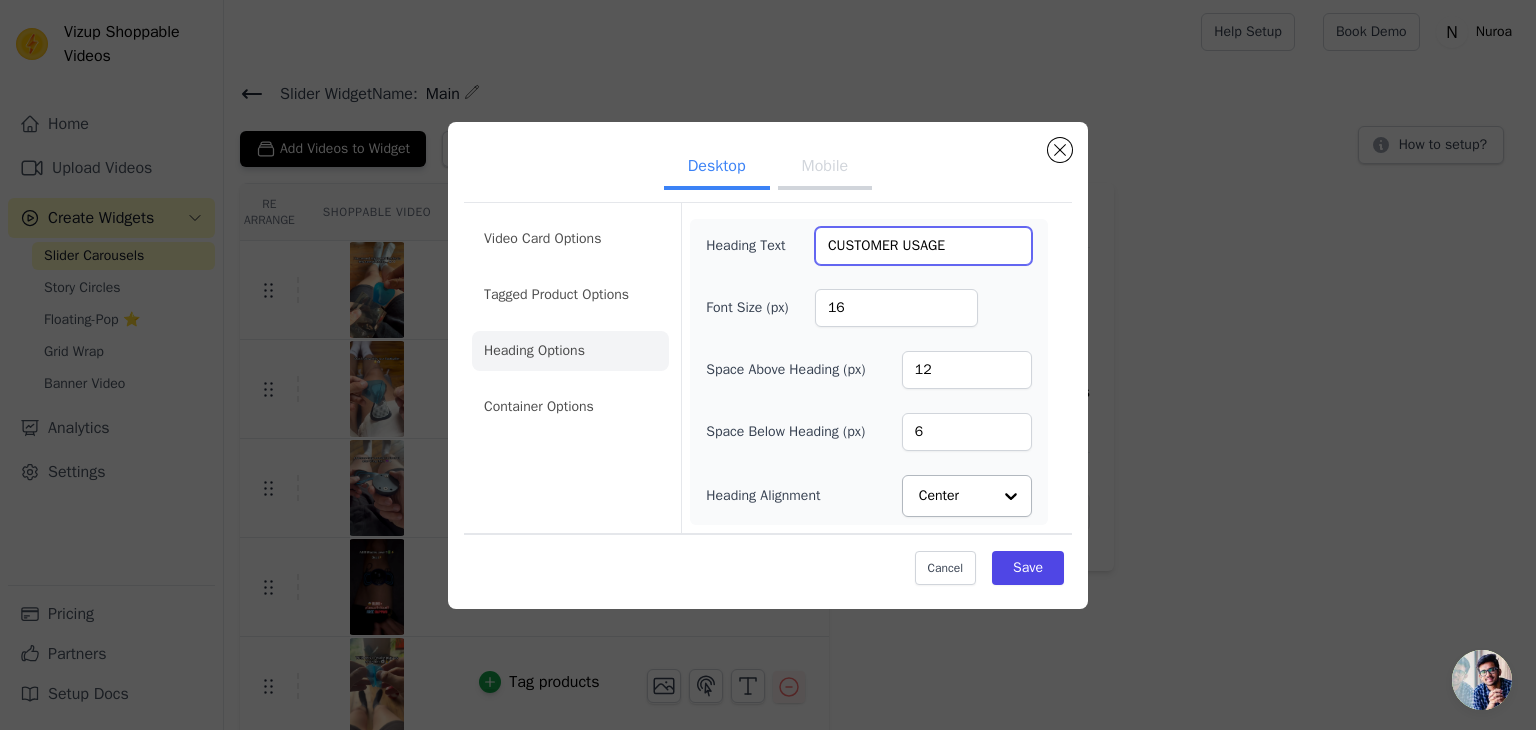 type on "CUSTOMER USAGE" 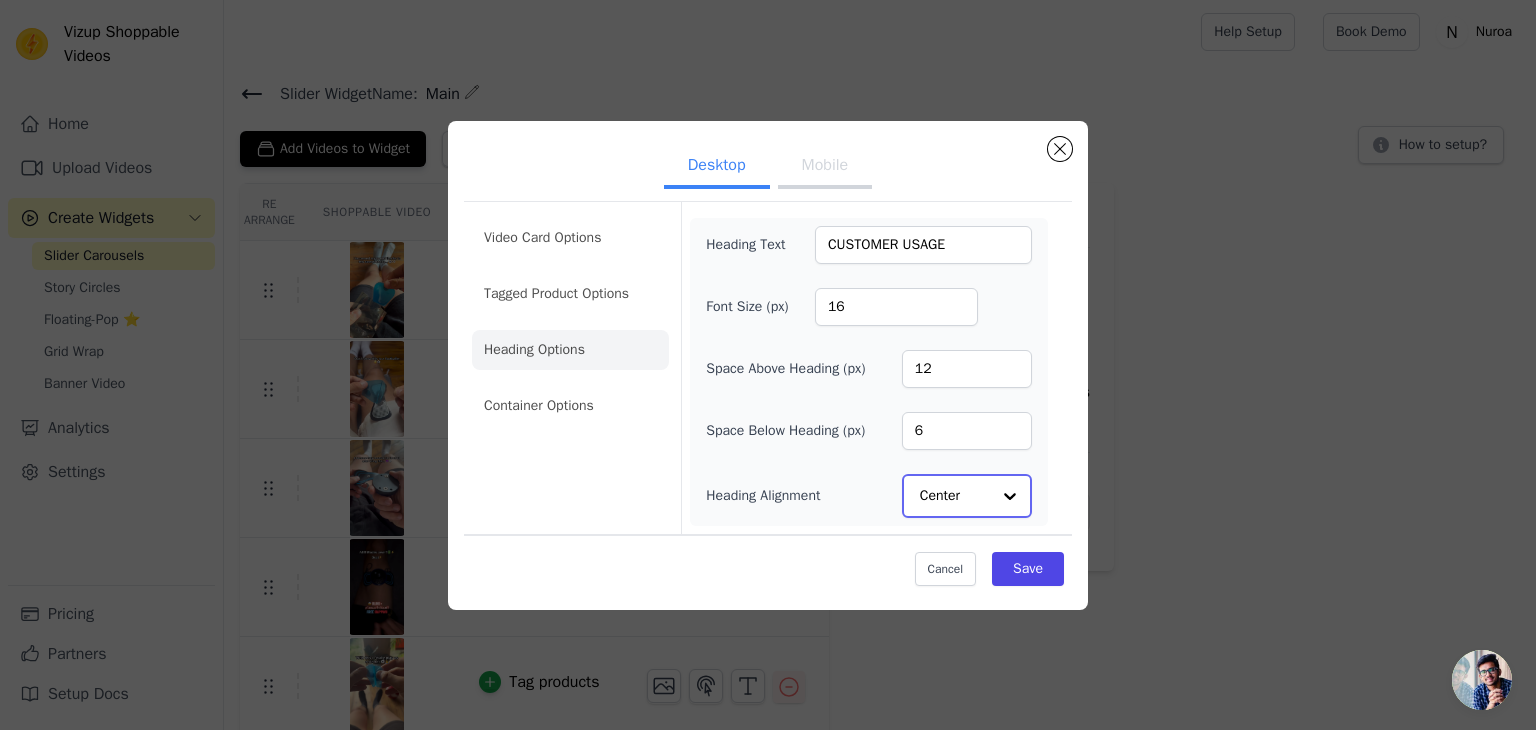 click on "Heading Alignment" 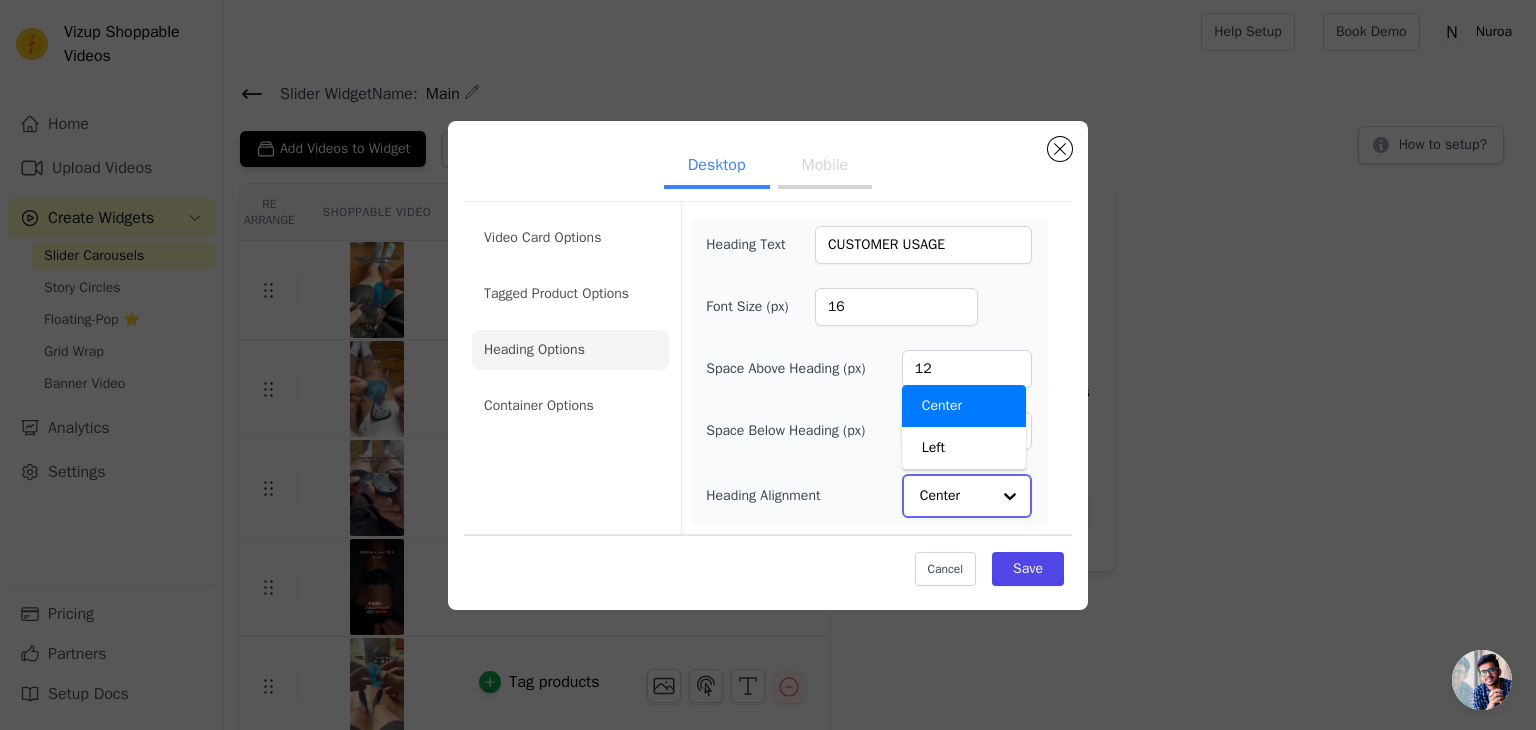 click on "Heading Alignment" 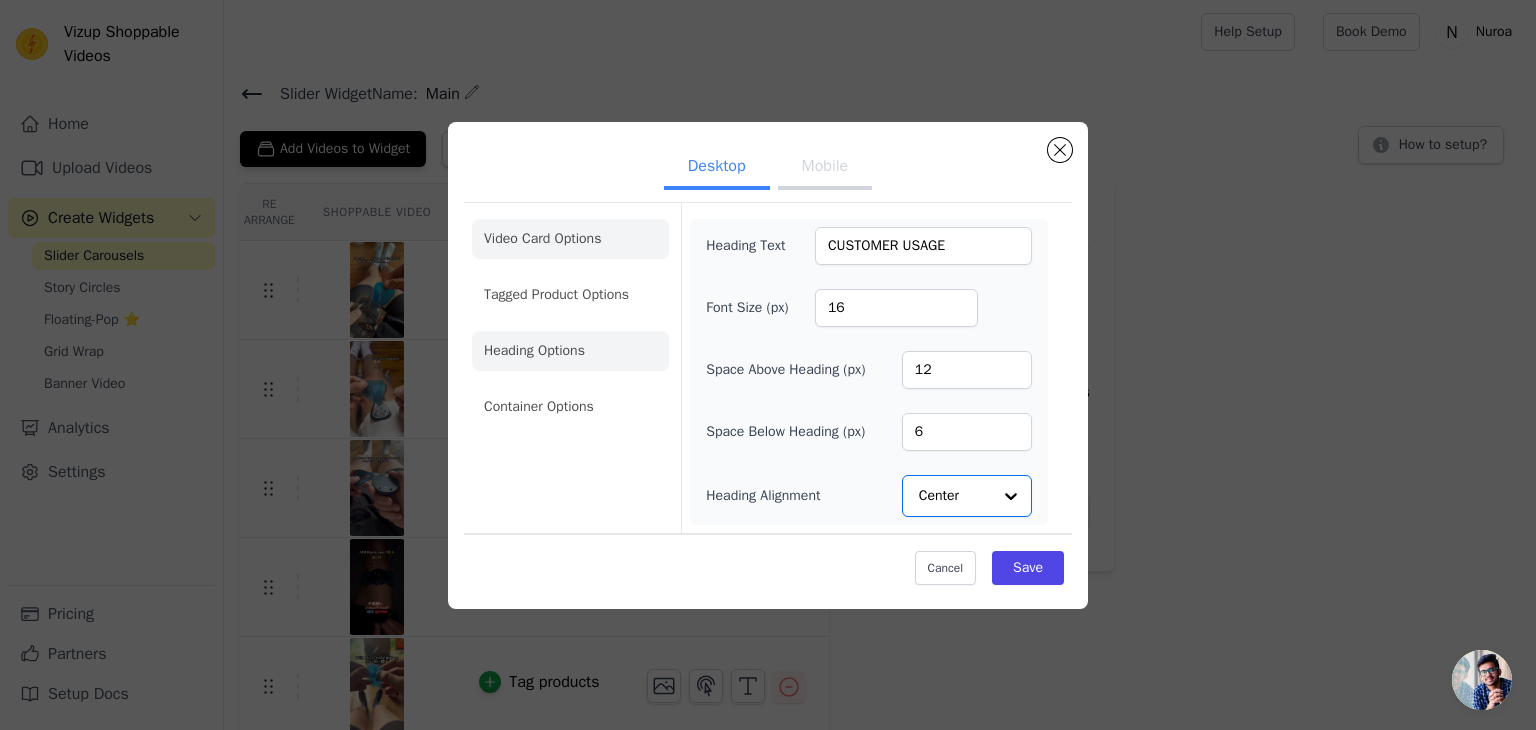 click on "Video Card Options" 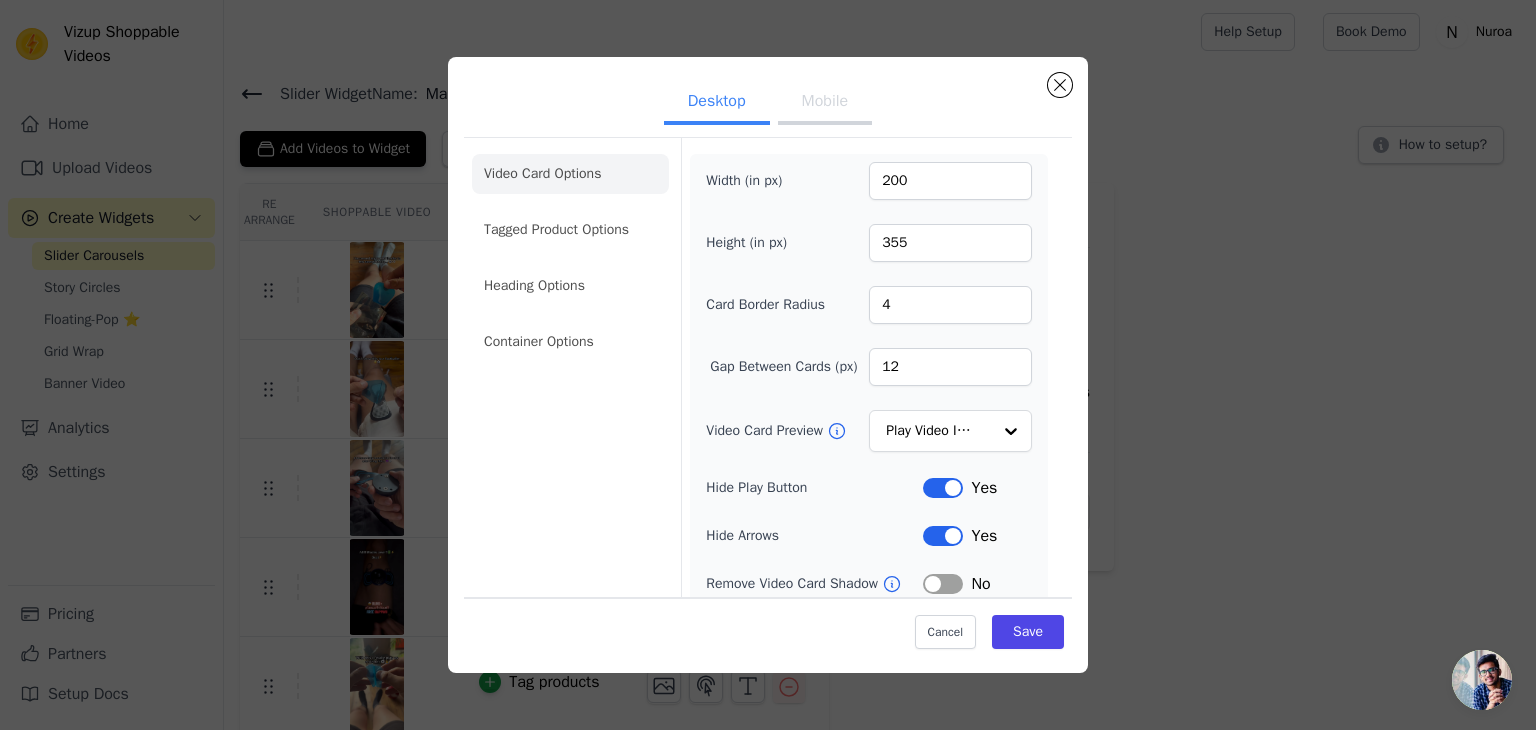 click on "Mobile" at bounding box center (825, 103) 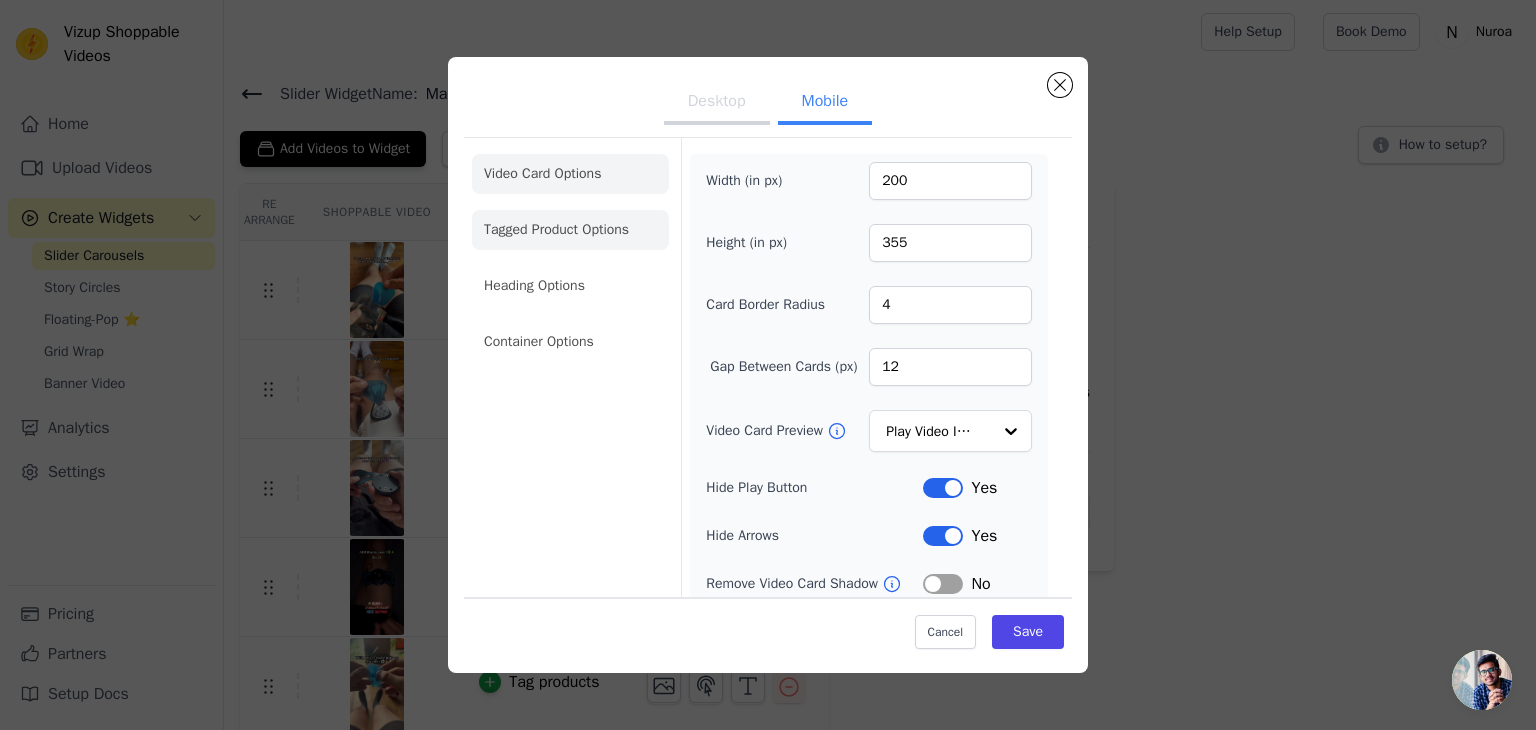click on "Tagged Product Options" 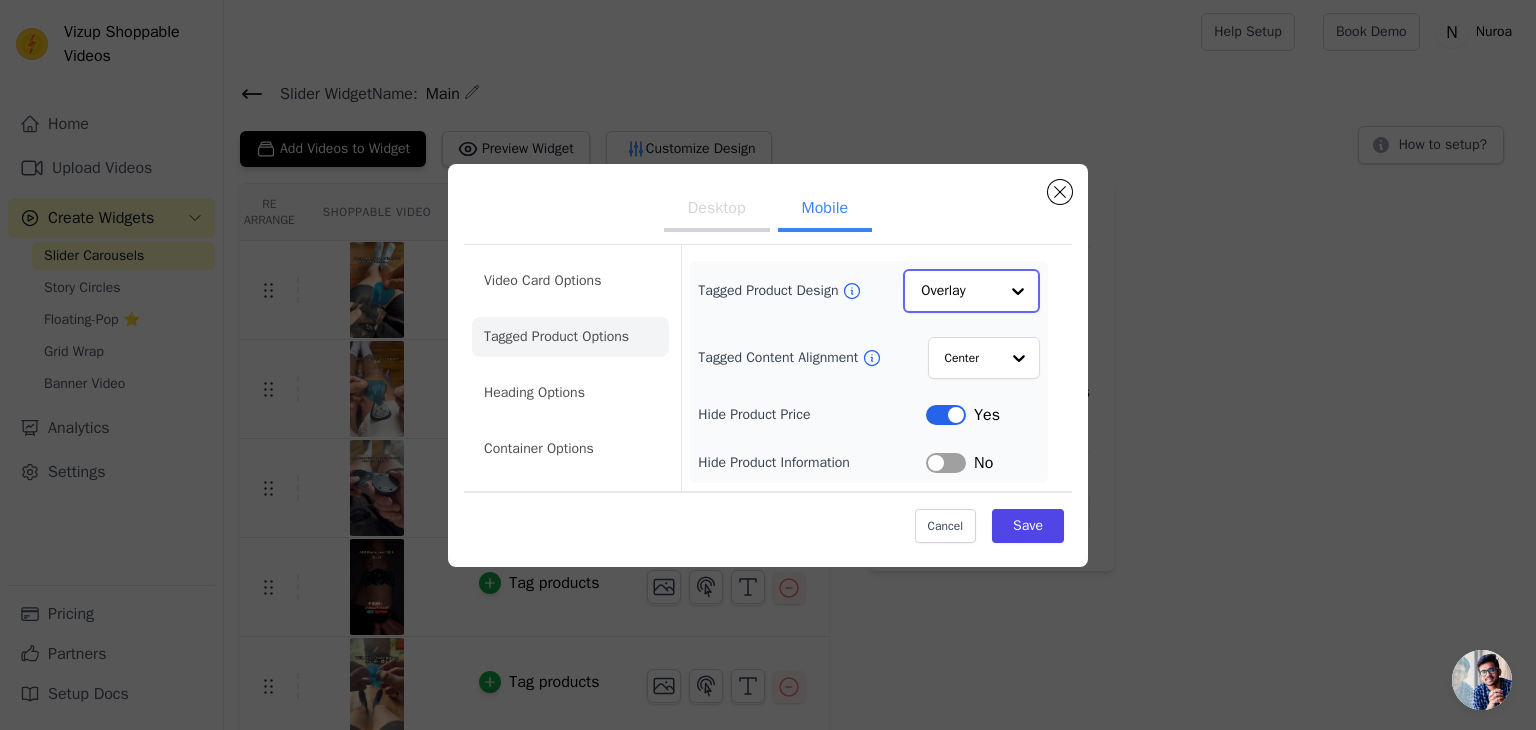 click on "Tagged Product Design" 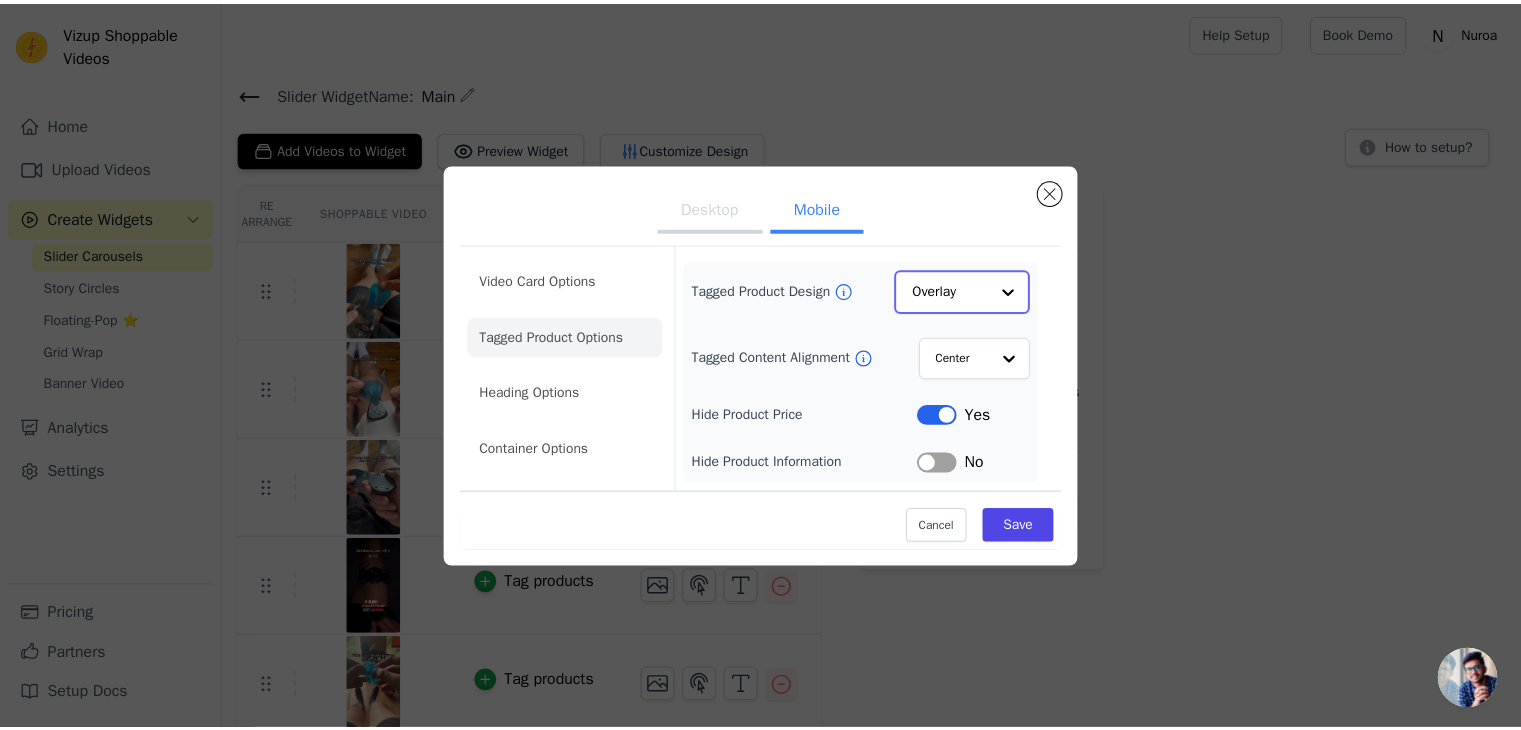 scroll, scrollTop: 0, scrollLeft: 0, axis: both 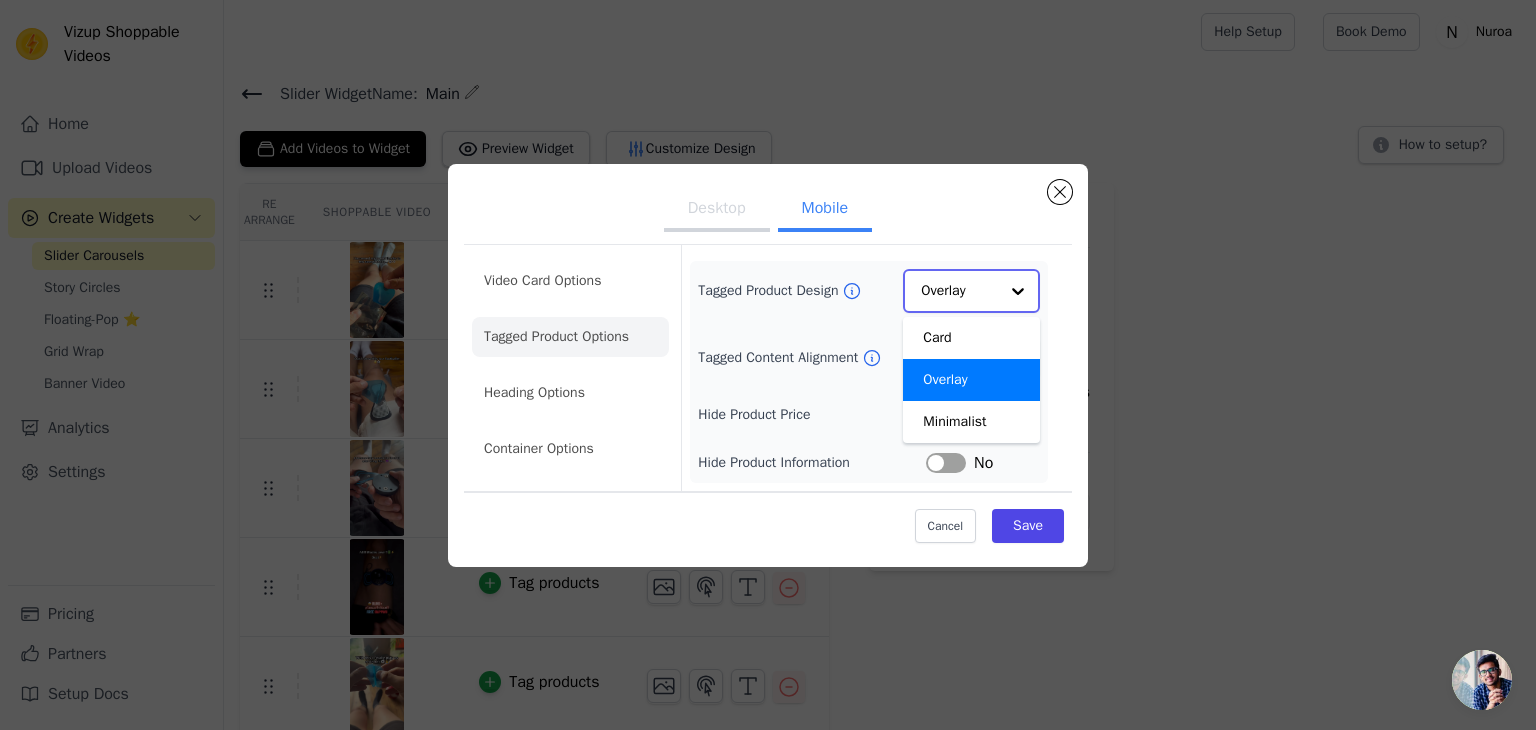 click on "Card" at bounding box center [971, 338] 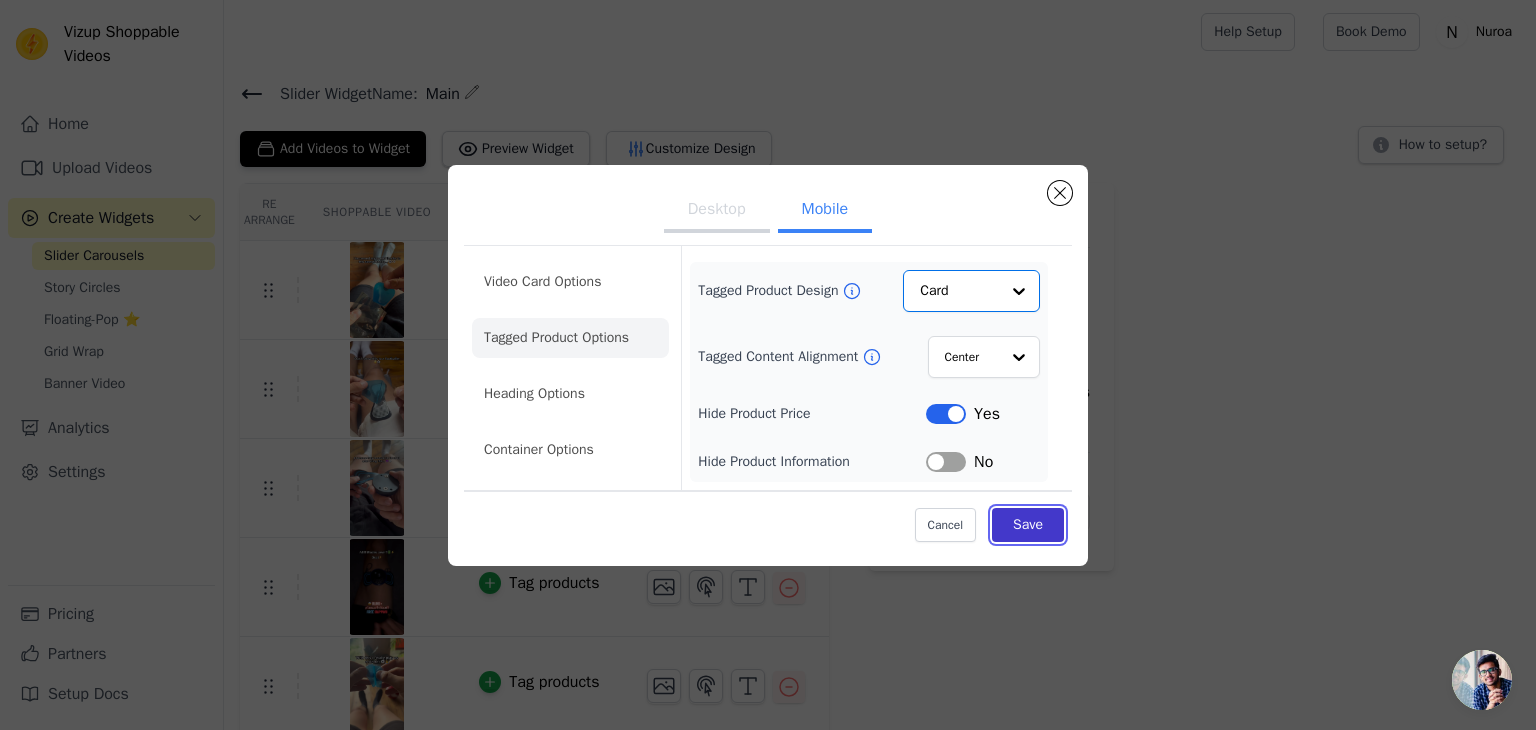 click on "Save" at bounding box center [1028, 525] 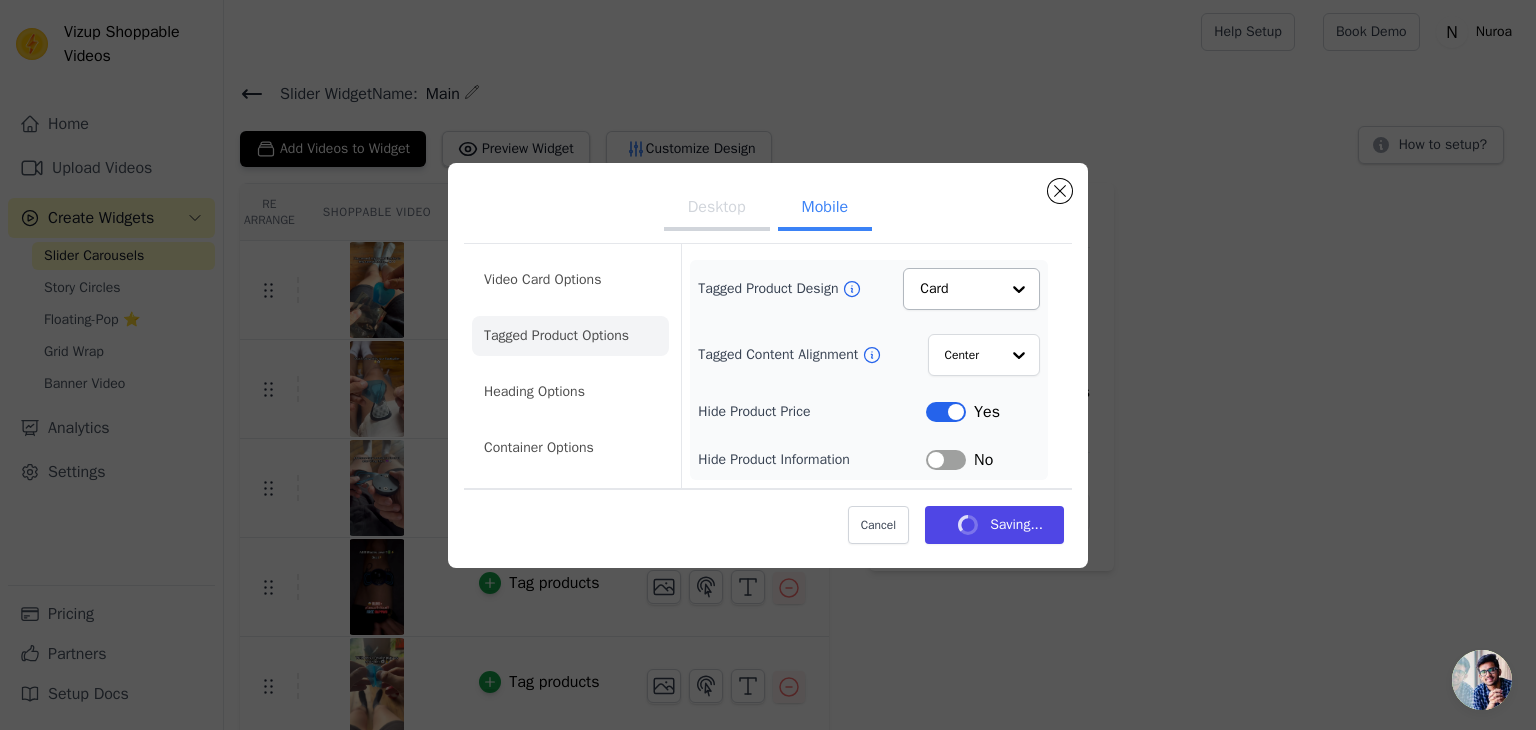 click on "Label" at bounding box center [946, 460] 